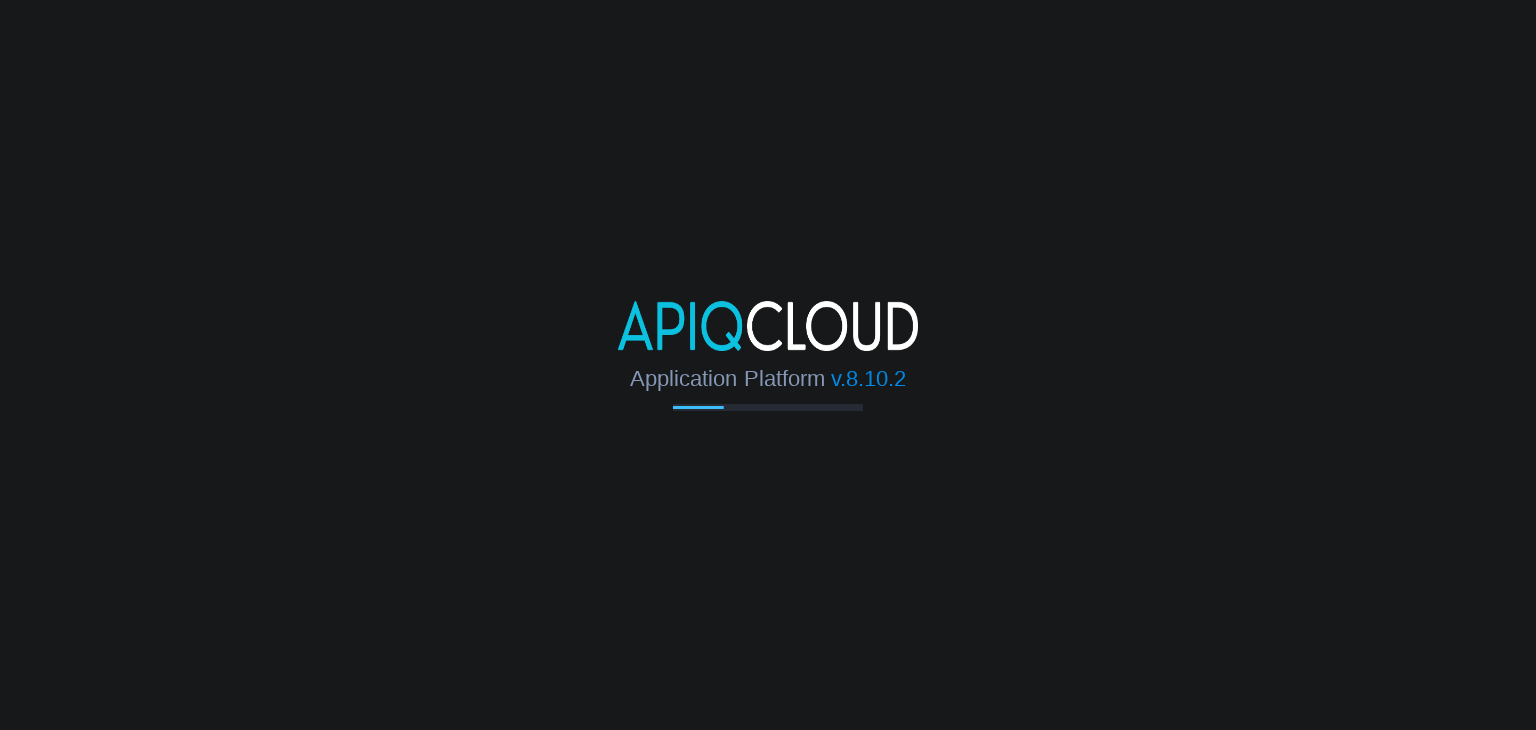 scroll, scrollTop: 0, scrollLeft: 0, axis: both 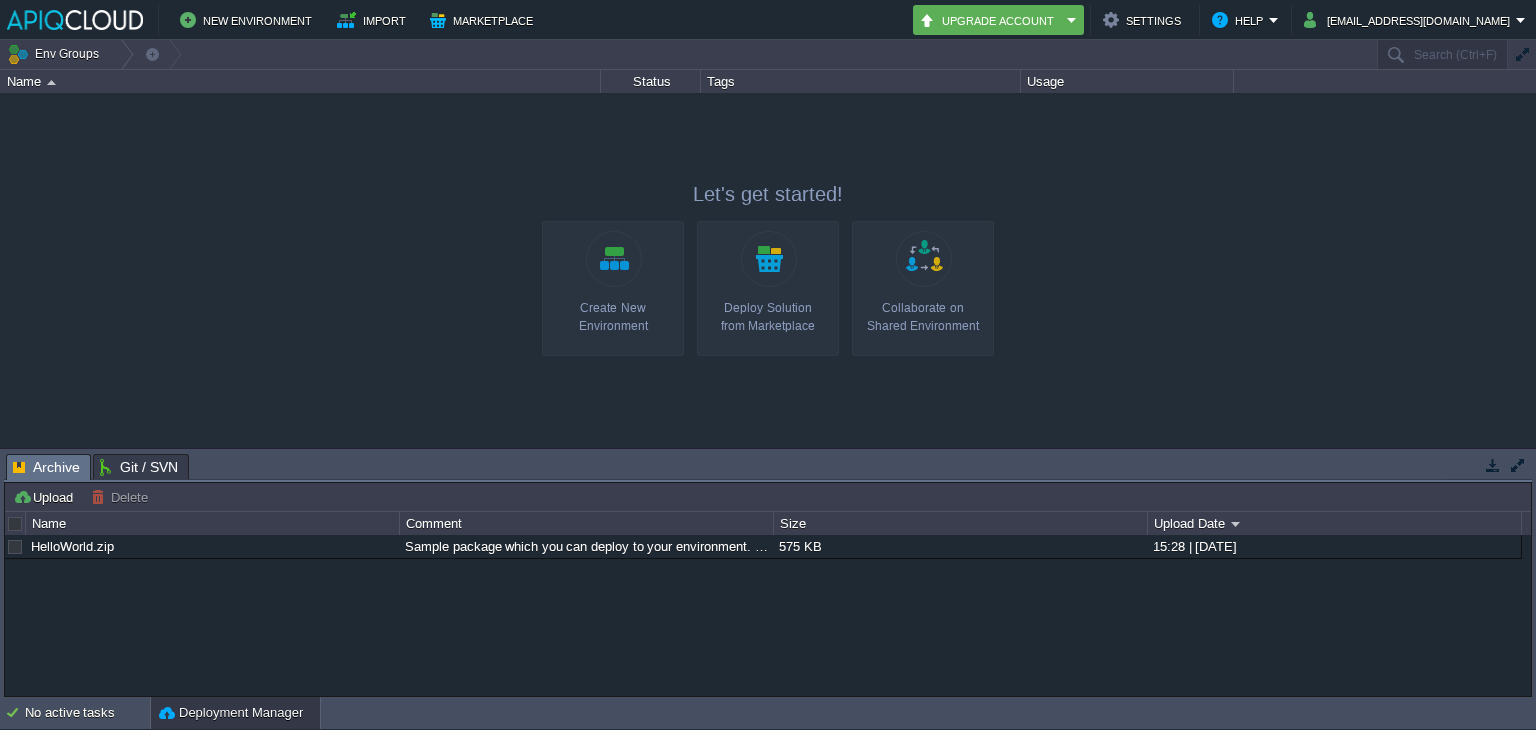 click on "Create New Environment" at bounding box center (613, 288) 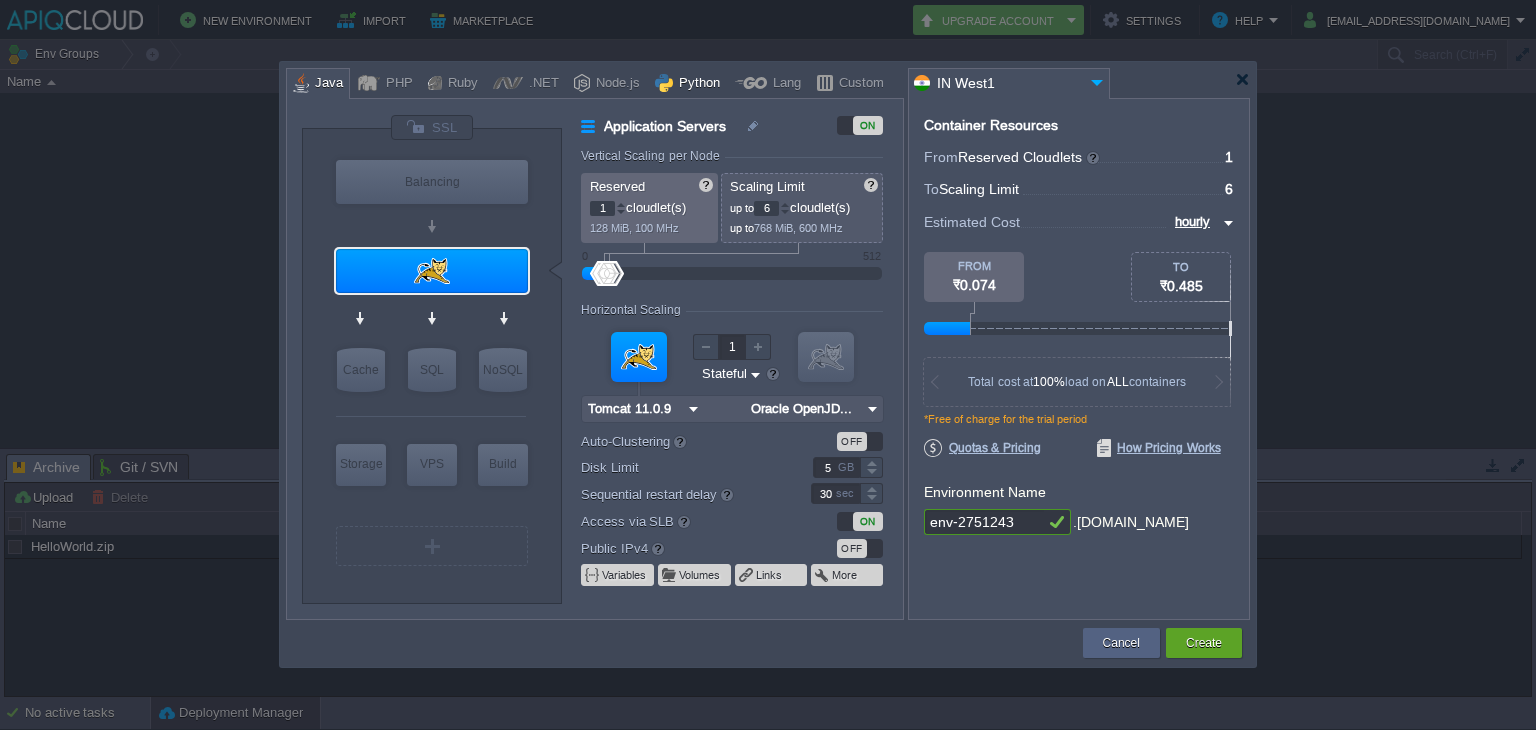 click on "Python" at bounding box center (696, 84) 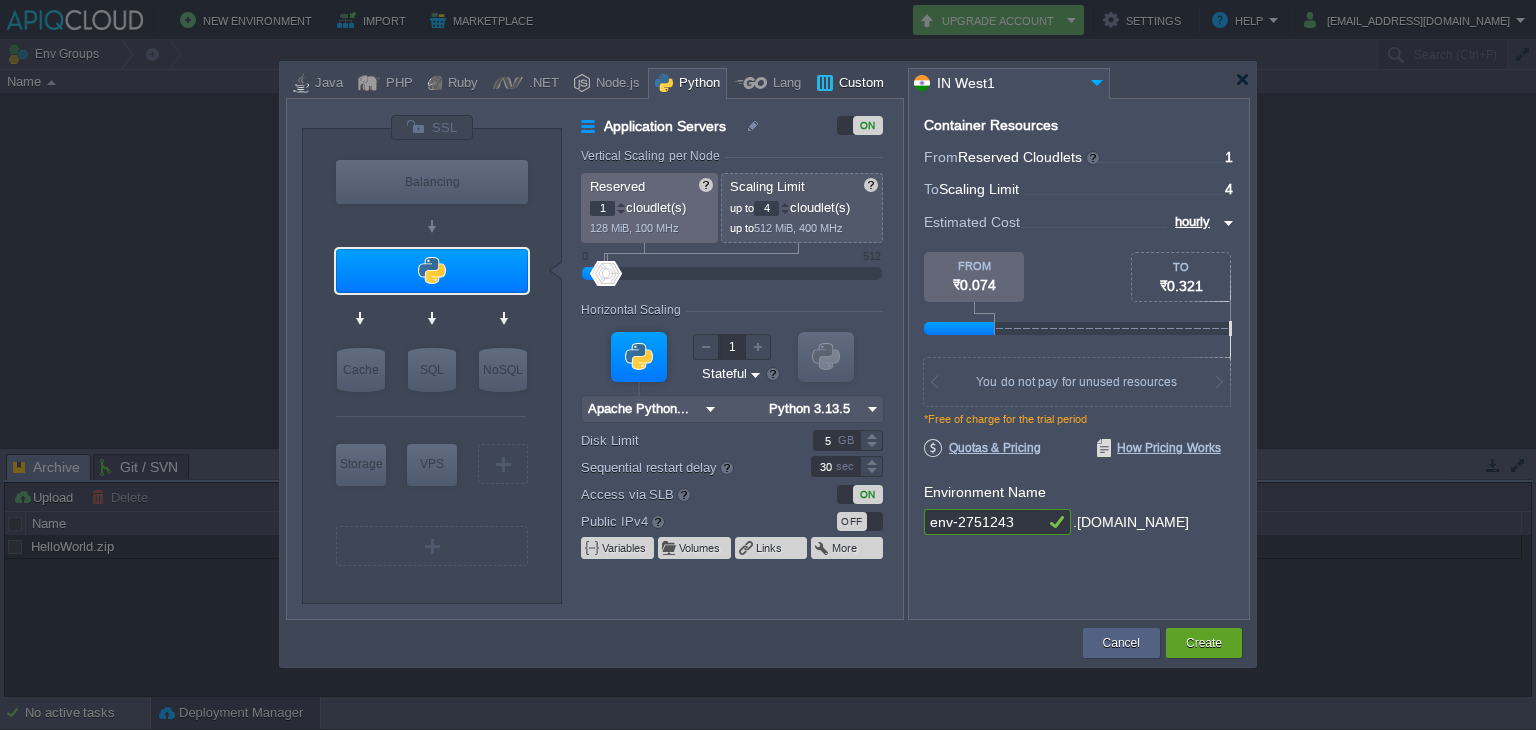 click on "Custom" at bounding box center [858, 84] 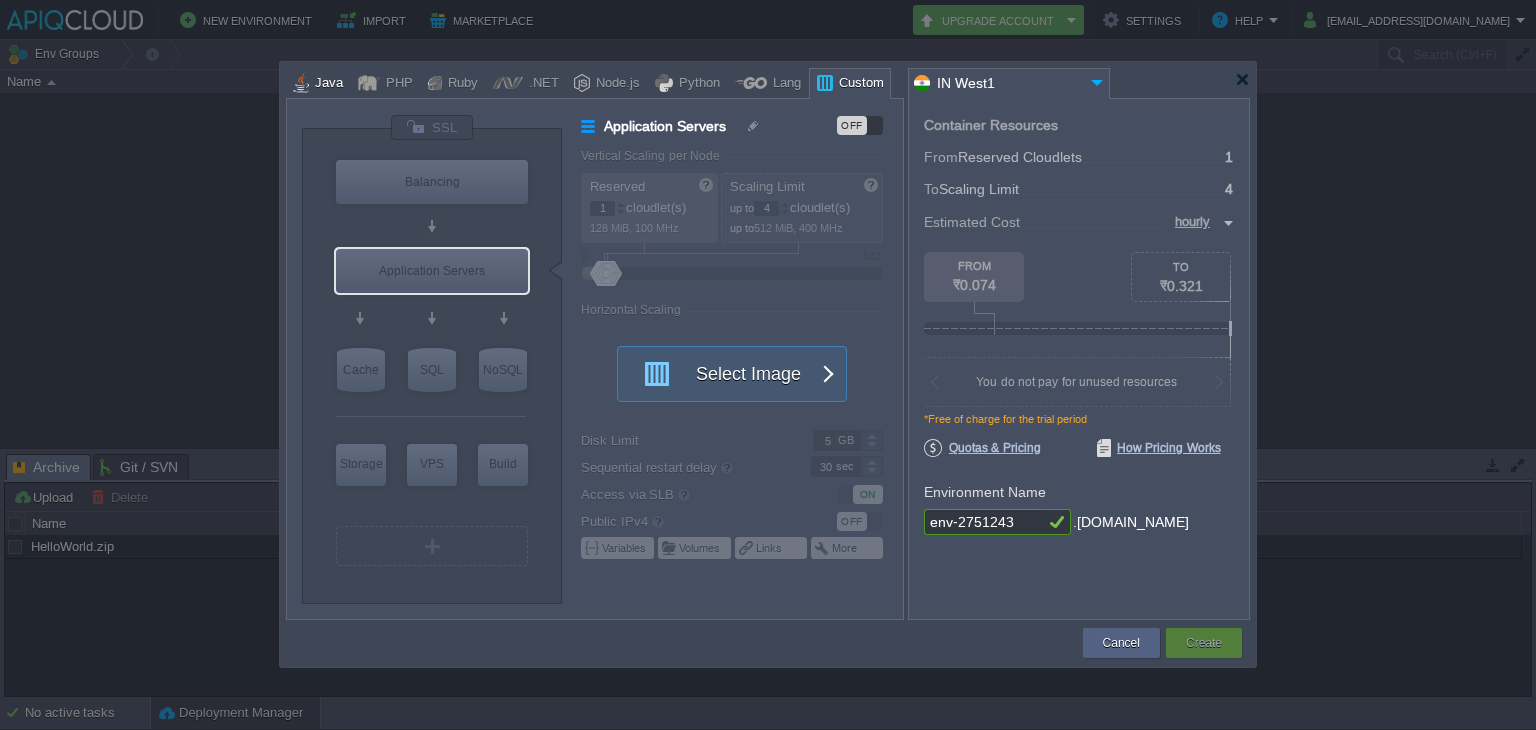 click on "Java" at bounding box center [326, 84] 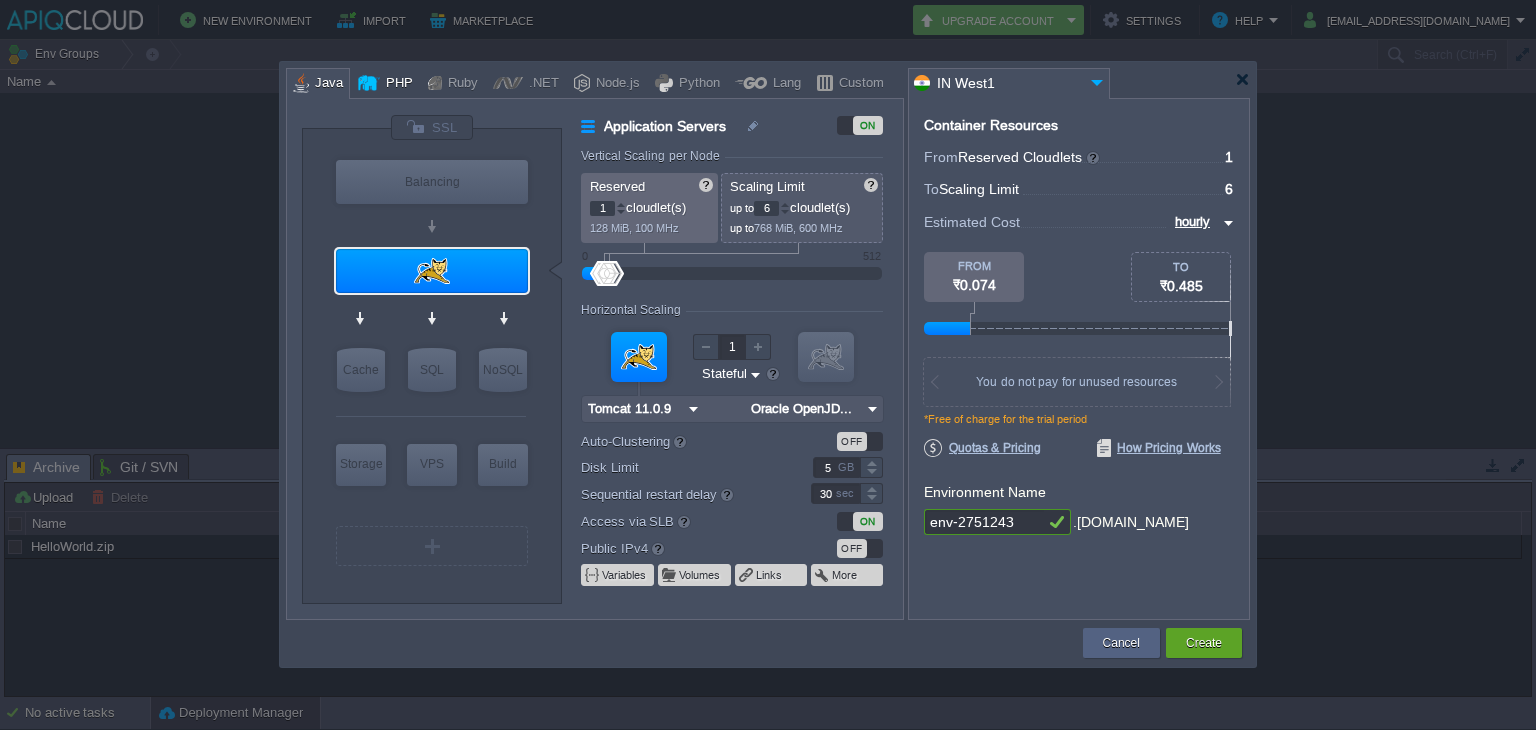 click on "PHP" at bounding box center [396, 84] 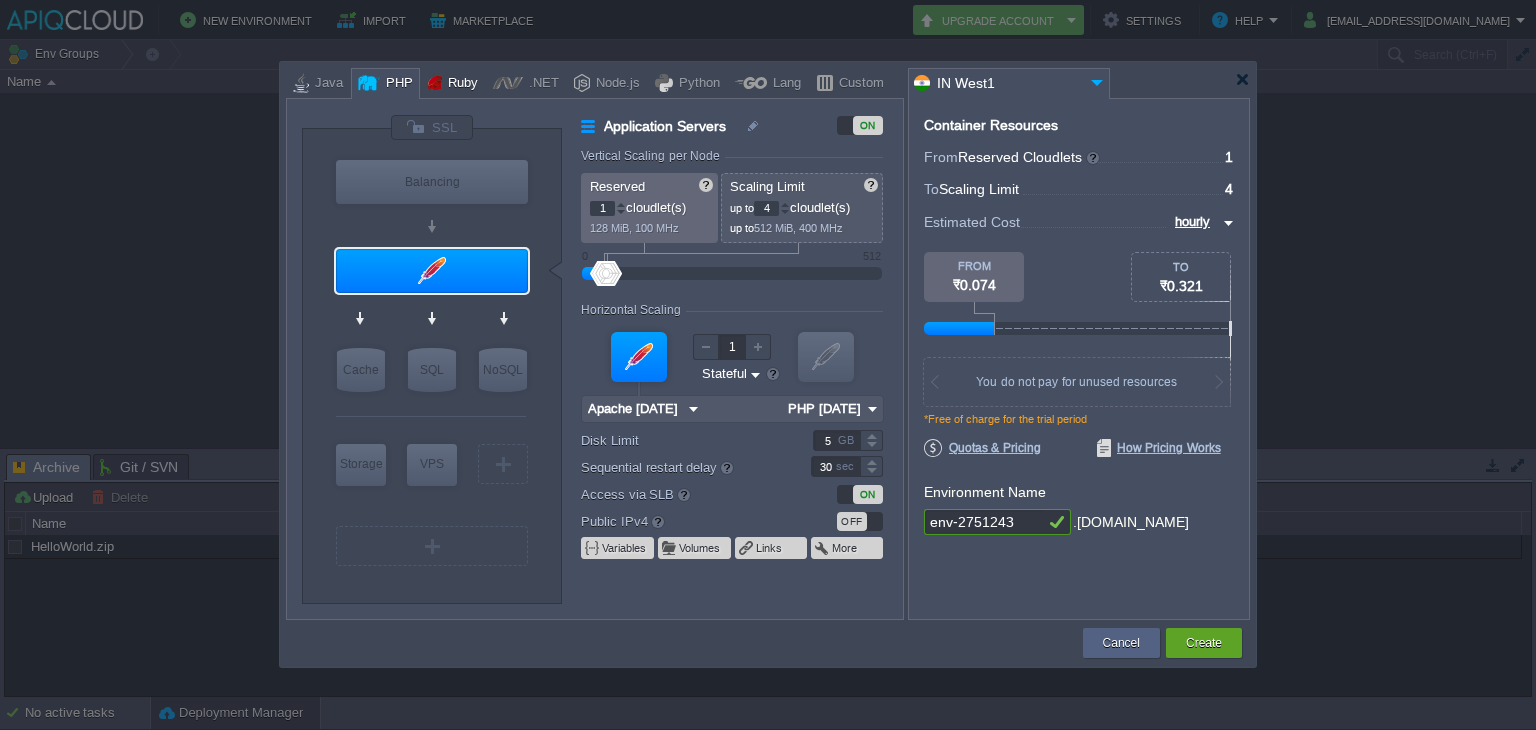 click on "Ruby" at bounding box center (460, 84) 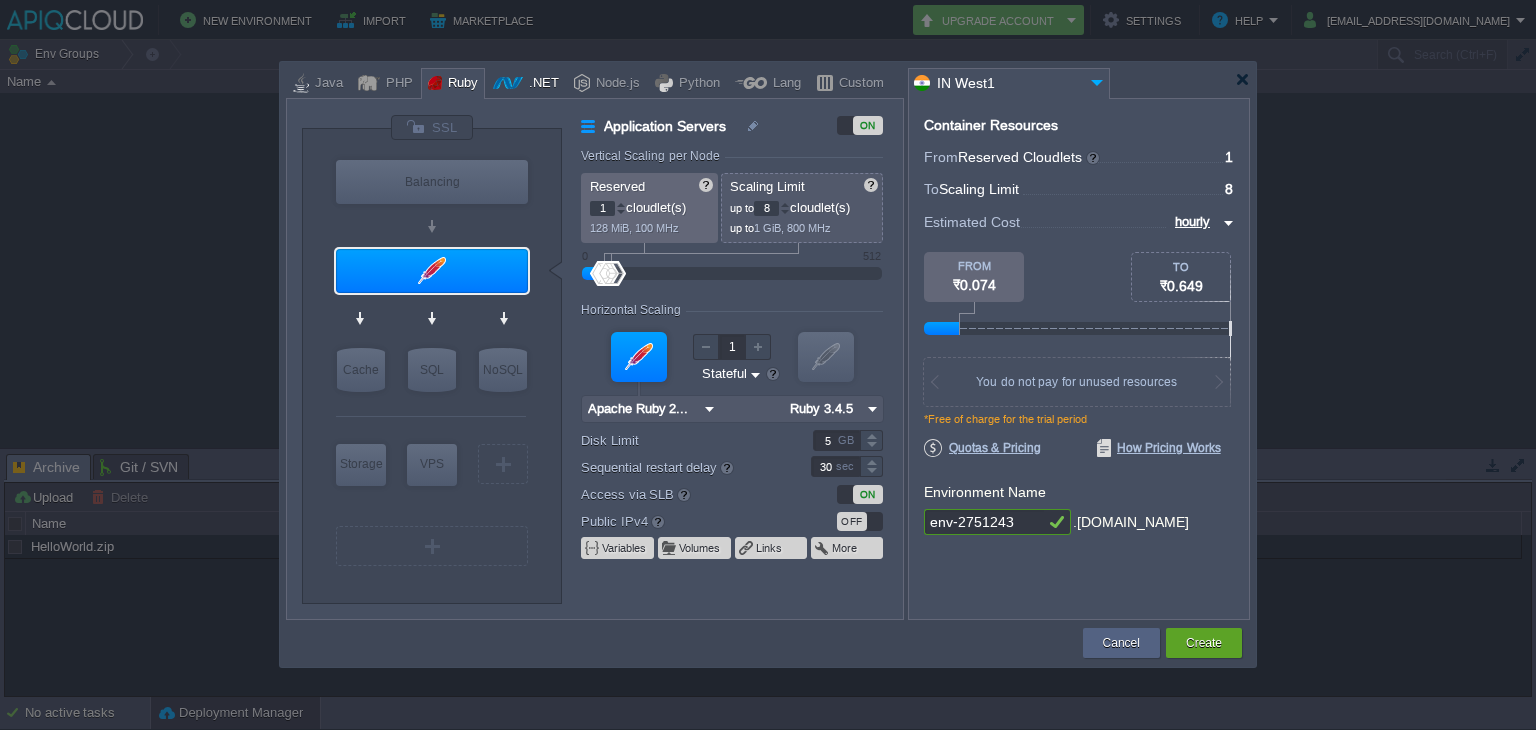 click on ".NET" at bounding box center (541, 84) 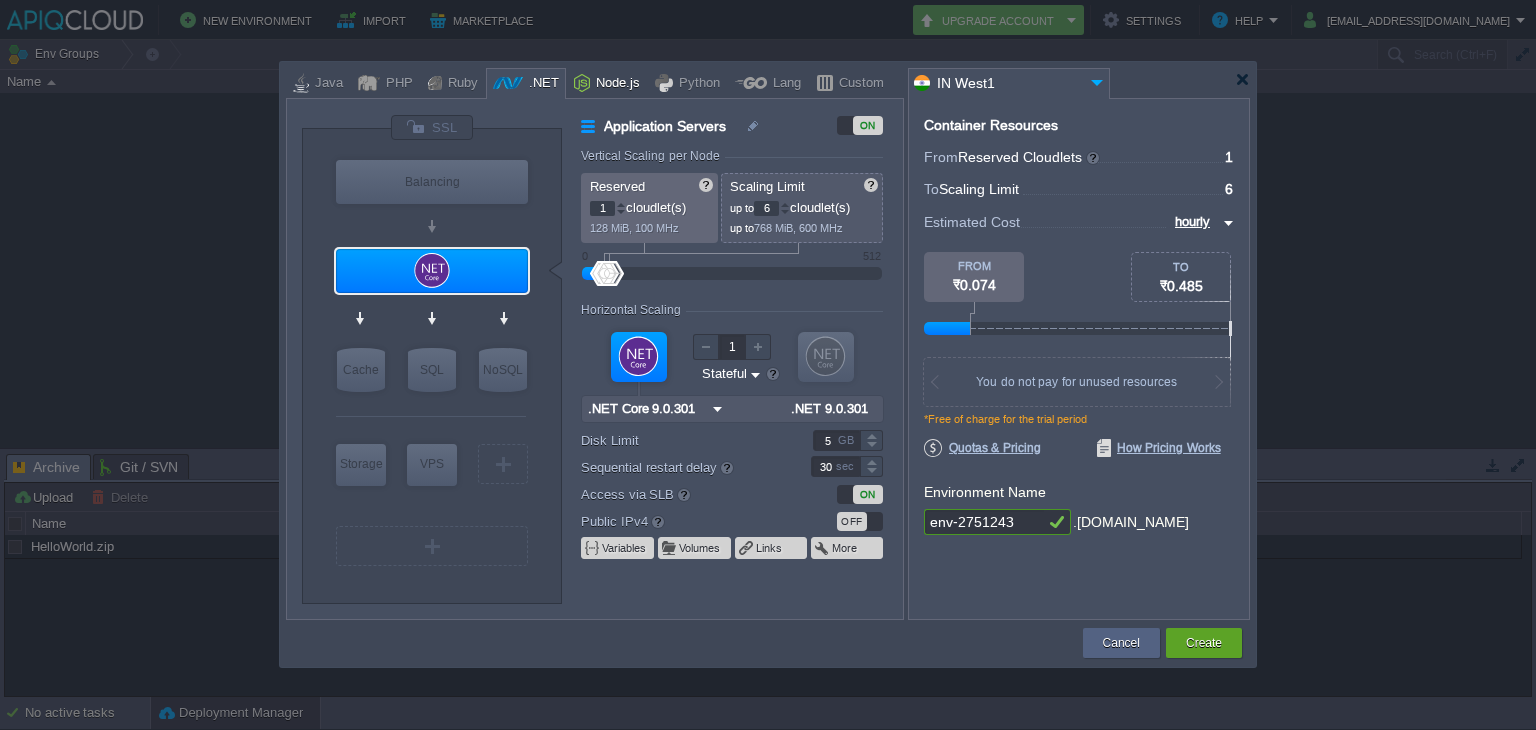 click on "Node.js" at bounding box center (615, 84) 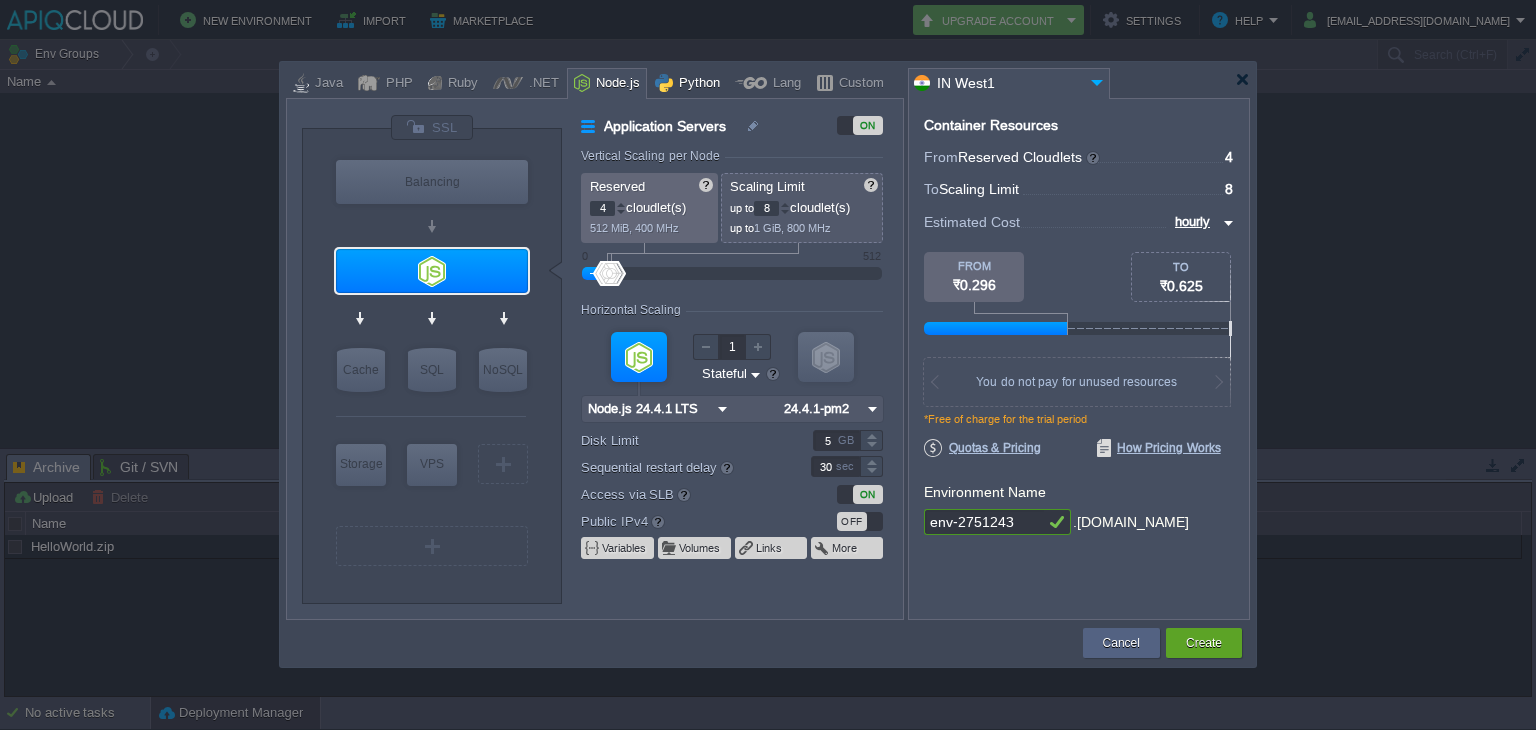 click on "Python" at bounding box center (696, 84) 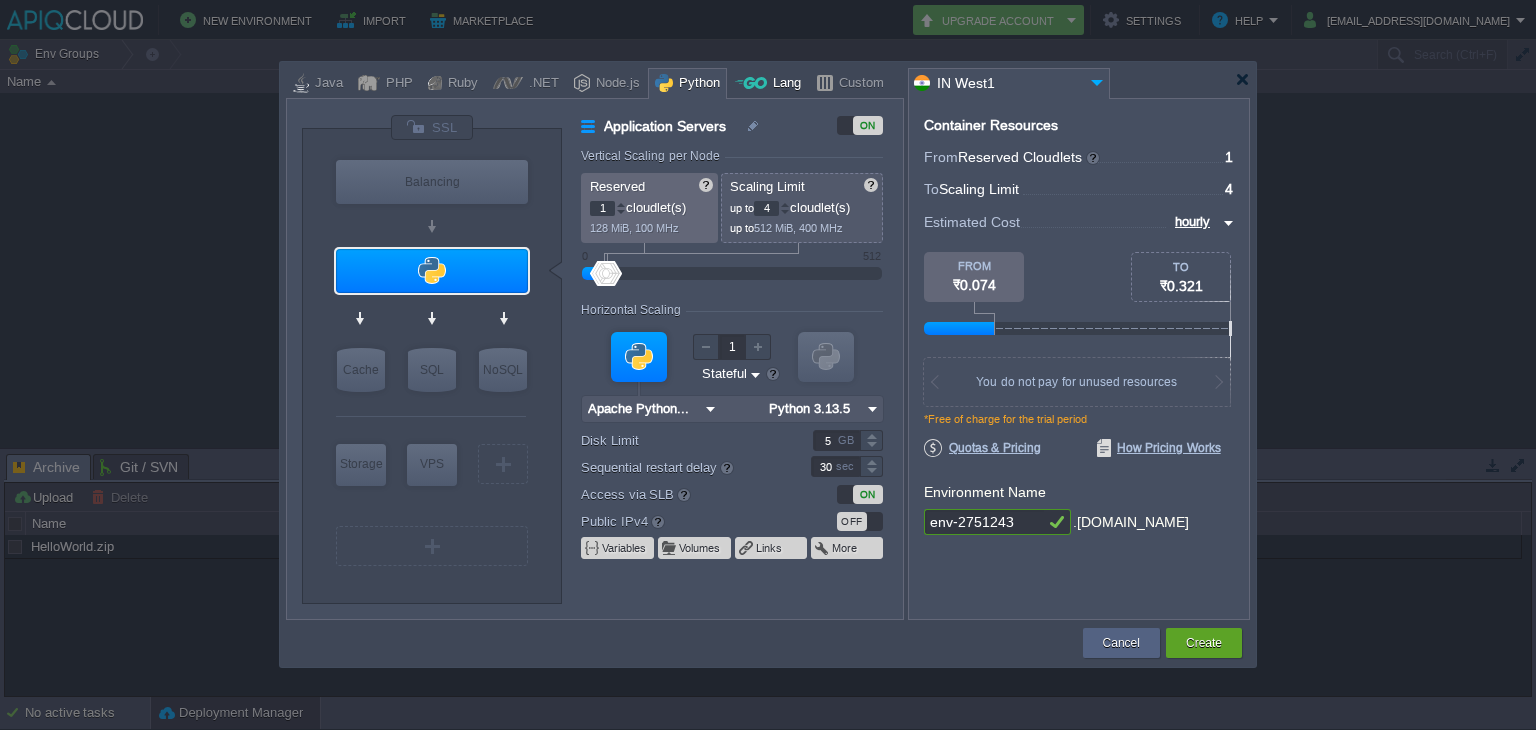 click on "Lang" at bounding box center (784, 84) 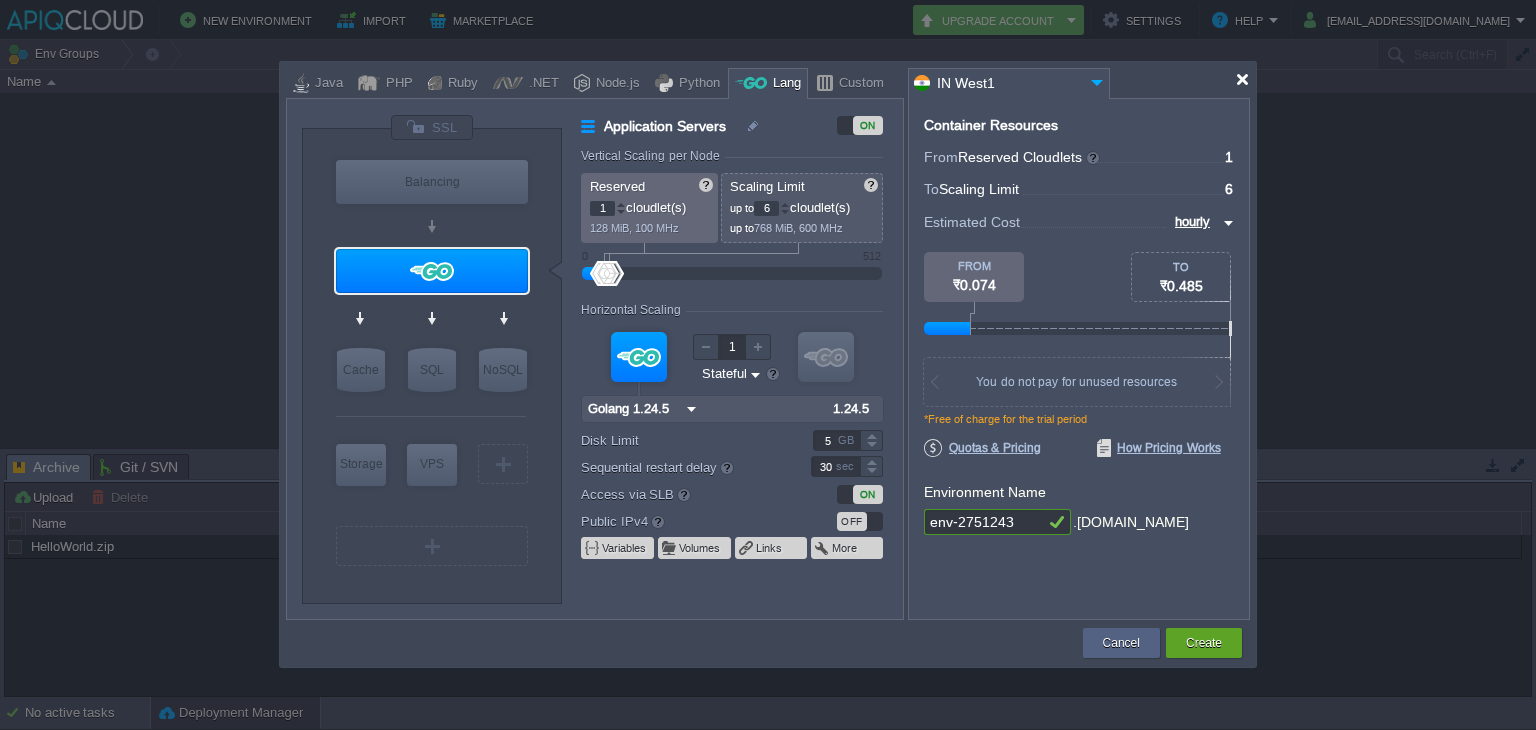 click at bounding box center (1242, 79) 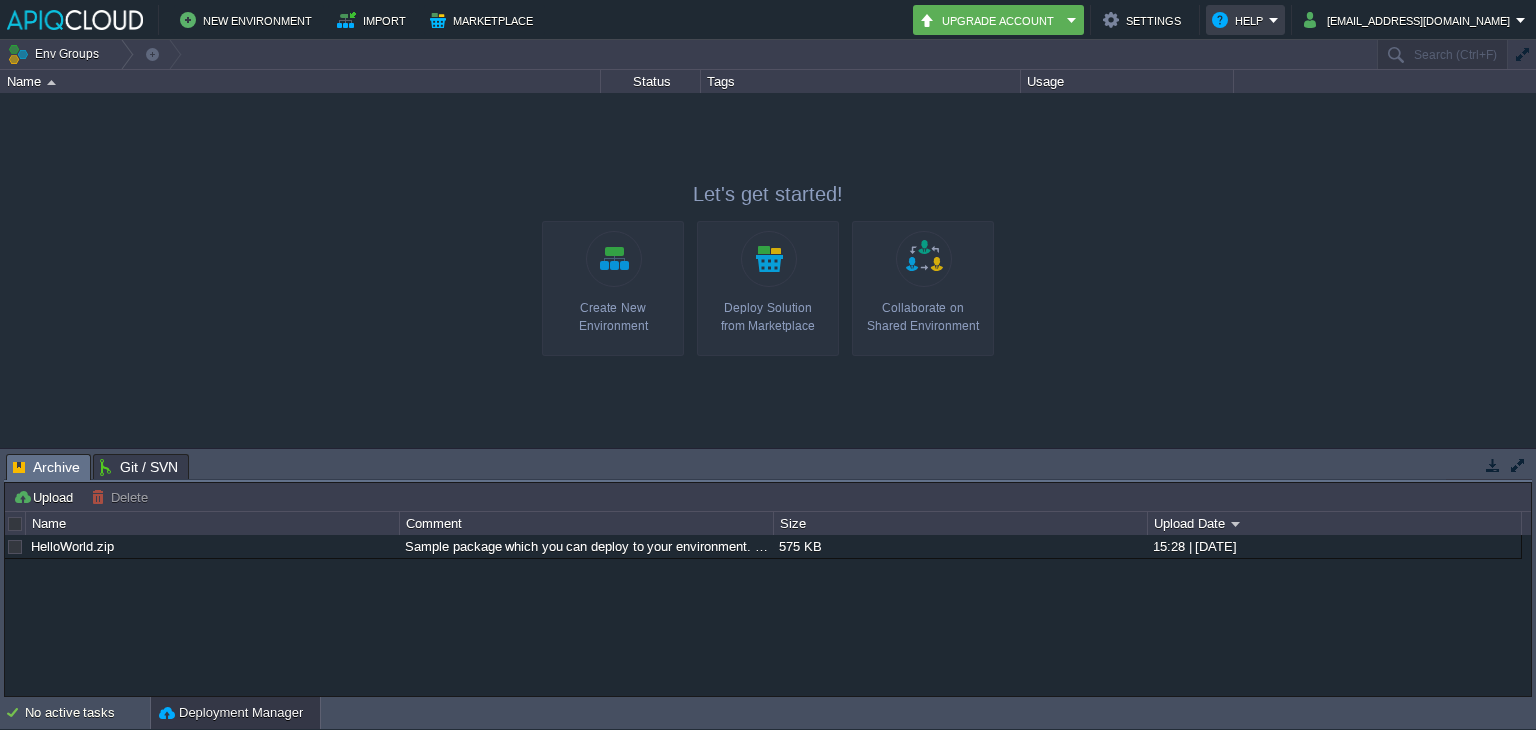 click on "Help" at bounding box center (1240, 20) 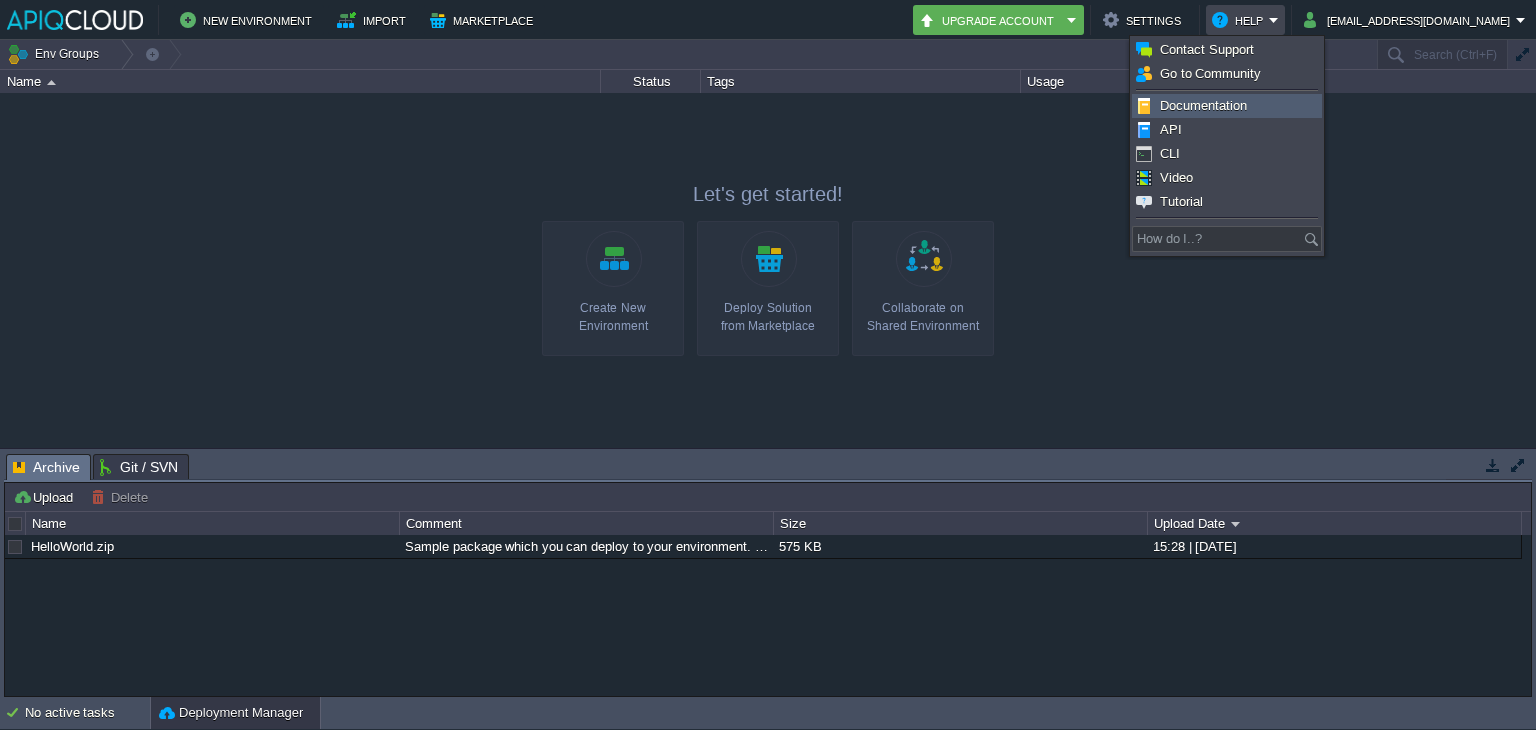 click on "Documentation" at bounding box center [1203, 105] 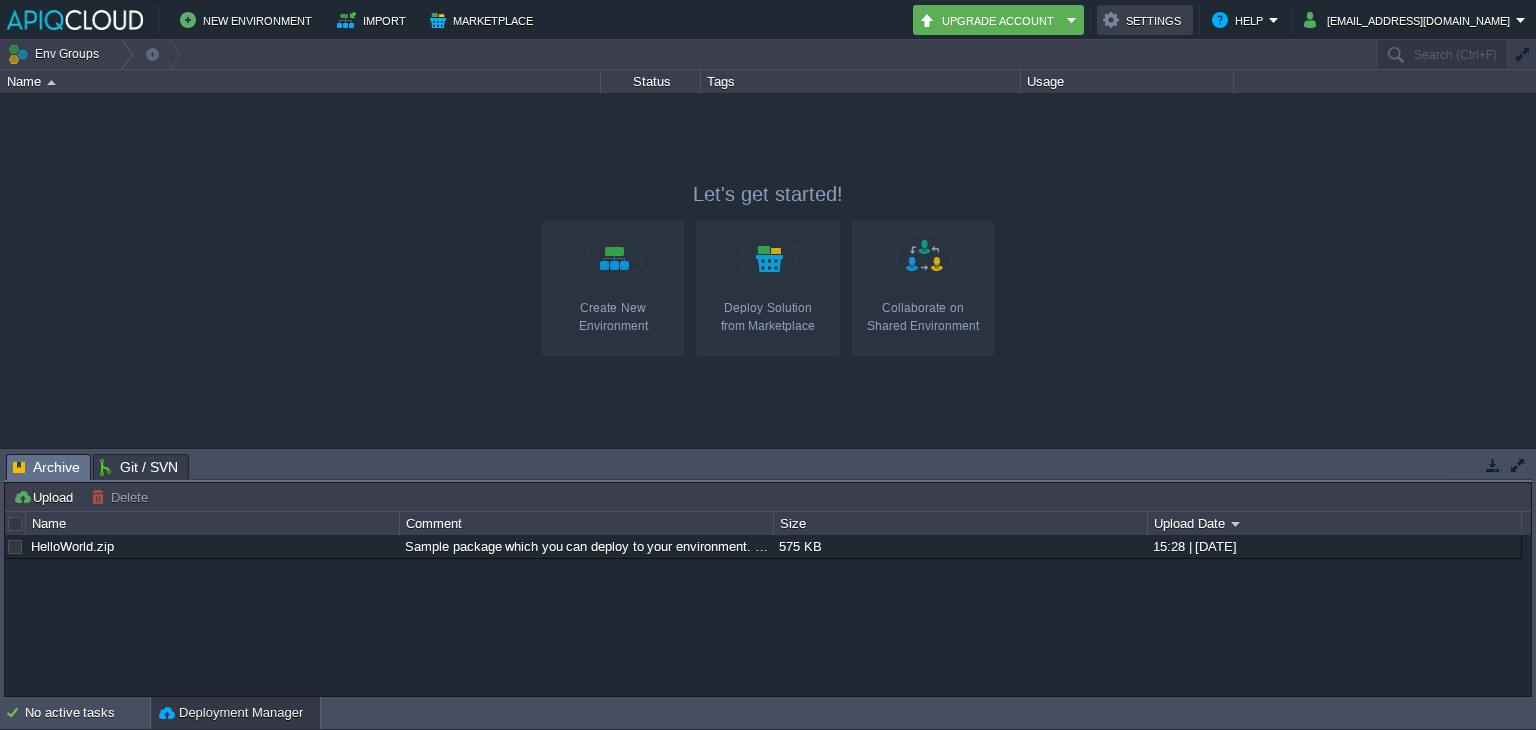 click on "Settings" at bounding box center [1145, 20] 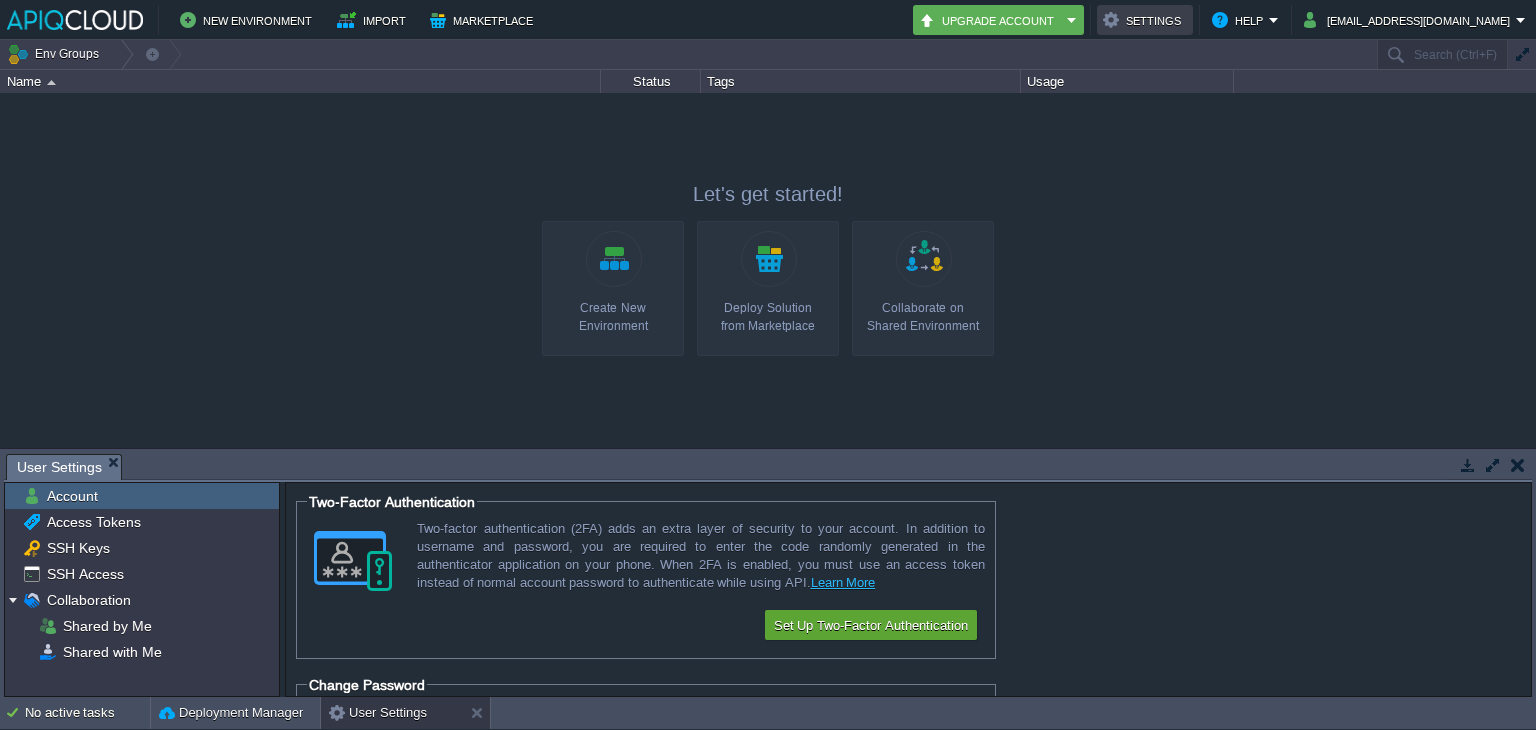 click on "Settings" at bounding box center (1145, 20) 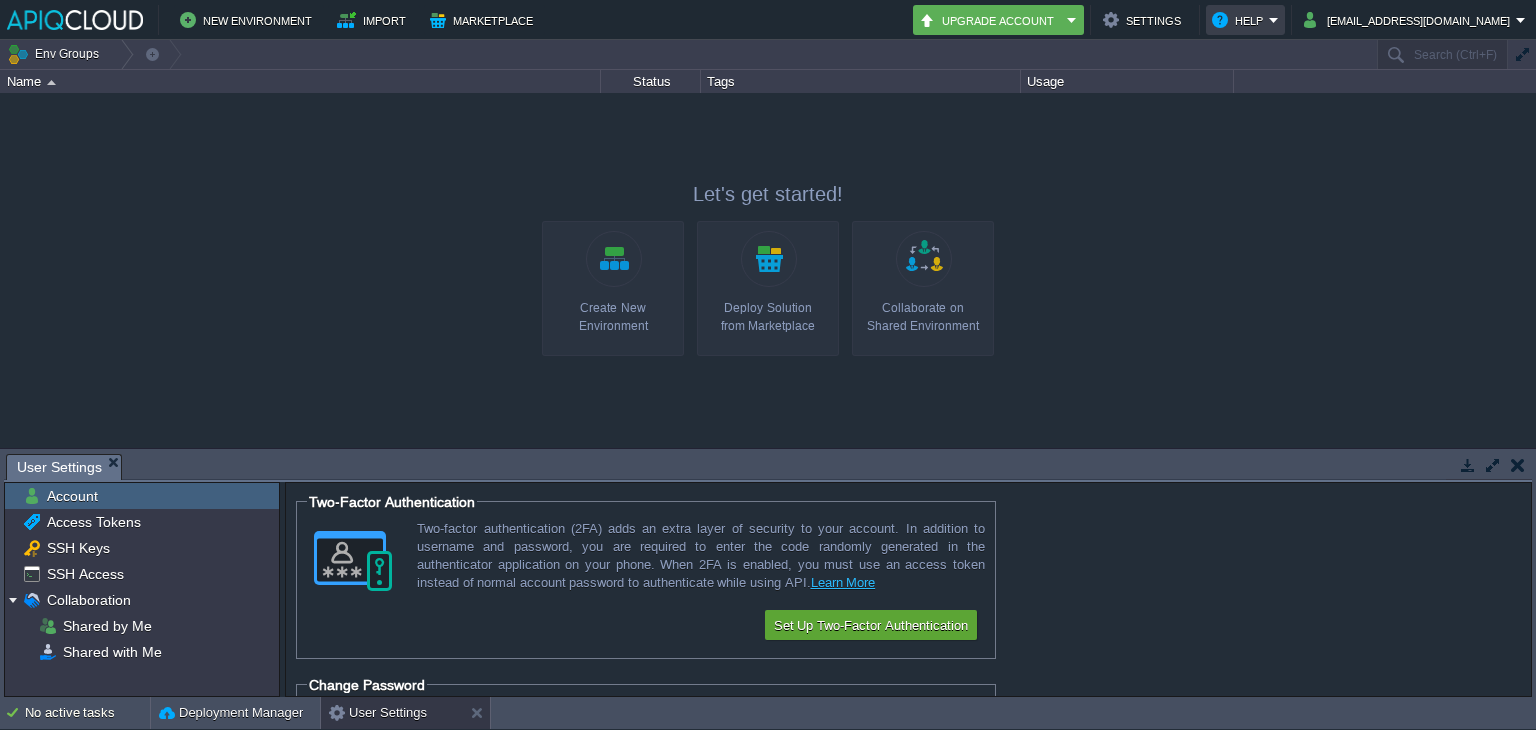 click on "Help" at bounding box center [1240, 20] 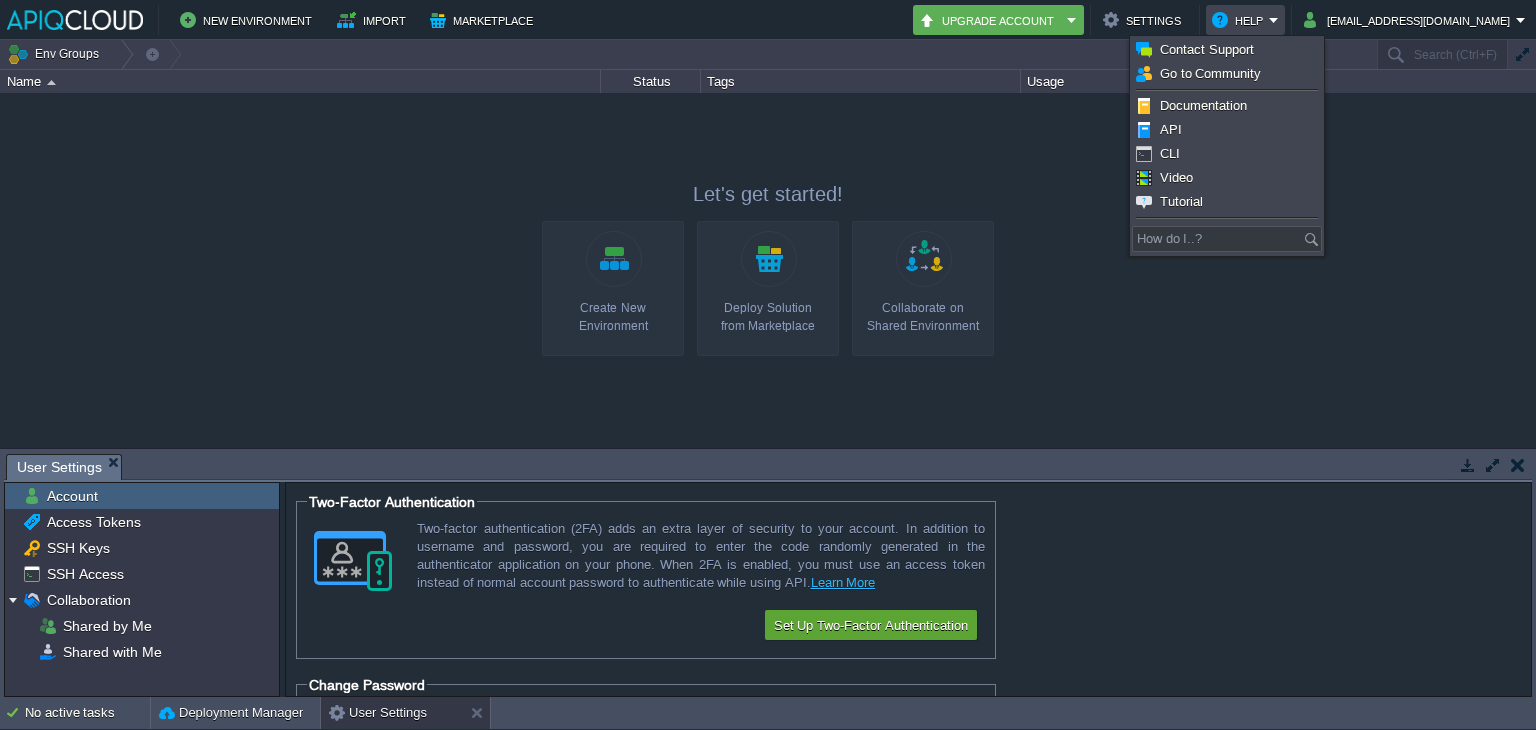 click at bounding box center (1518, 465) 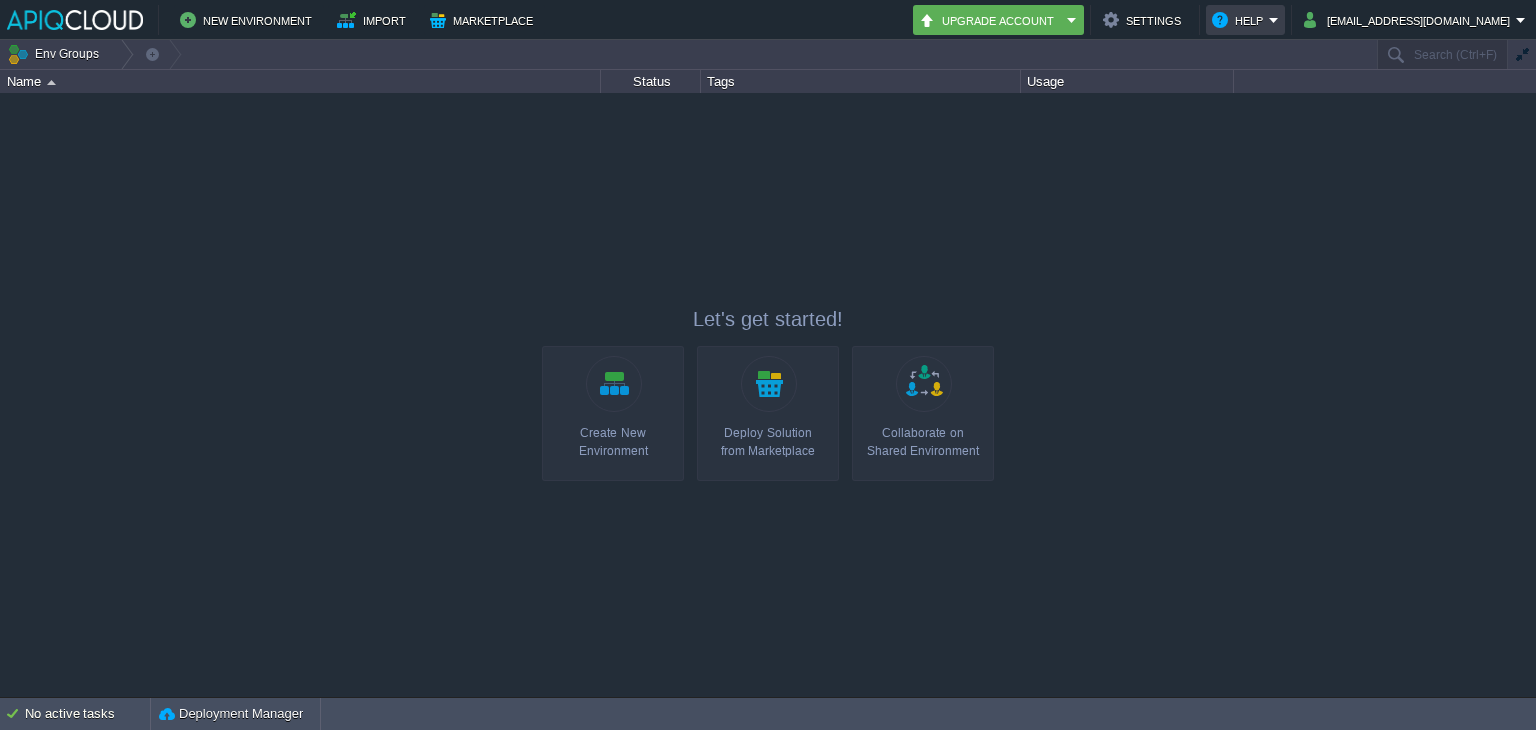 click on "Help" at bounding box center [1240, 20] 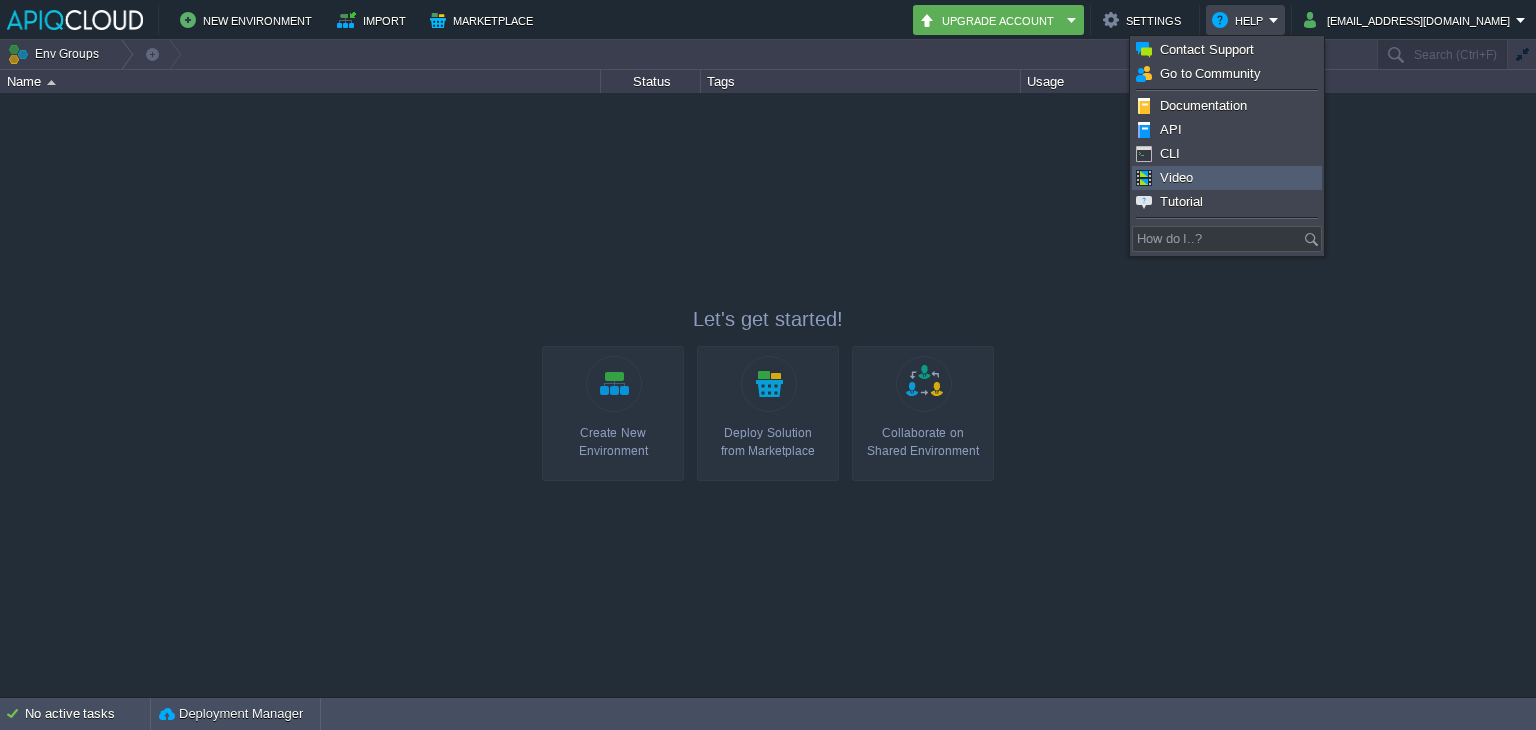 click on "Video" at bounding box center [1176, 177] 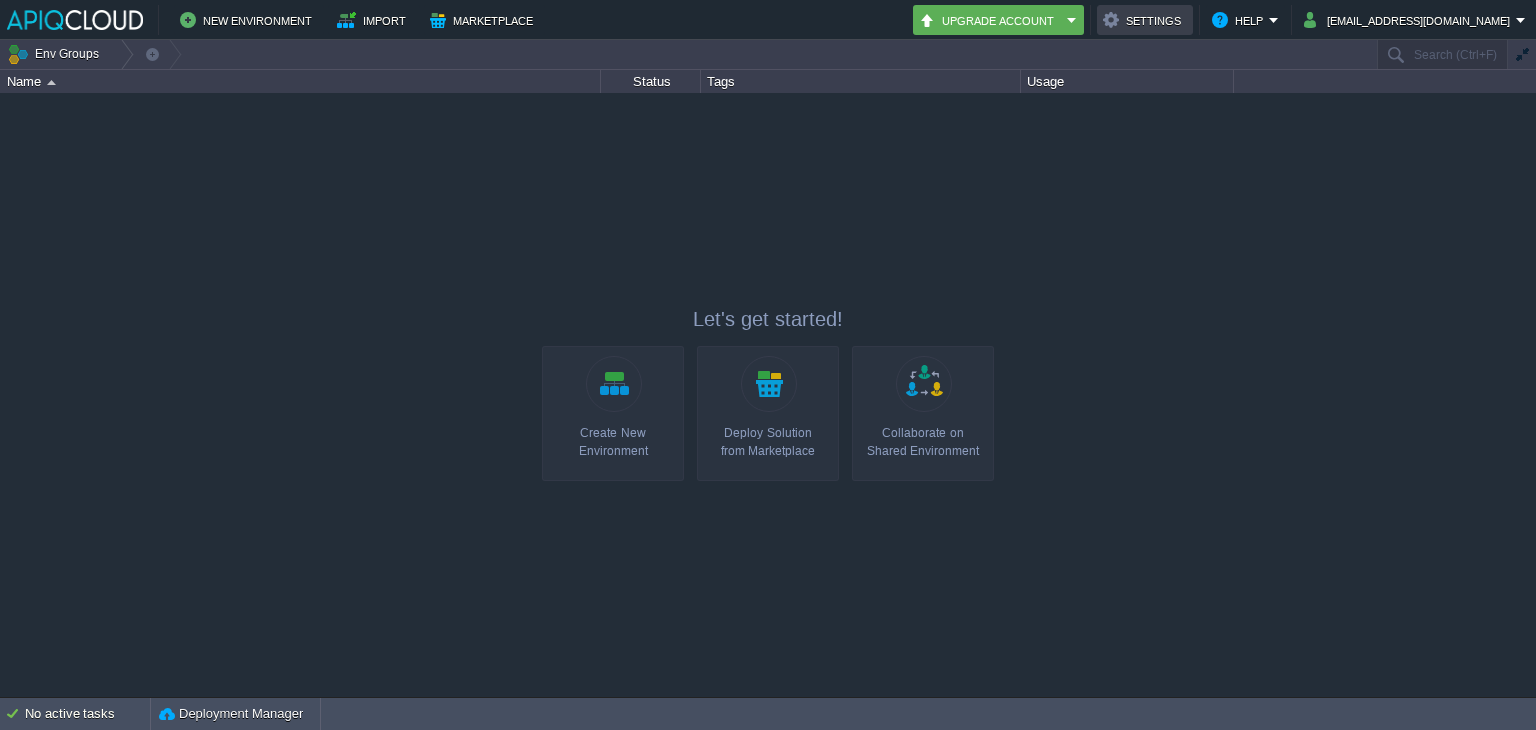 click on "Settings" at bounding box center [1145, 20] 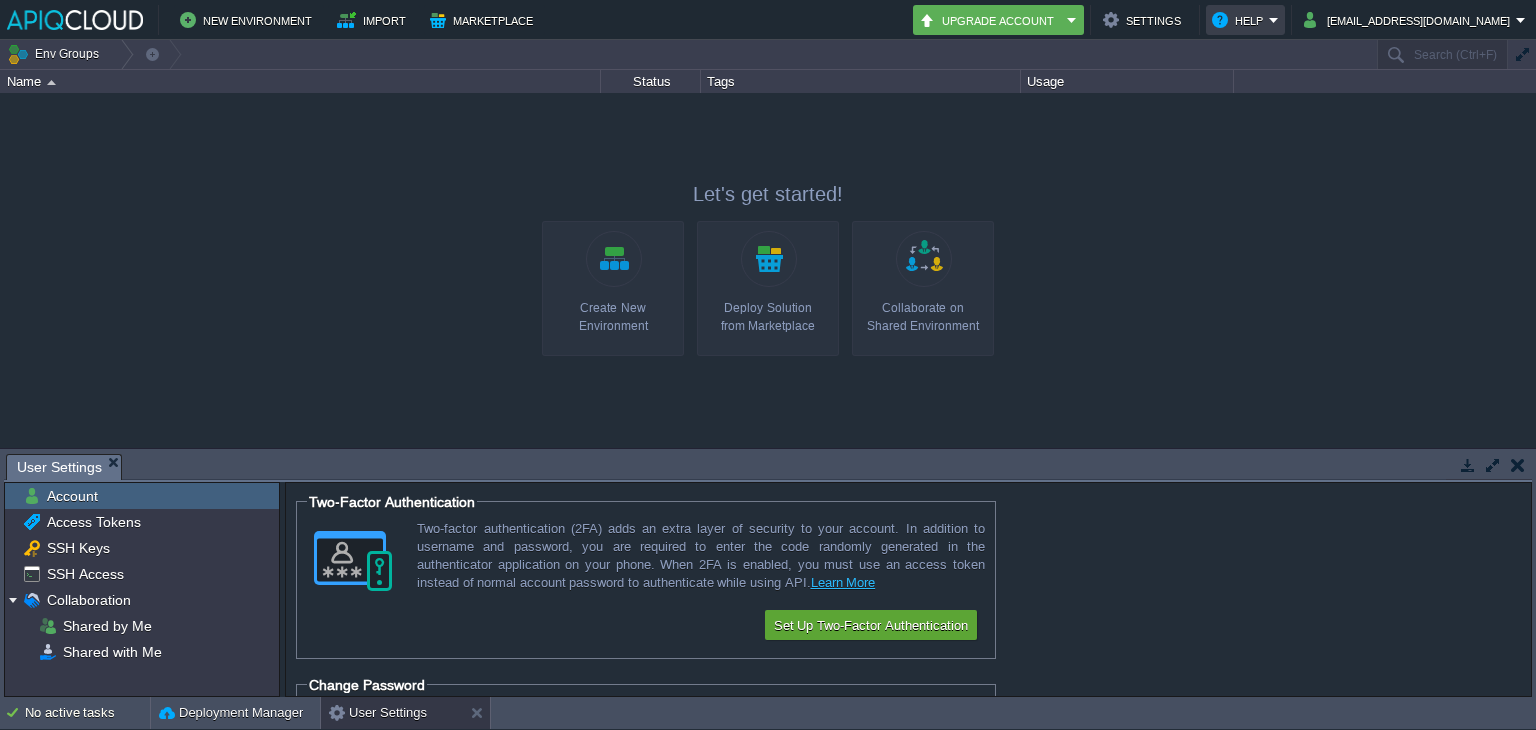 click on "Help" at bounding box center (1240, 20) 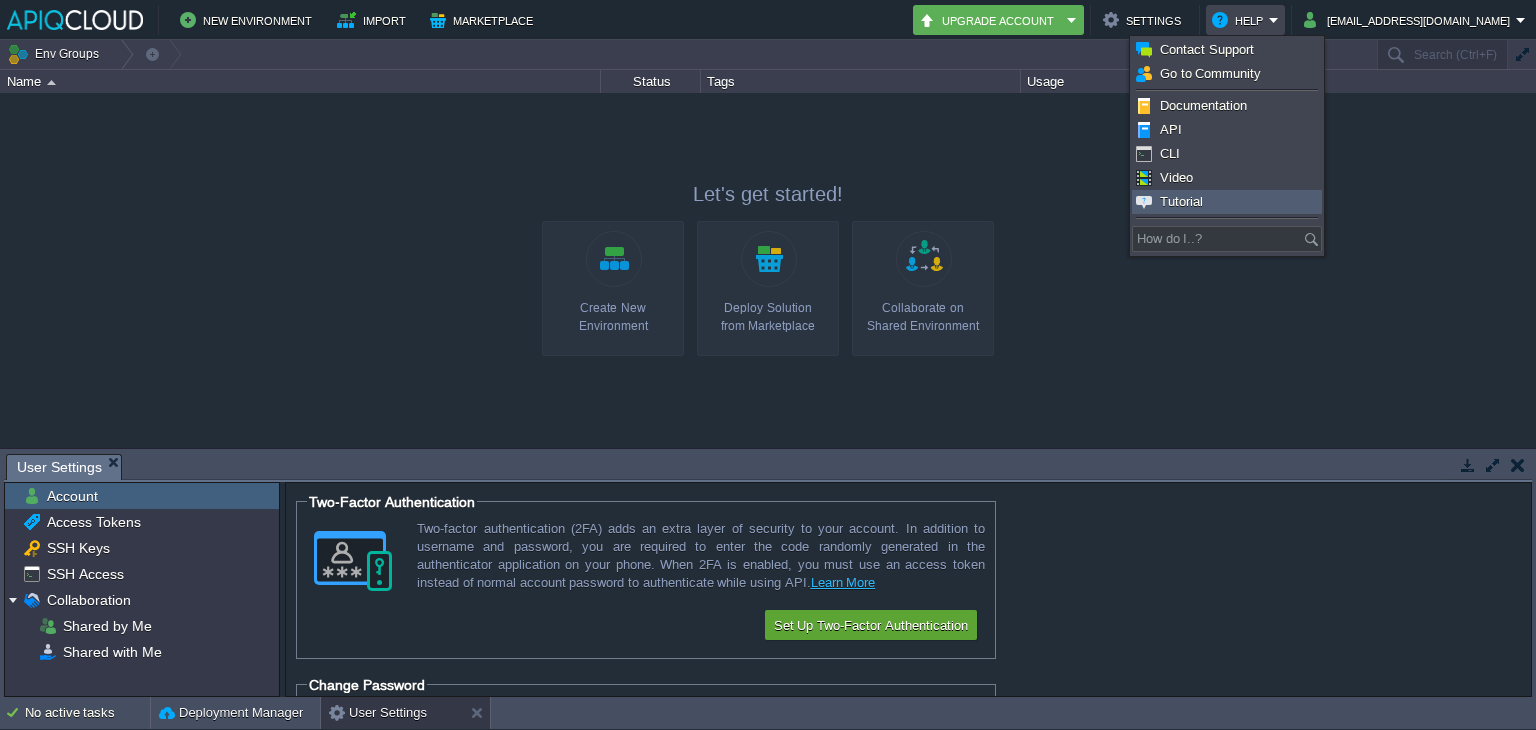 click on "Tutorial" at bounding box center [1181, 201] 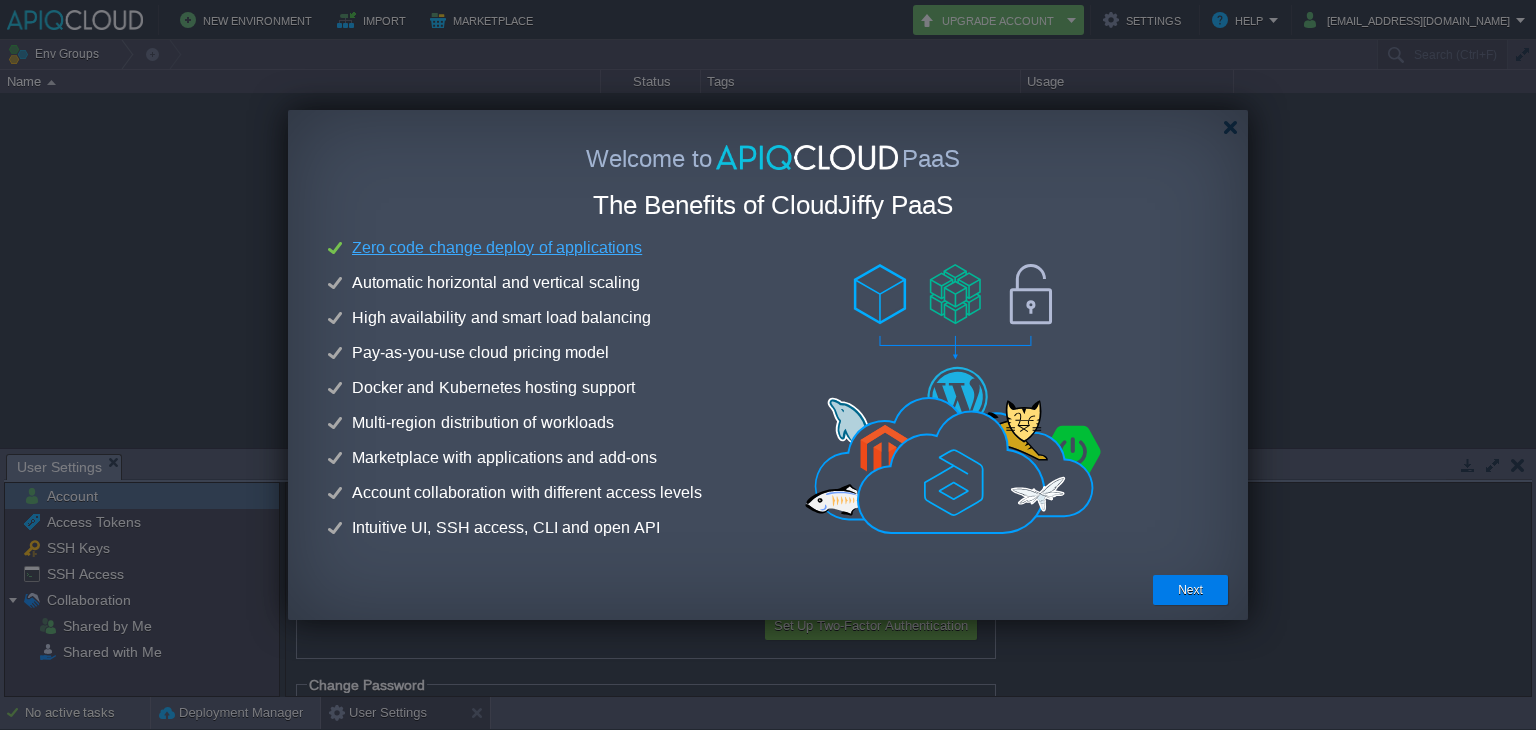 click on "Zero code change deploy of applications" at bounding box center [497, 248] 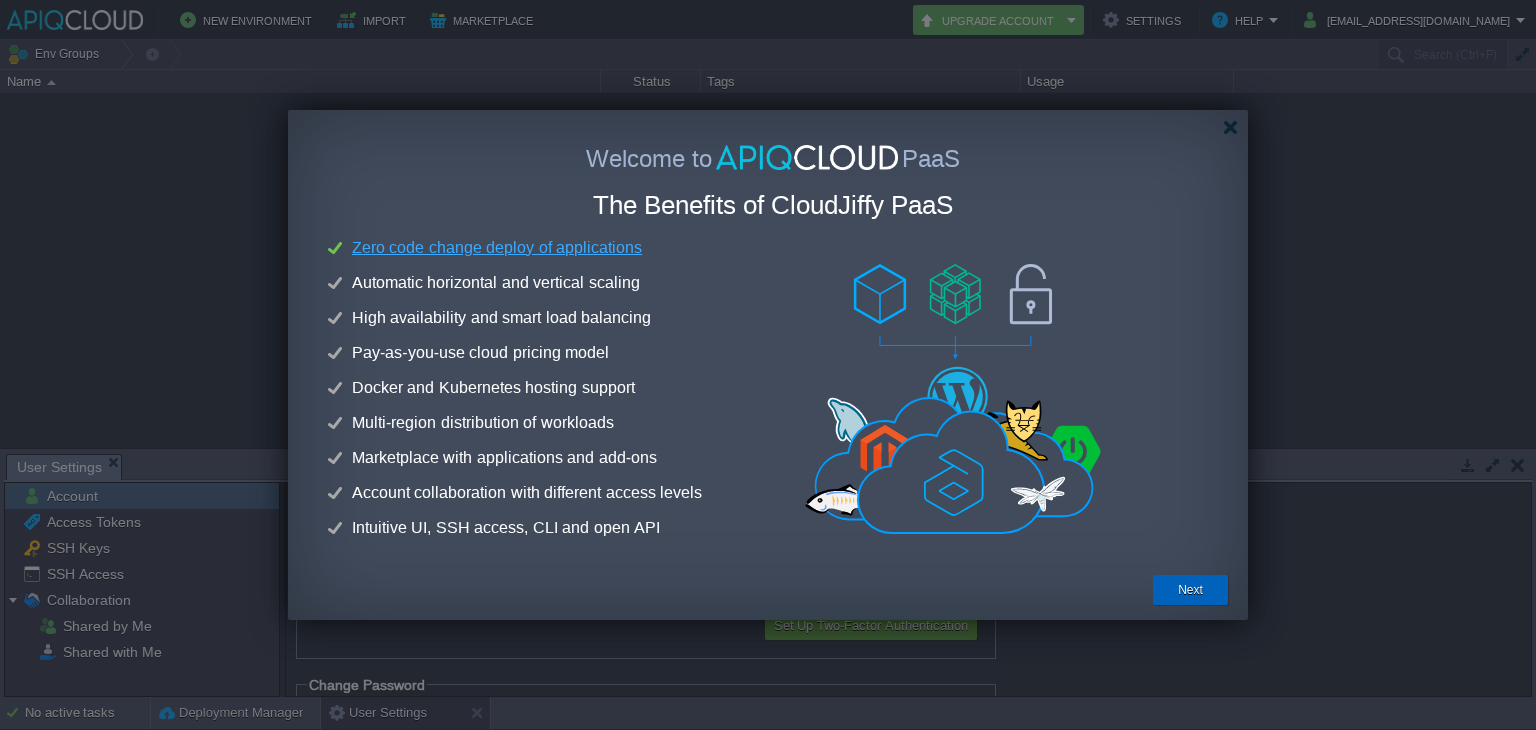 click on "Next" at bounding box center (1190, 590) 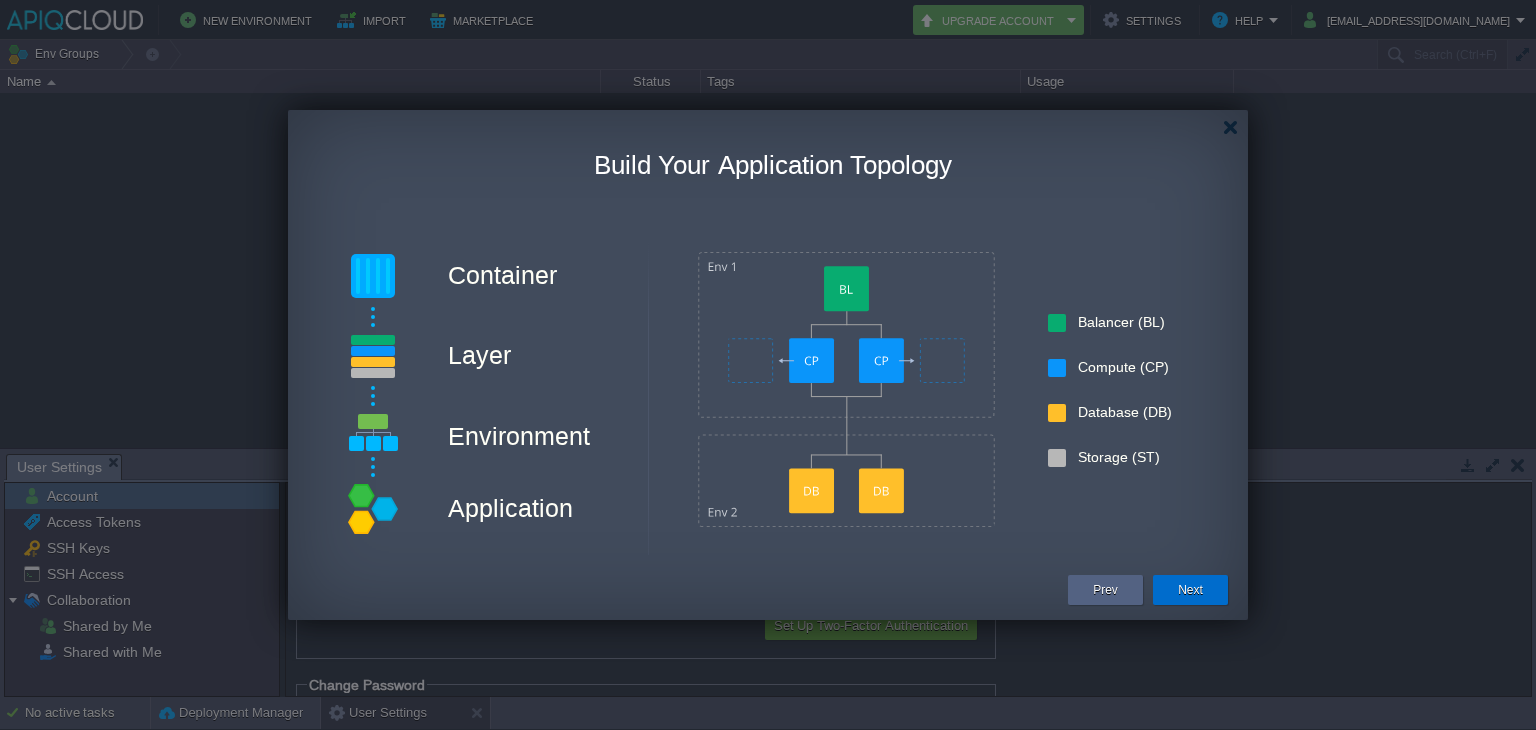 click on "Next" at bounding box center (1190, 590) 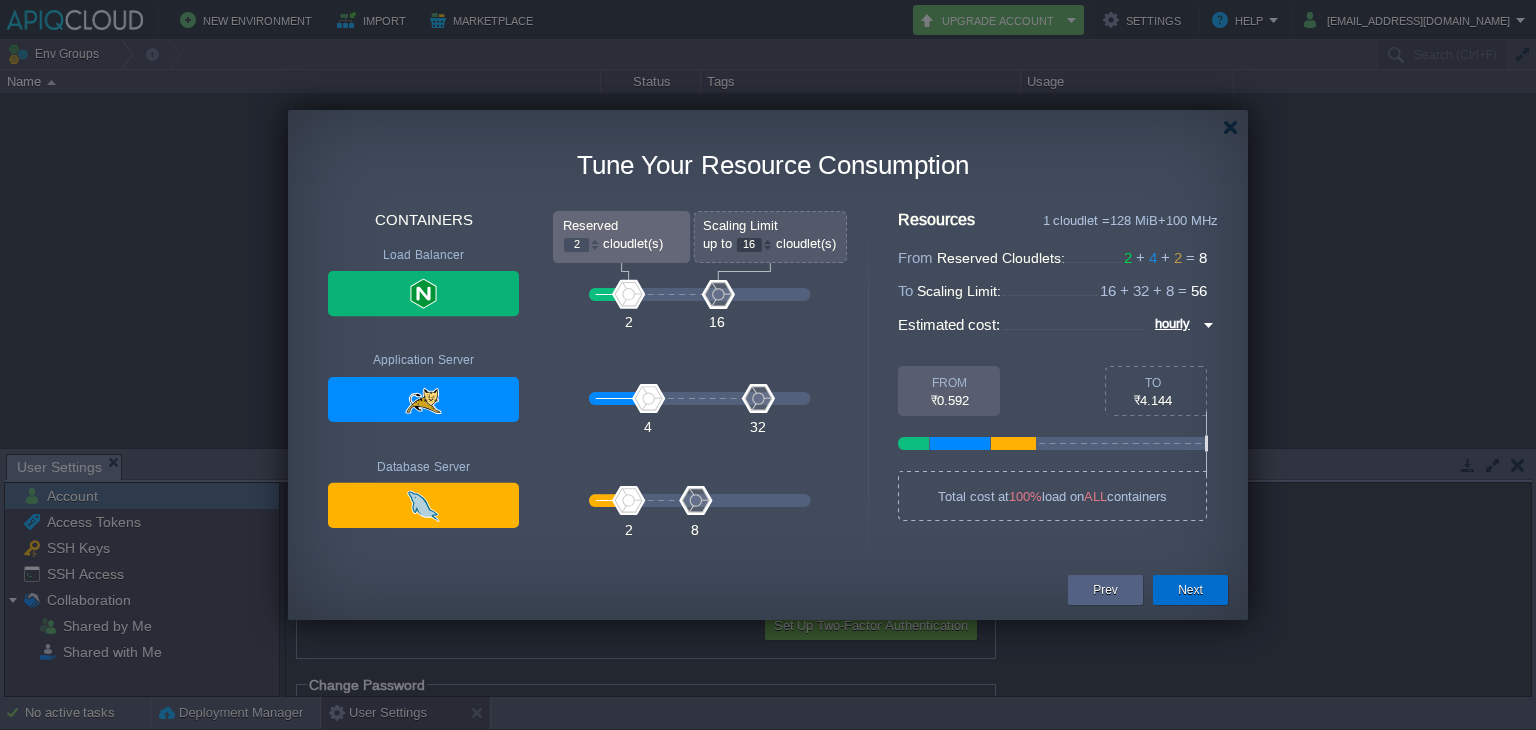 click on "Next" at bounding box center [1190, 590] 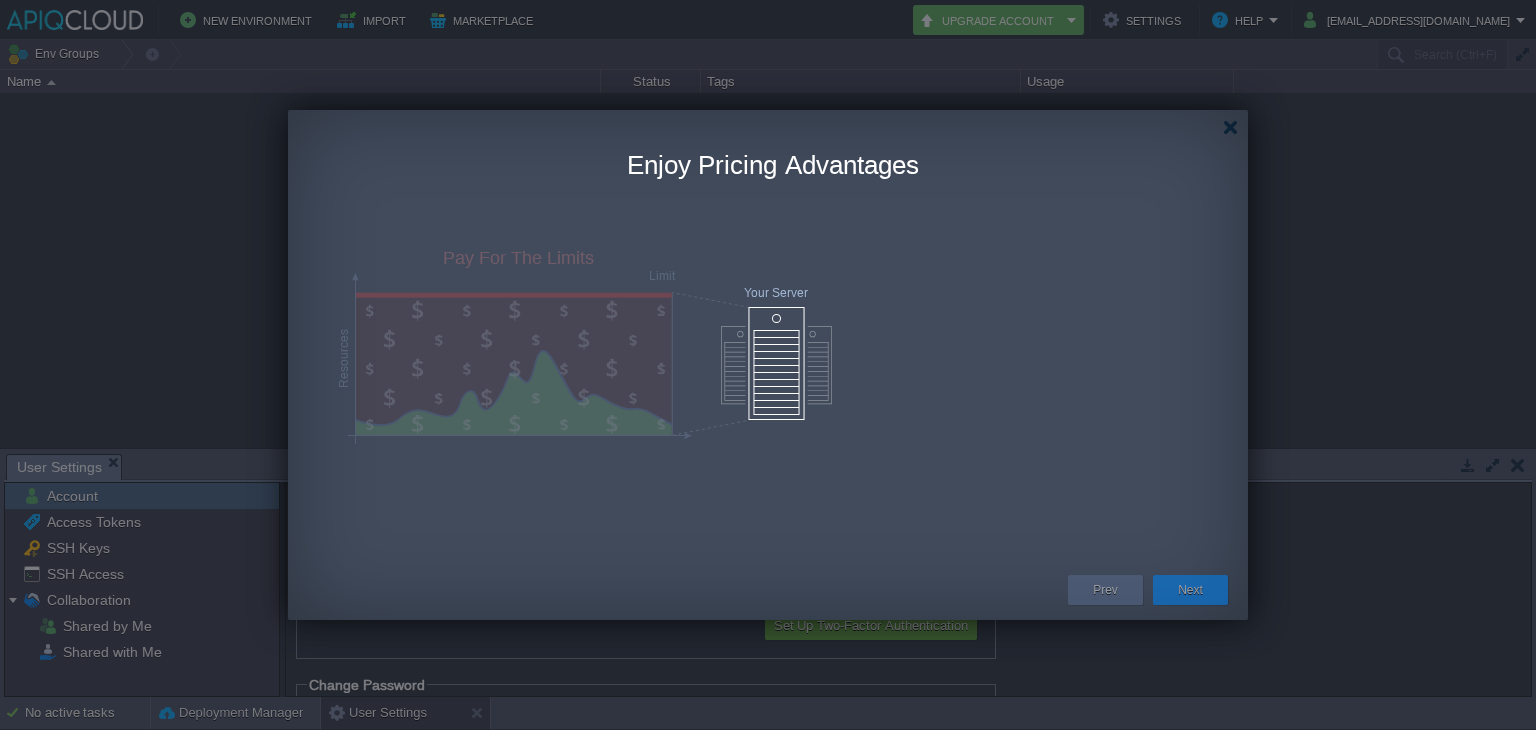 click on "Next" at bounding box center [1190, 590] 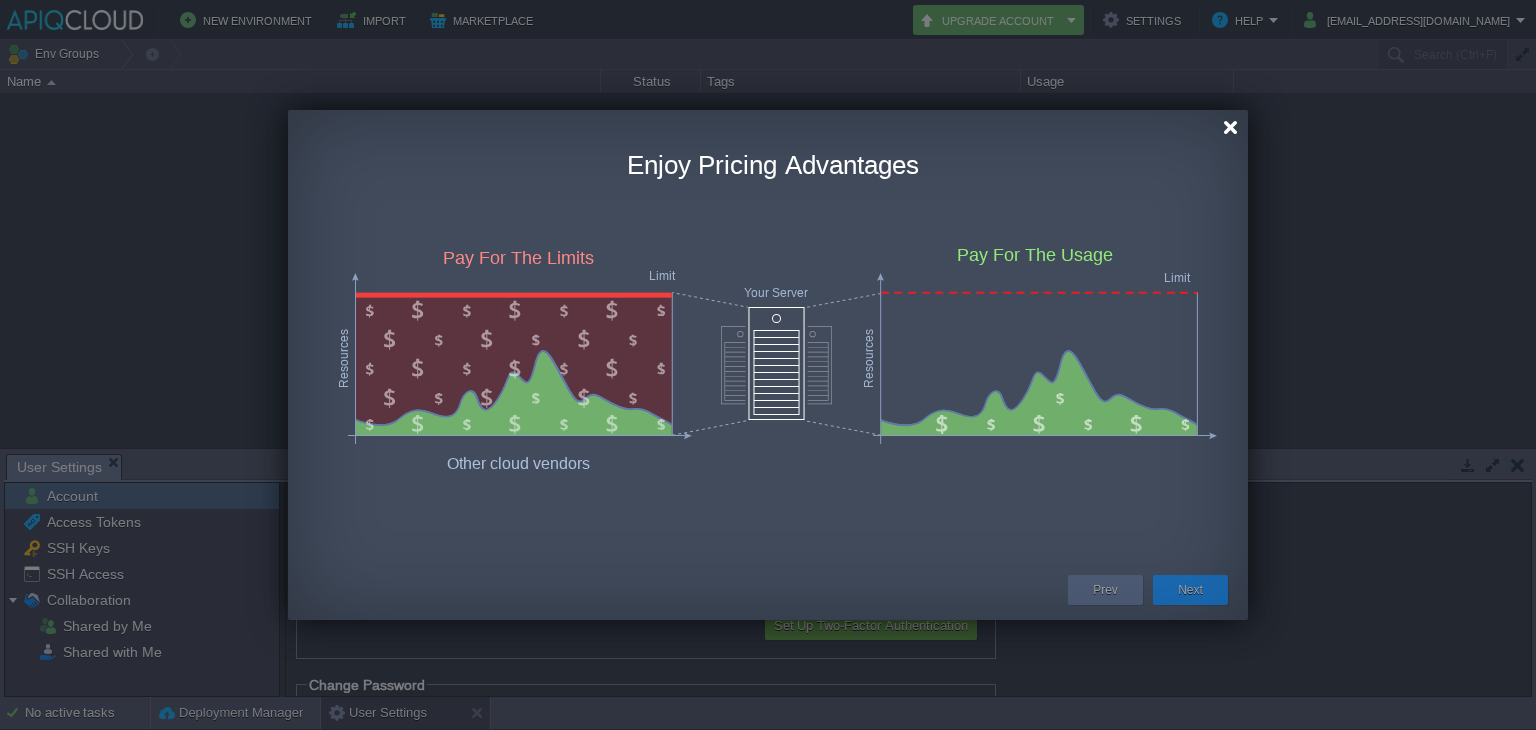 click at bounding box center (1230, 127) 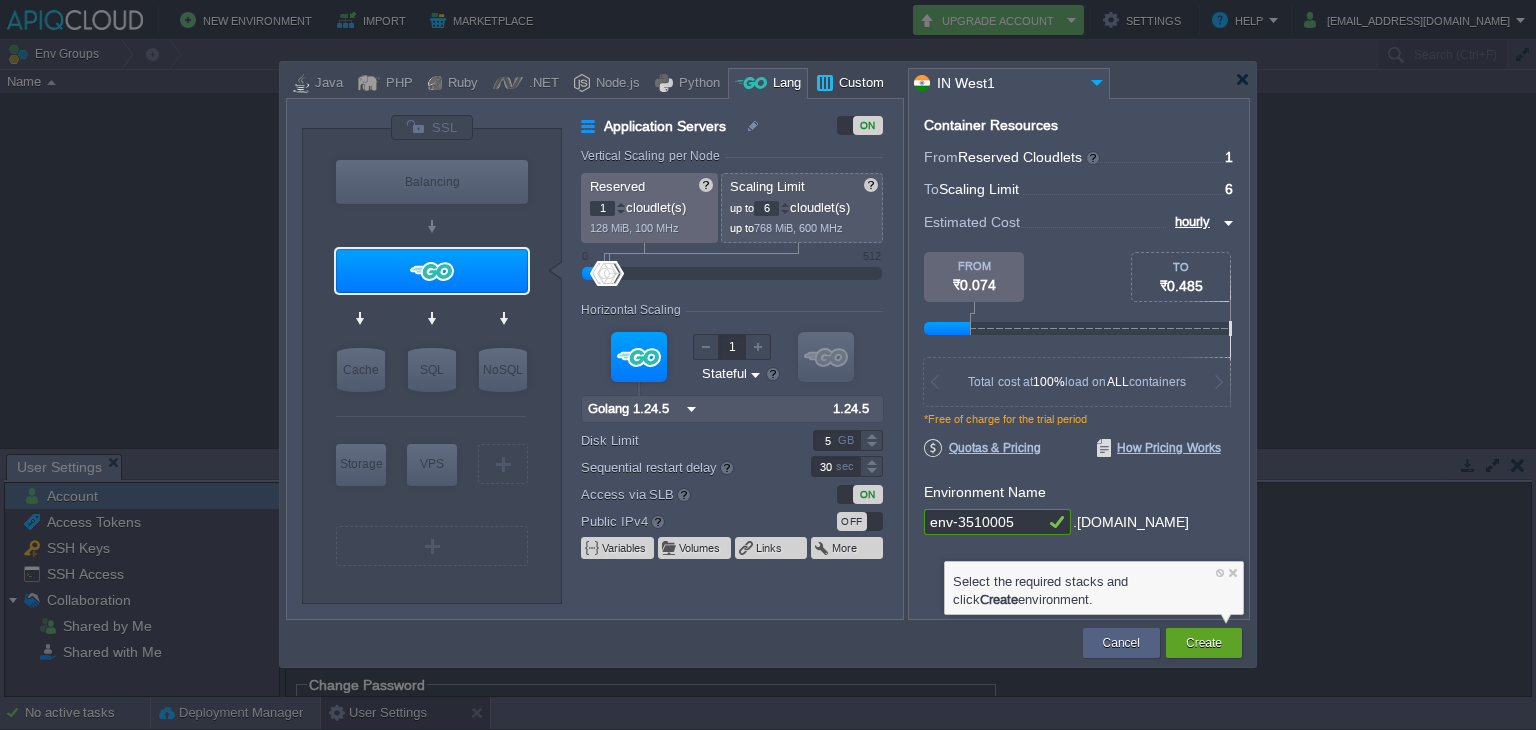 click on "Custom" at bounding box center [858, 84] 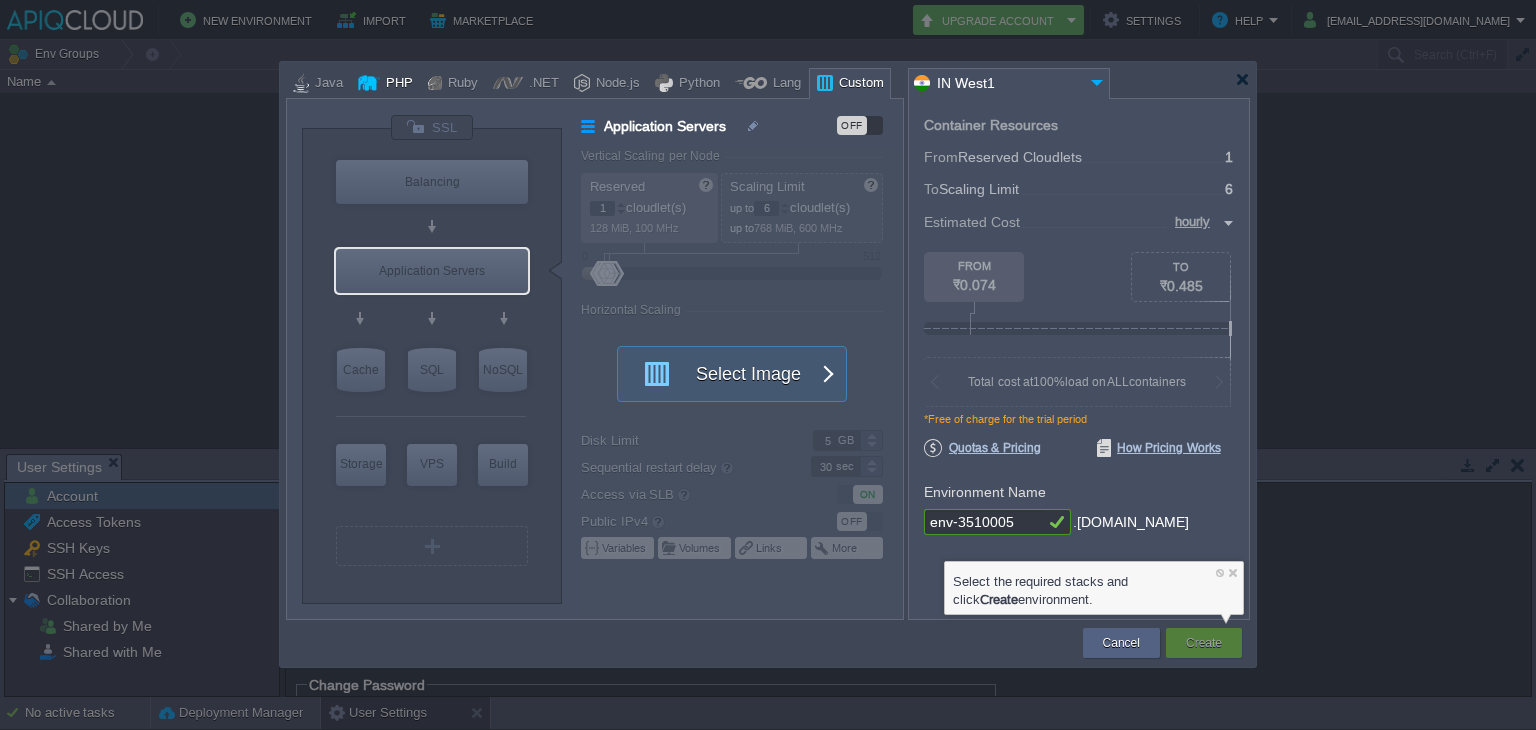 click on "PHP" at bounding box center (396, 84) 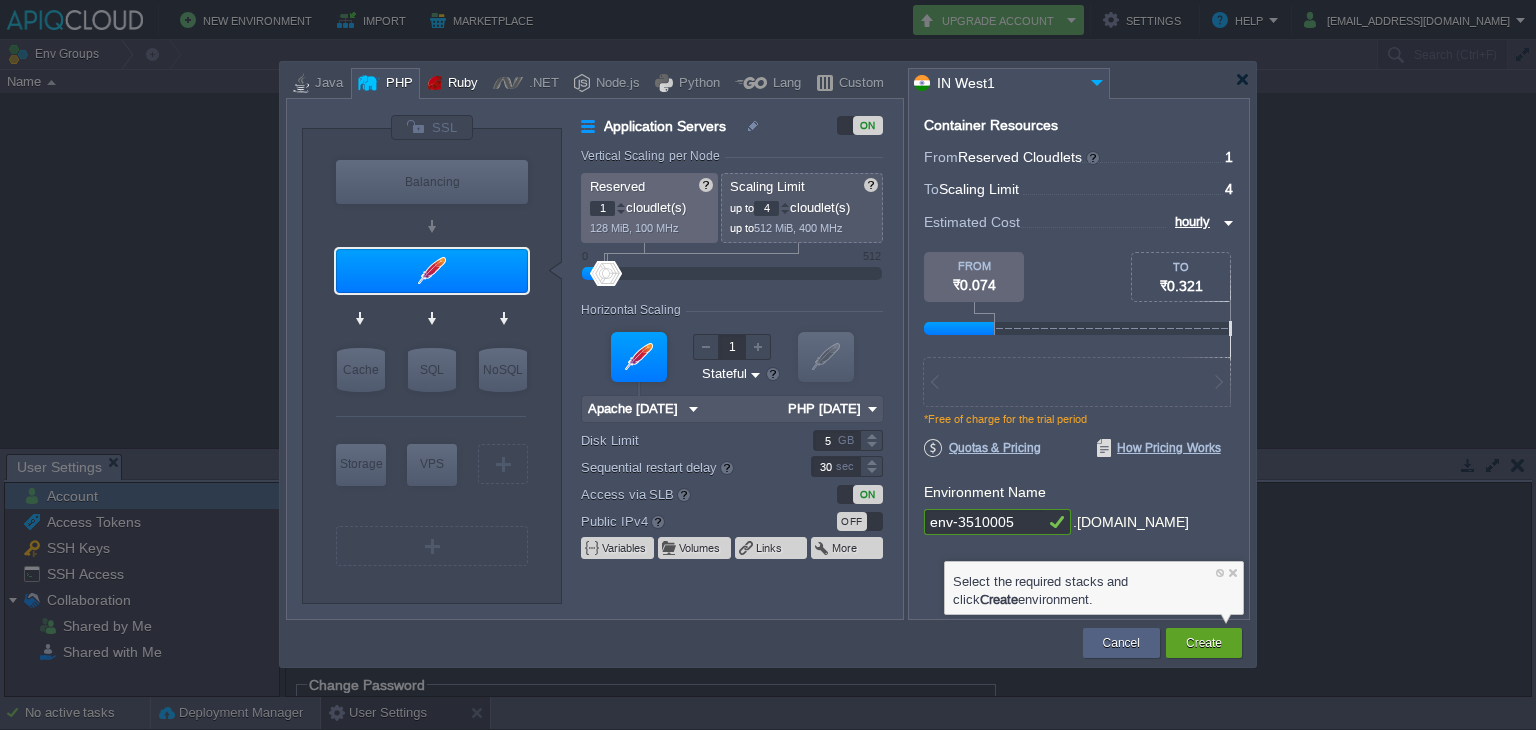 click on "Ruby" at bounding box center (460, 84) 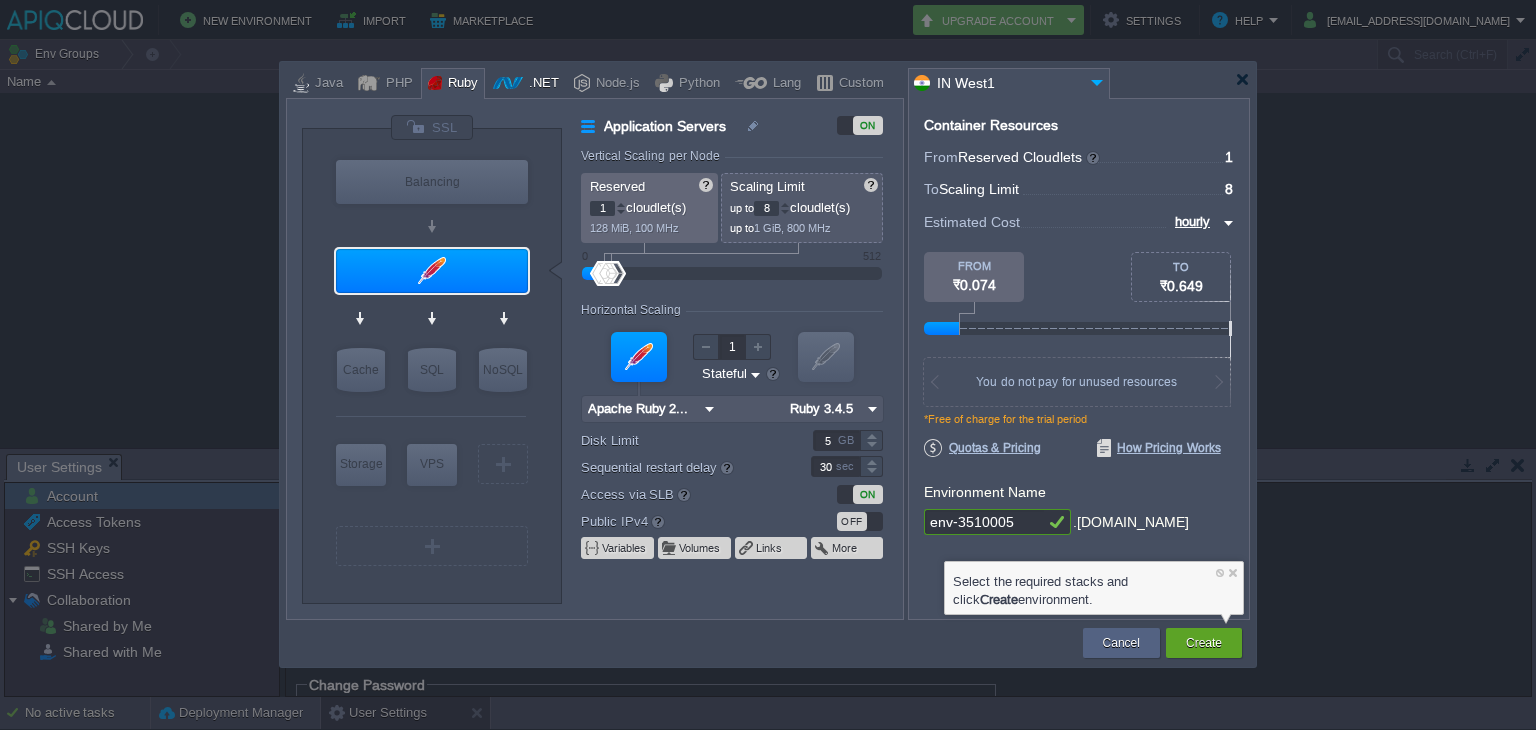 click on ".NET" at bounding box center (541, 84) 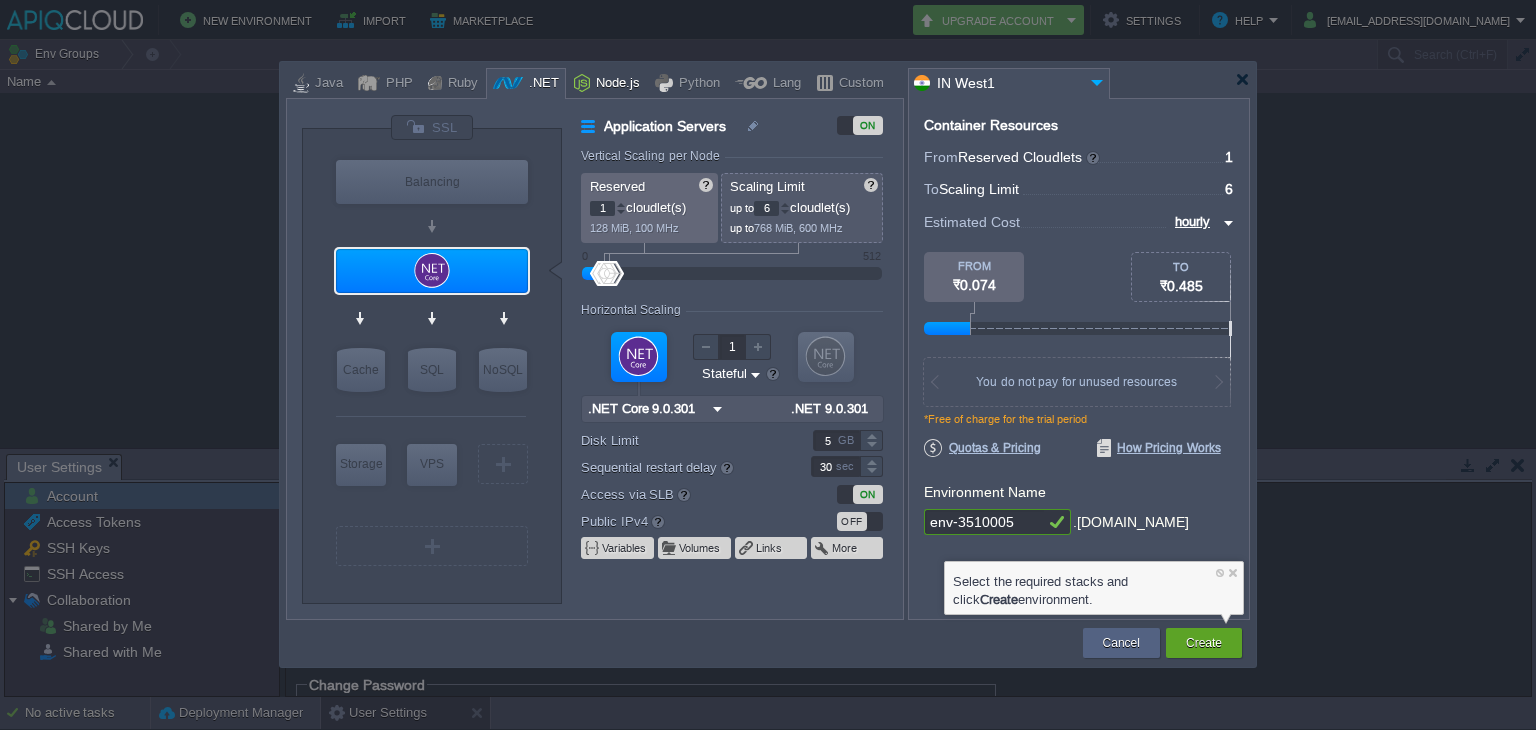 click on "Node.js" at bounding box center [615, 84] 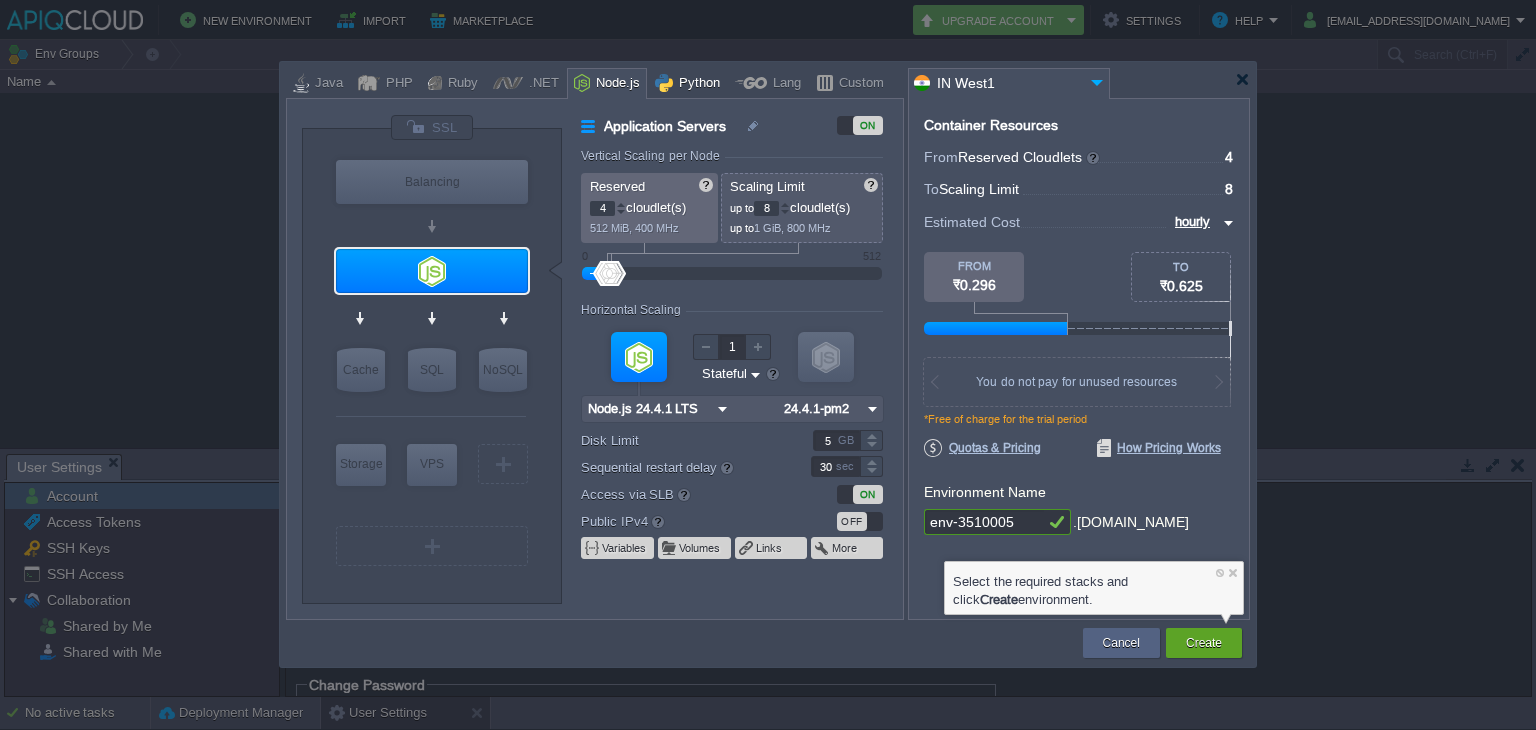 click on "Python" at bounding box center (696, 84) 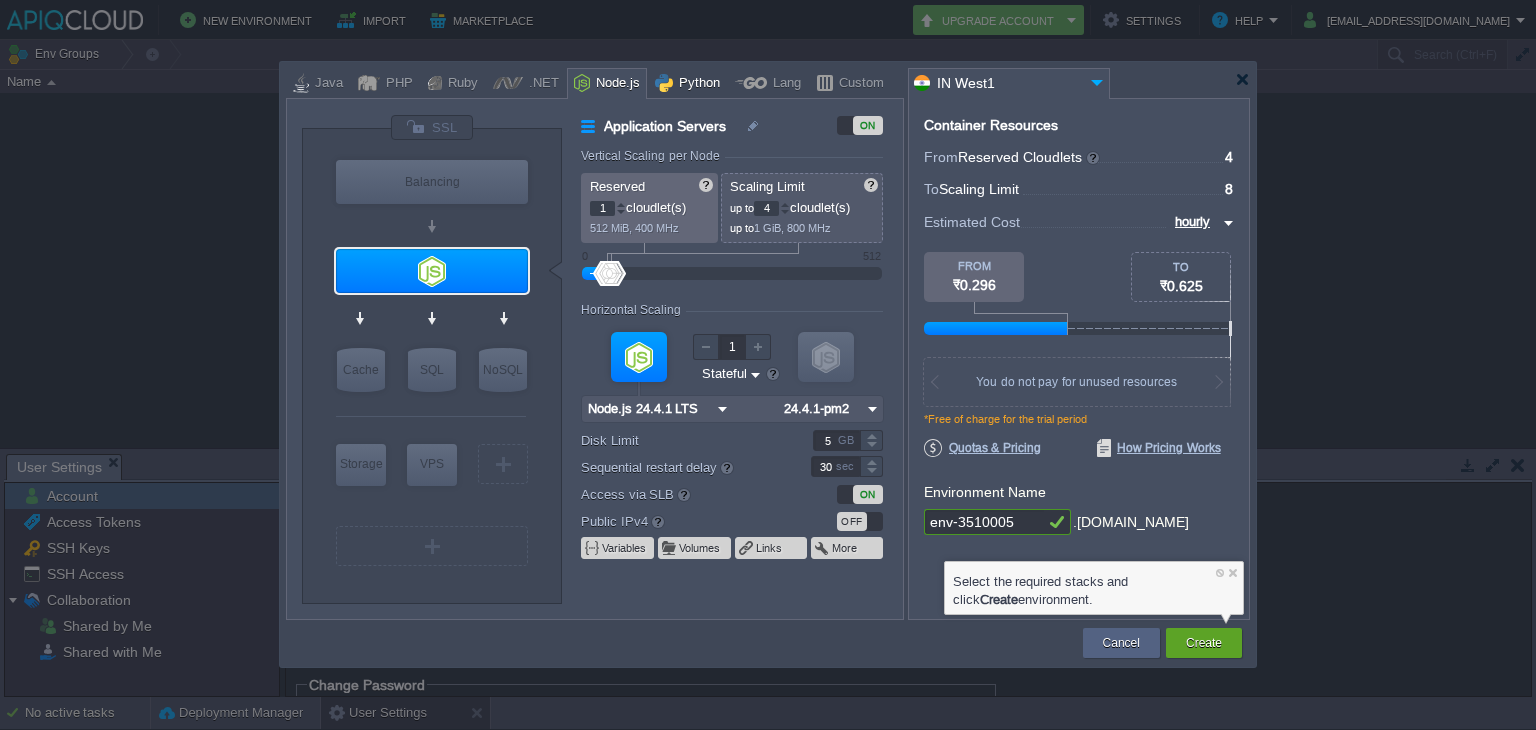 type on "Apache Python..." 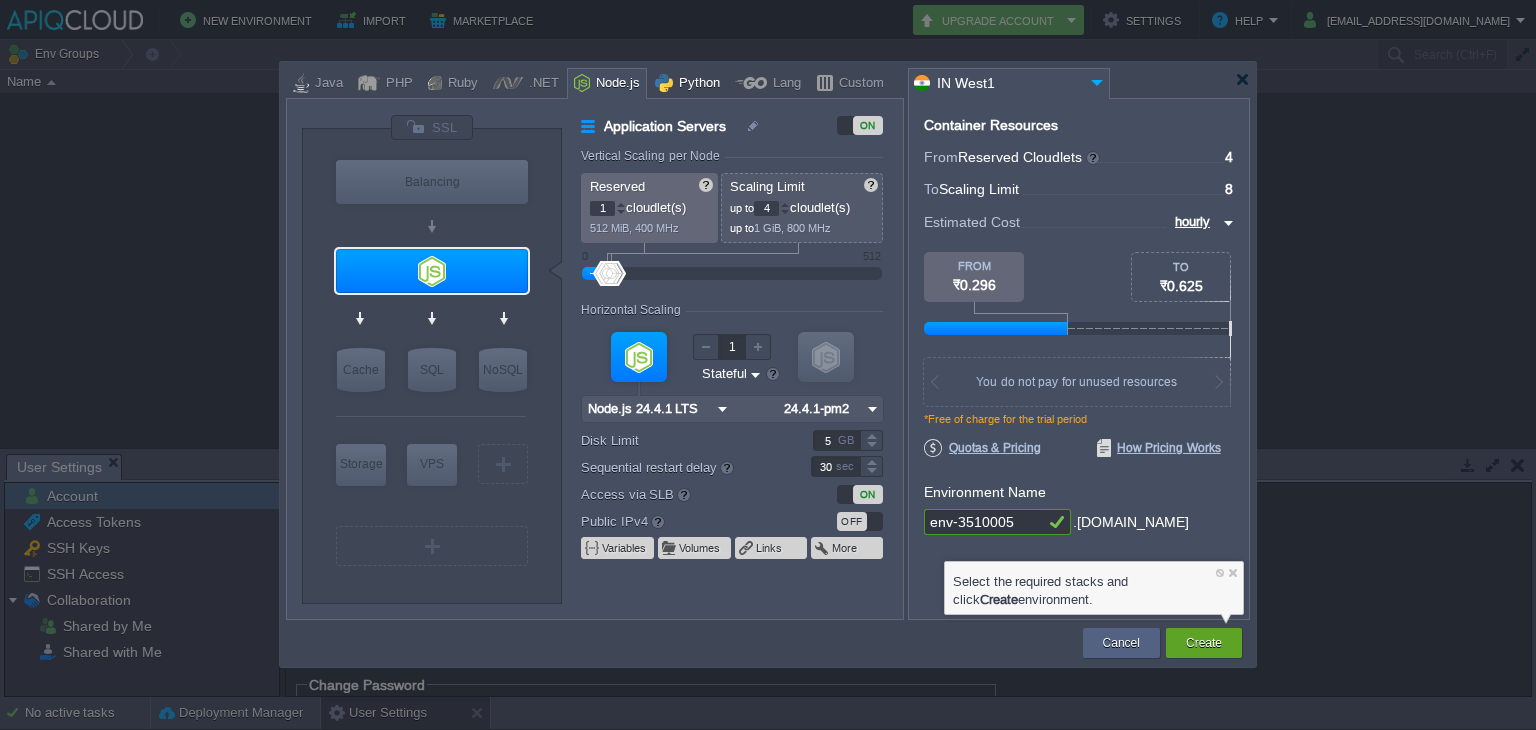 type on "Python 3.13.5" 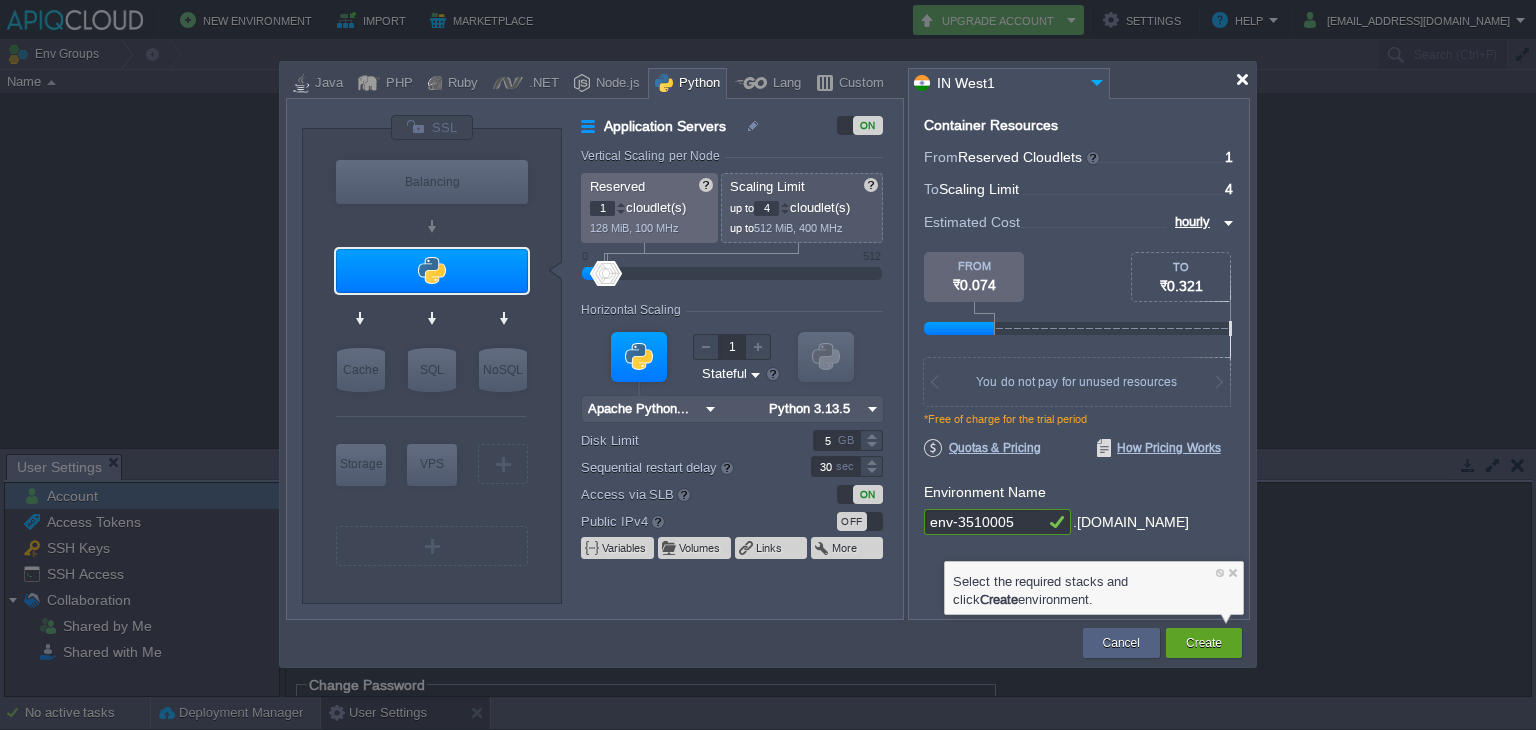 click at bounding box center (1242, 79) 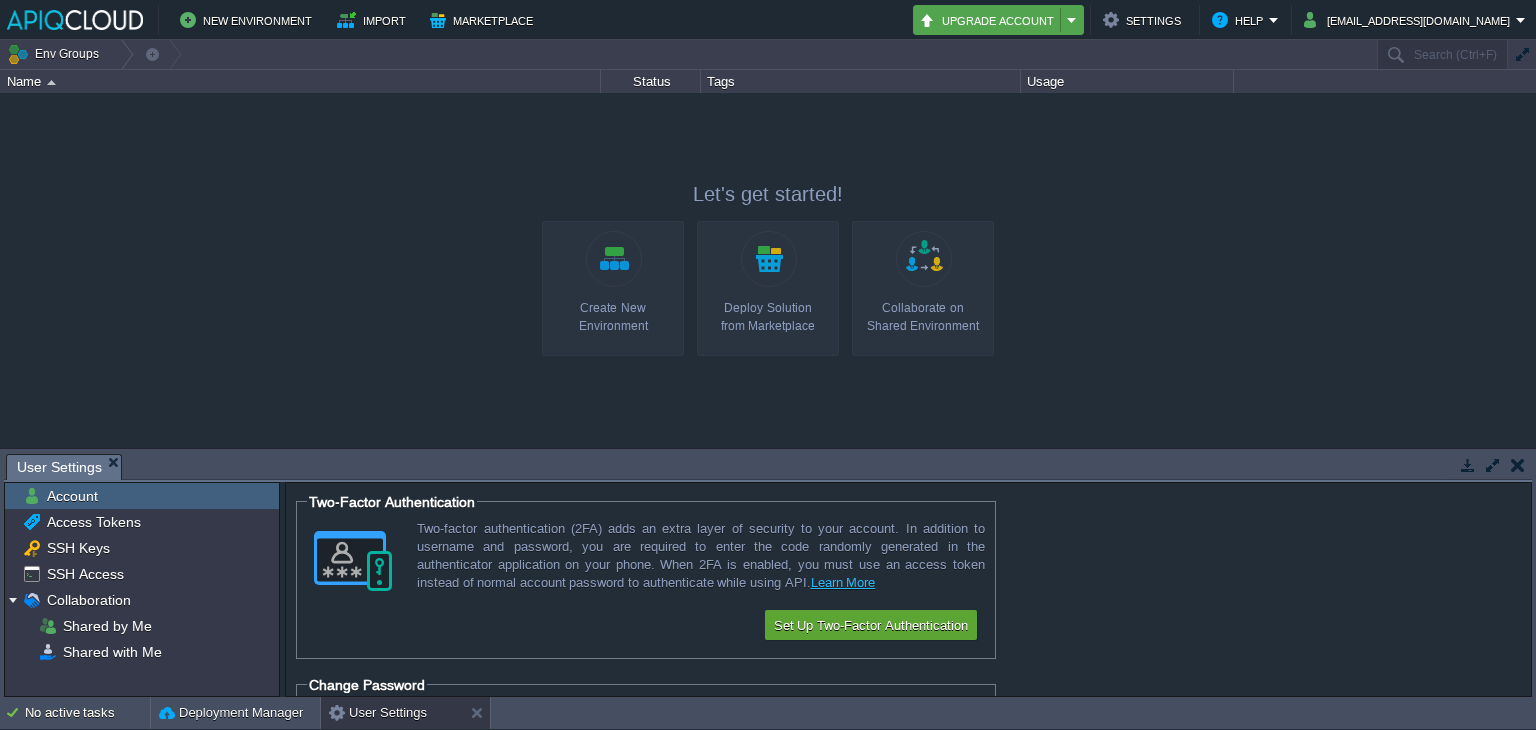click on "Upgrade Account" at bounding box center (998, 20) 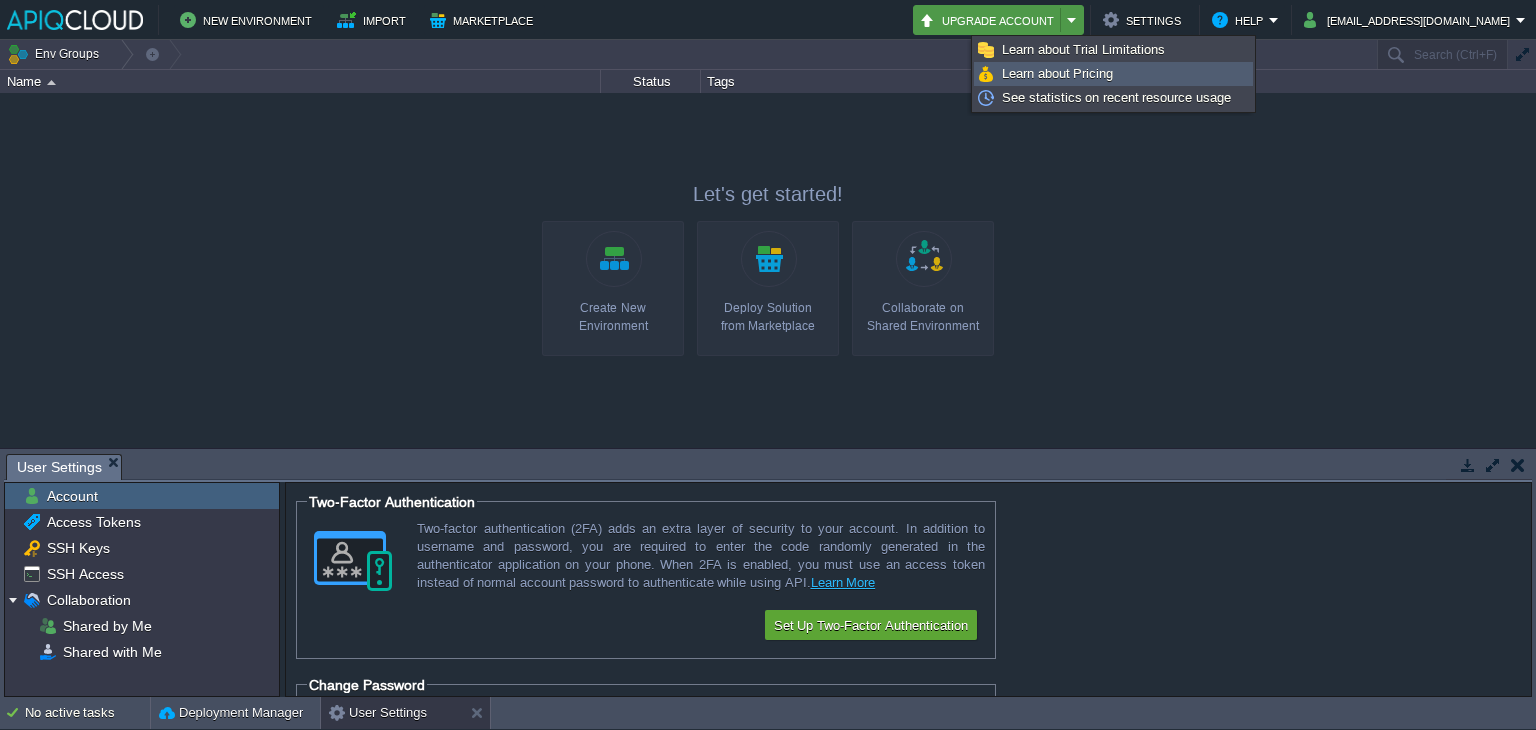 click on "Learn about Pricing" at bounding box center [1057, 73] 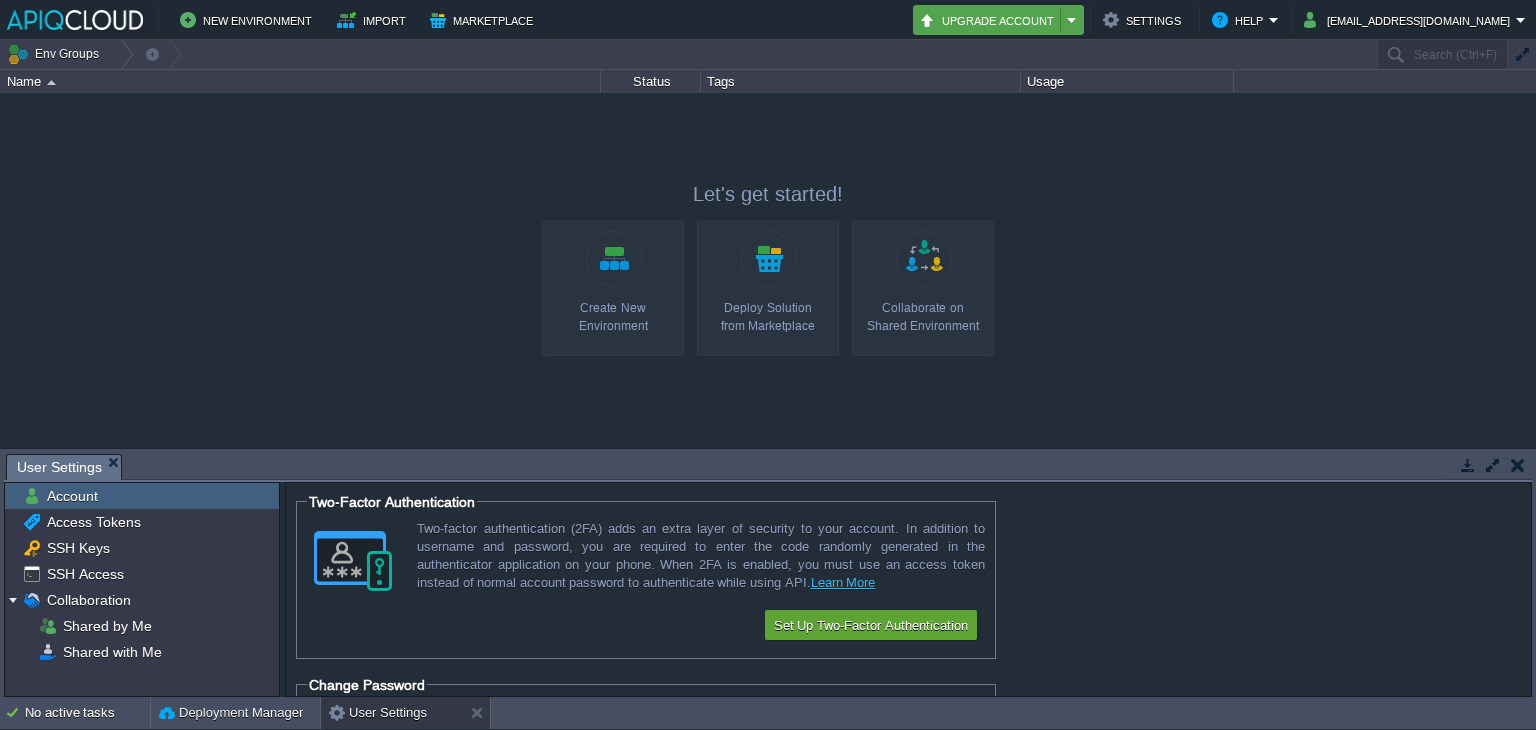 click on "Upgrade Account" at bounding box center (998, 20) 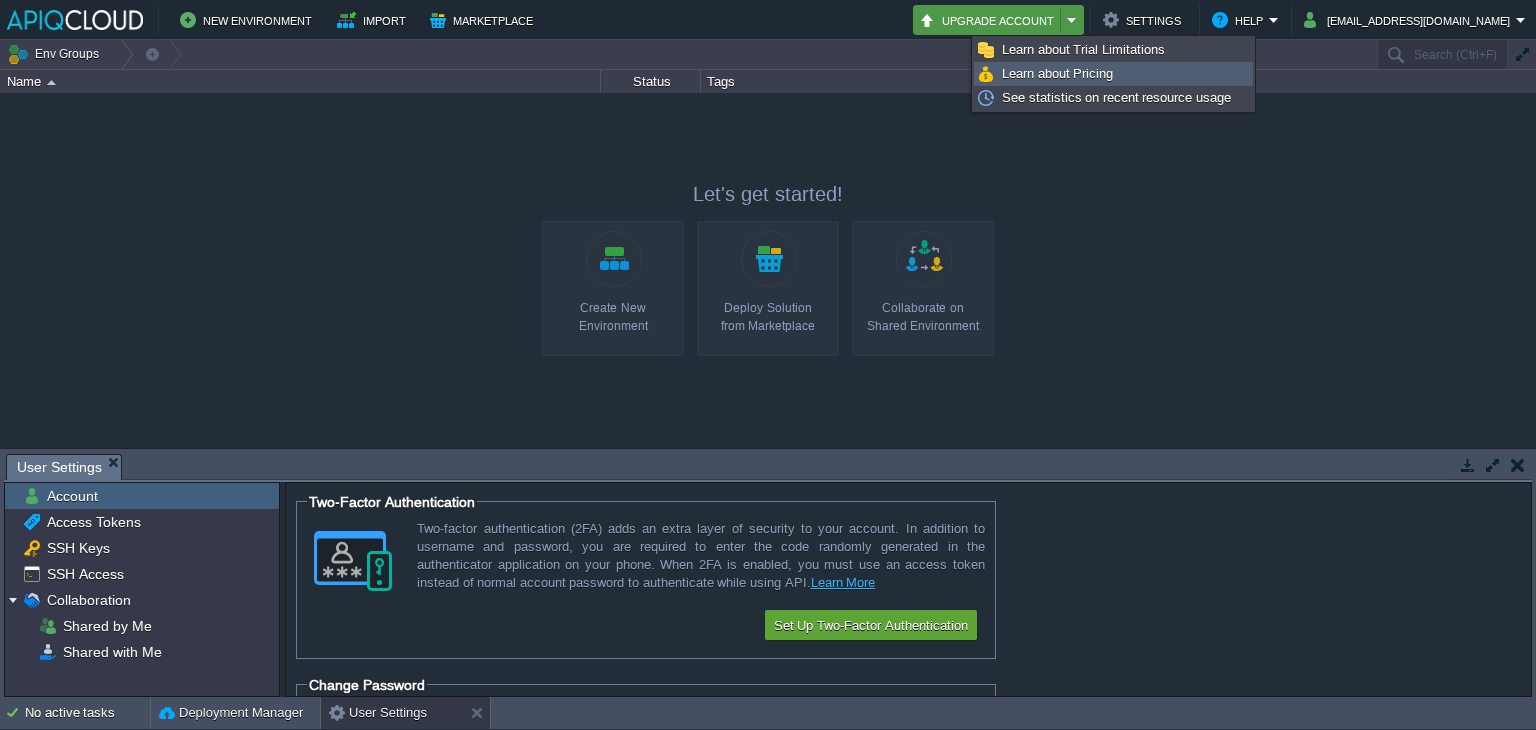 click on "Learn about Pricing" at bounding box center (1057, 73) 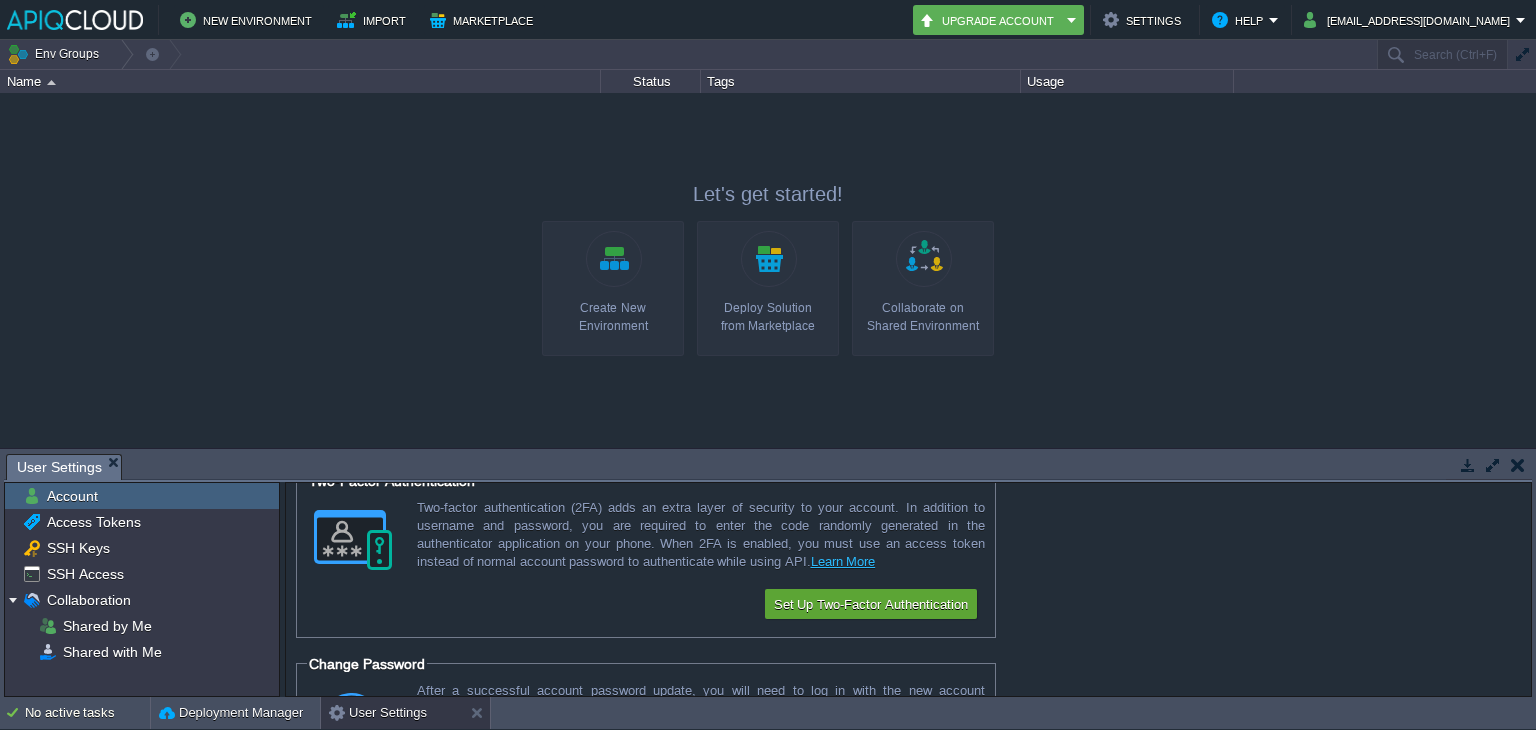scroll, scrollTop: 0, scrollLeft: 0, axis: both 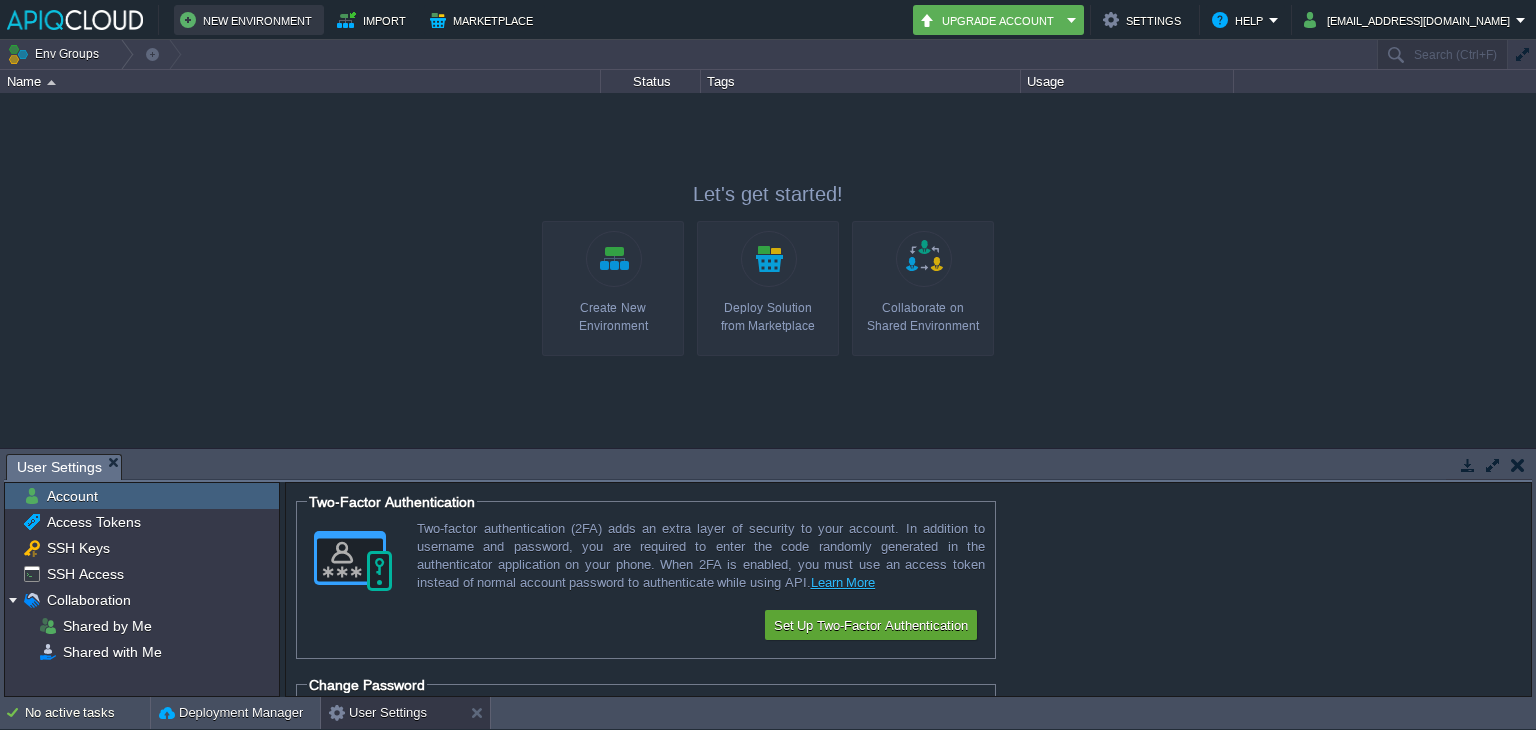 click on "New Environment" at bounding box center [249, 20] 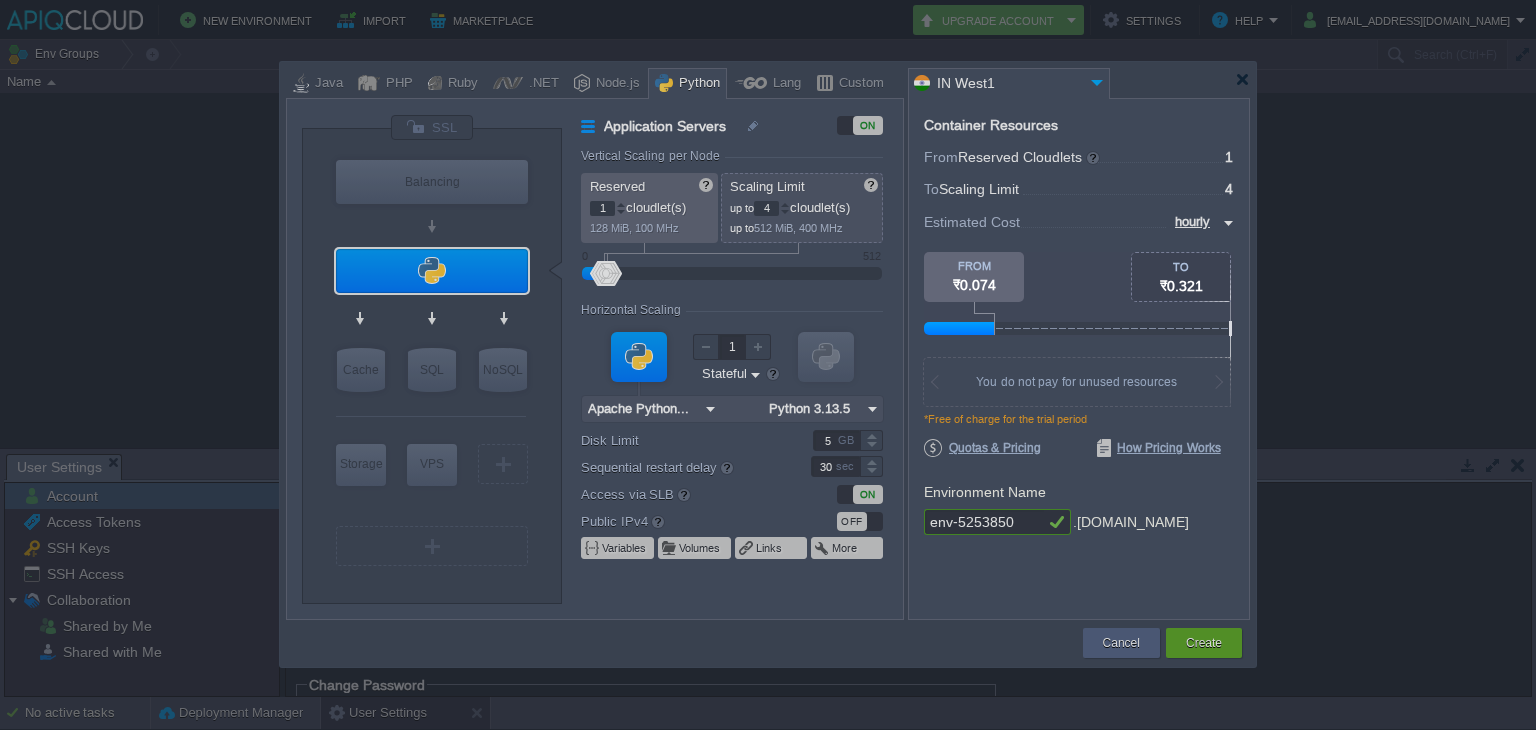 click at bounding box center (768, 365) 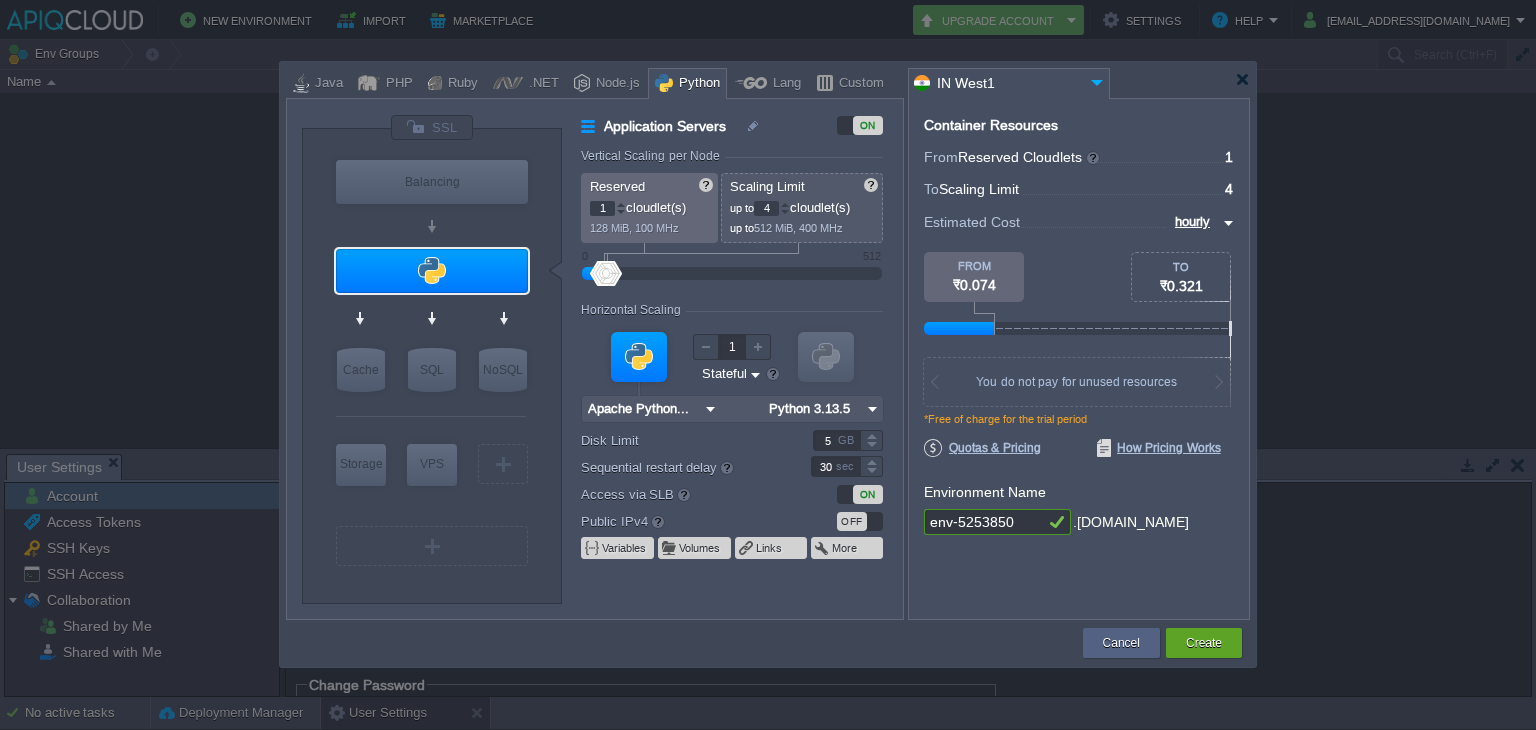click on "IN West1" at bounding box center (997, 83) 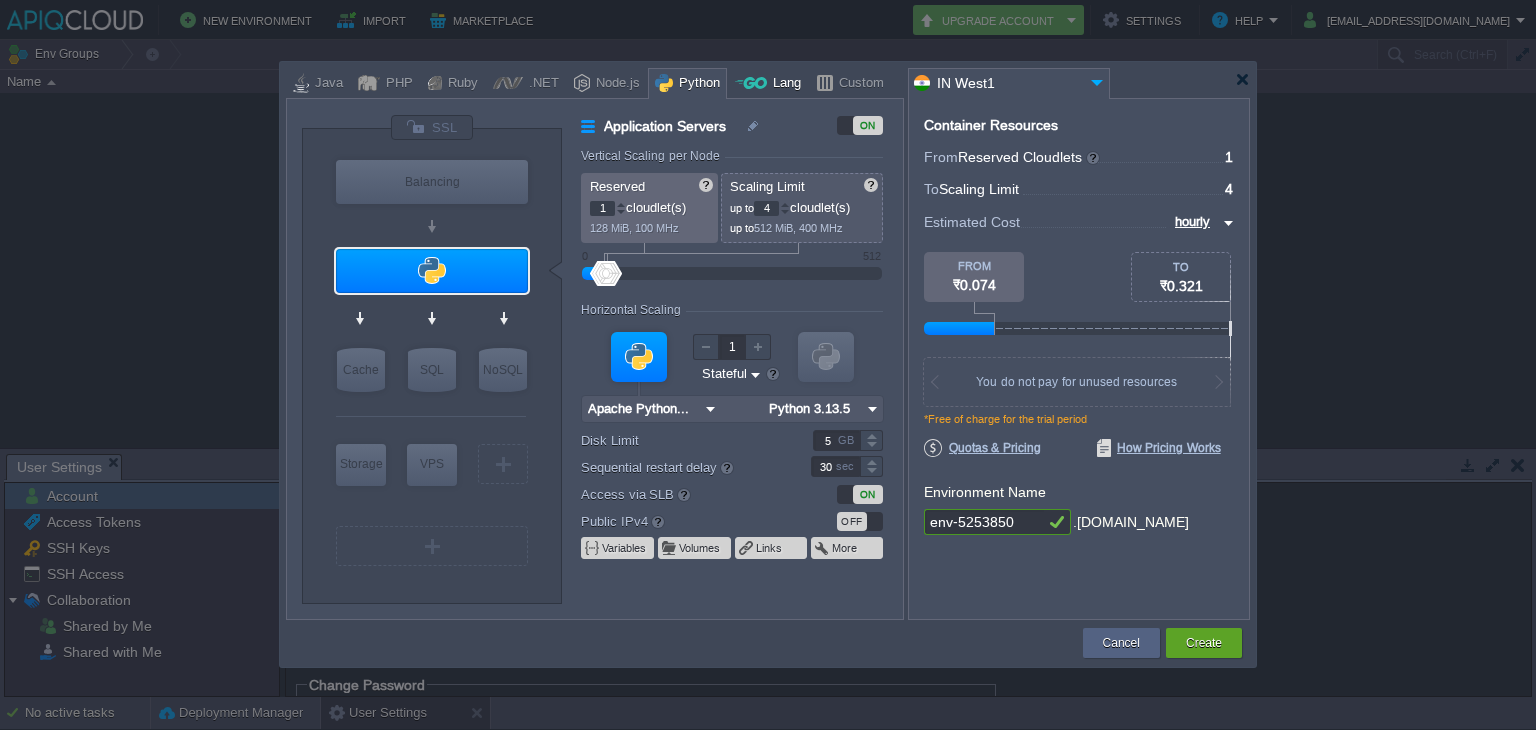 click on "Lang" at bounding box center [784, 84] 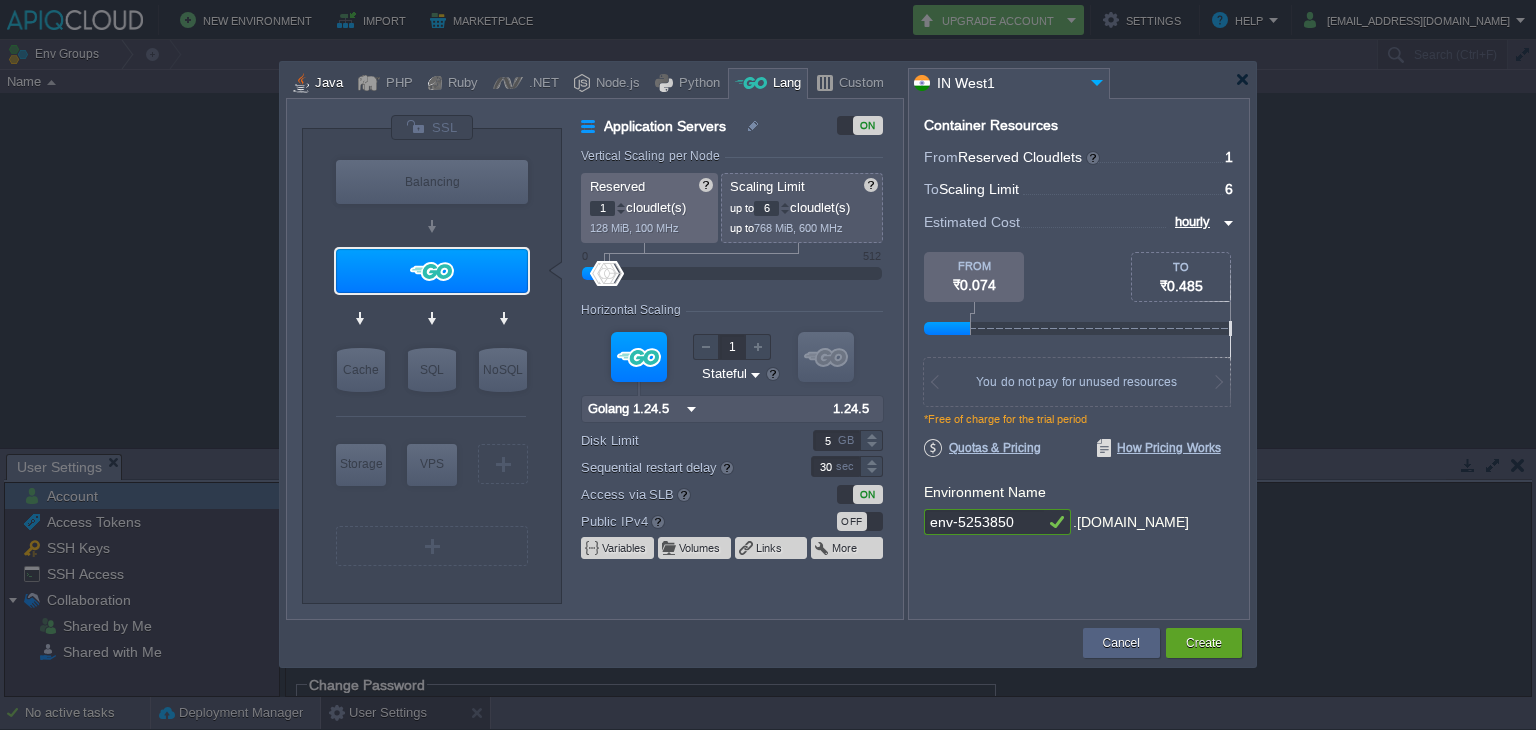 click on "Java" at bounding box center [326, 84] 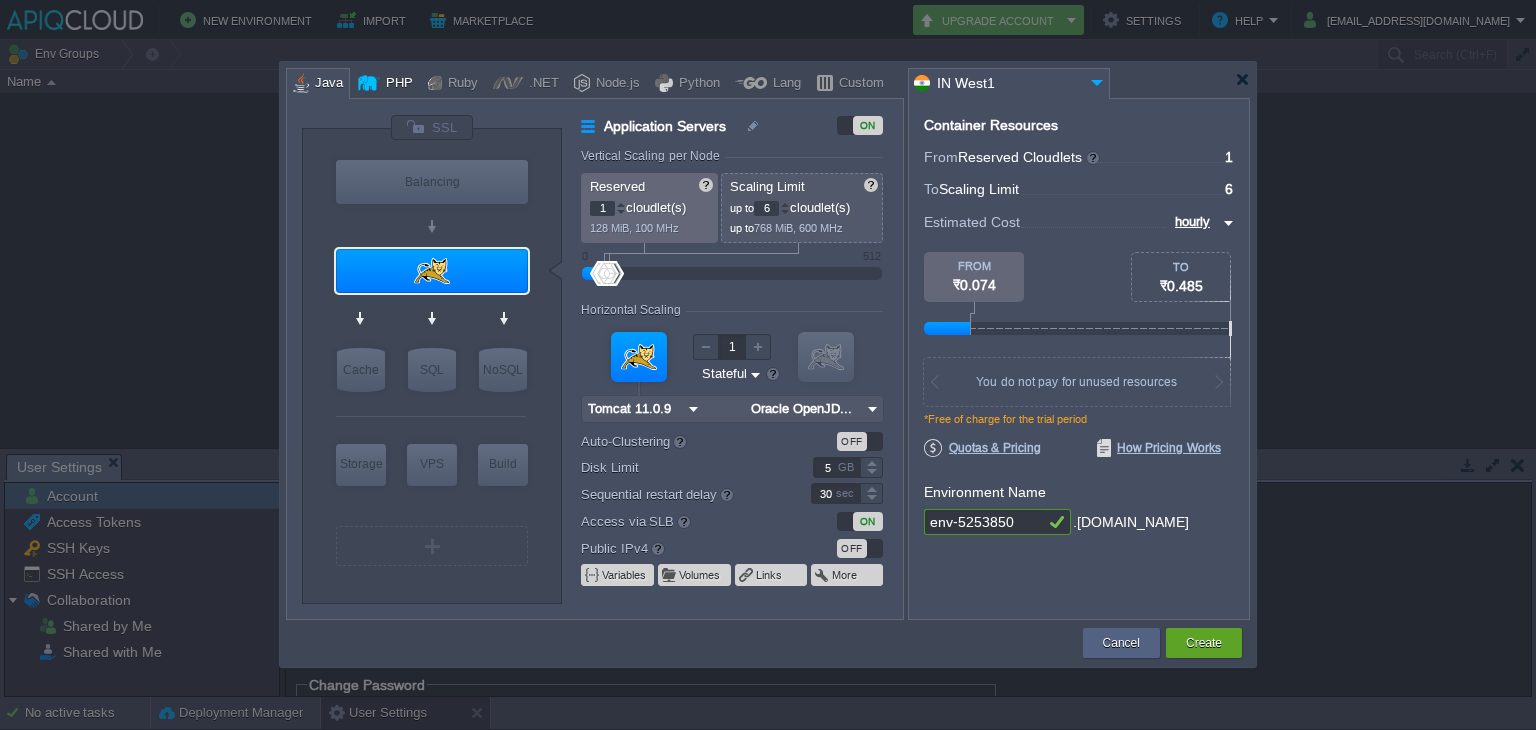 click on "PHP" at bounding box center (396, 84) 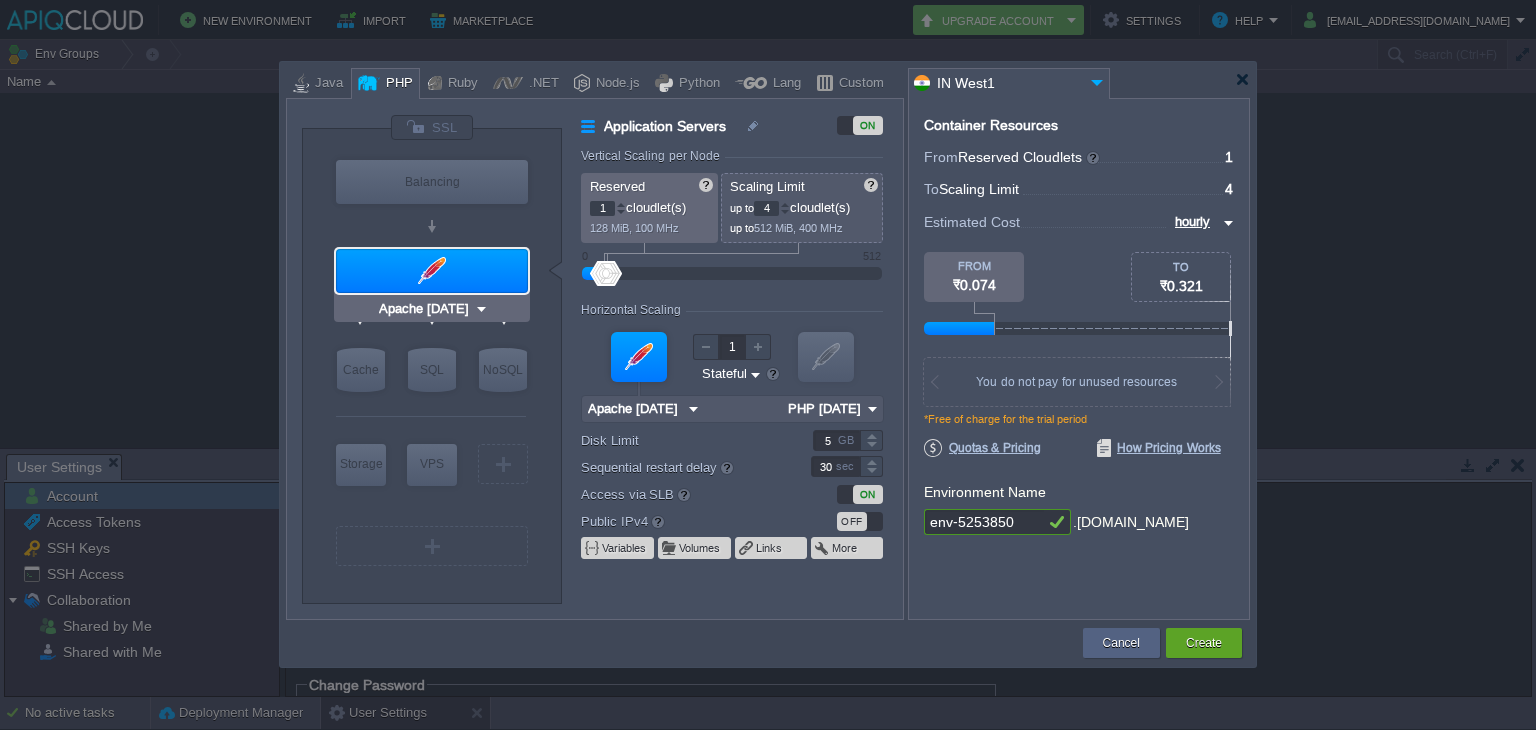 type on "NGINX 1.28.0" 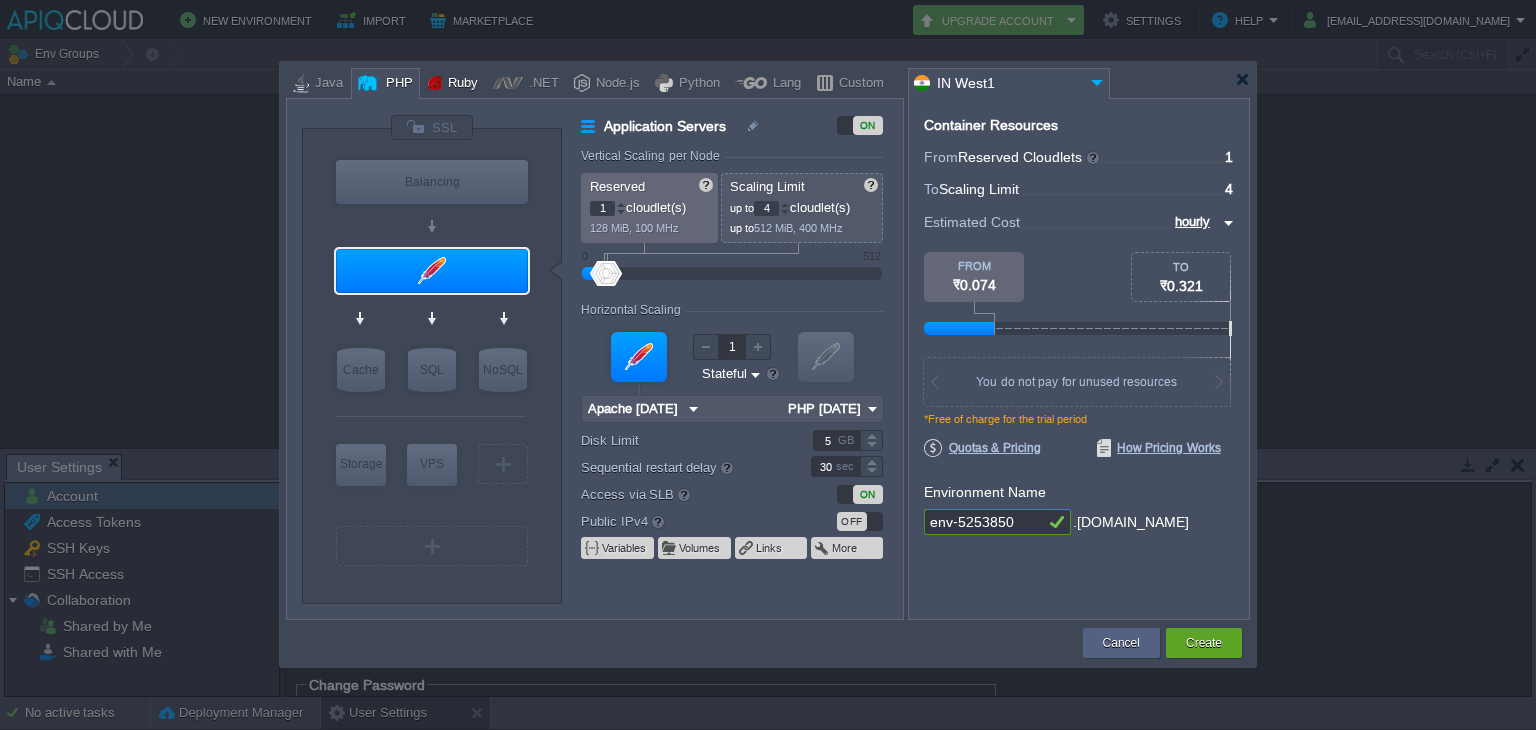 click on "Ruby" at bounding box center [460, 84] 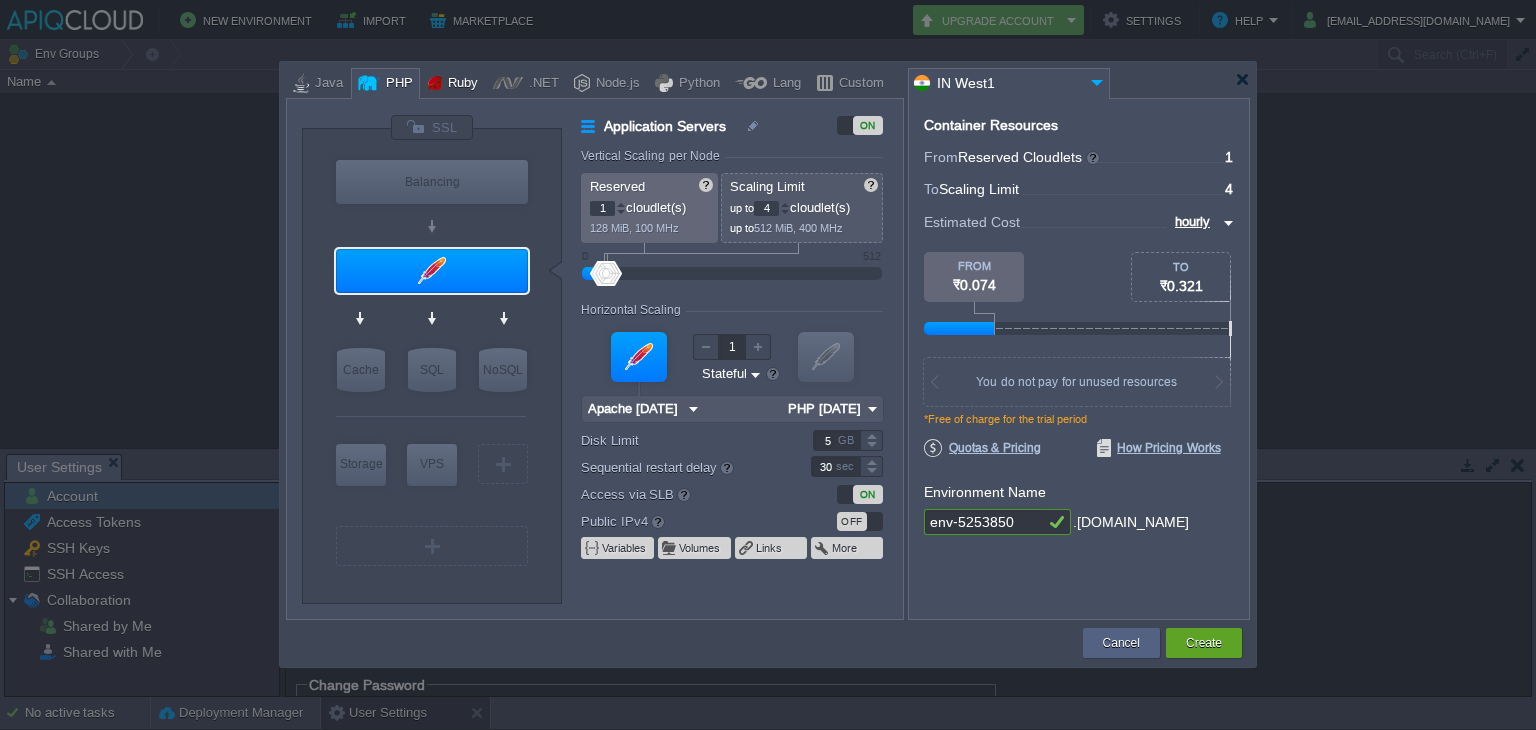 type on "Application Servers" 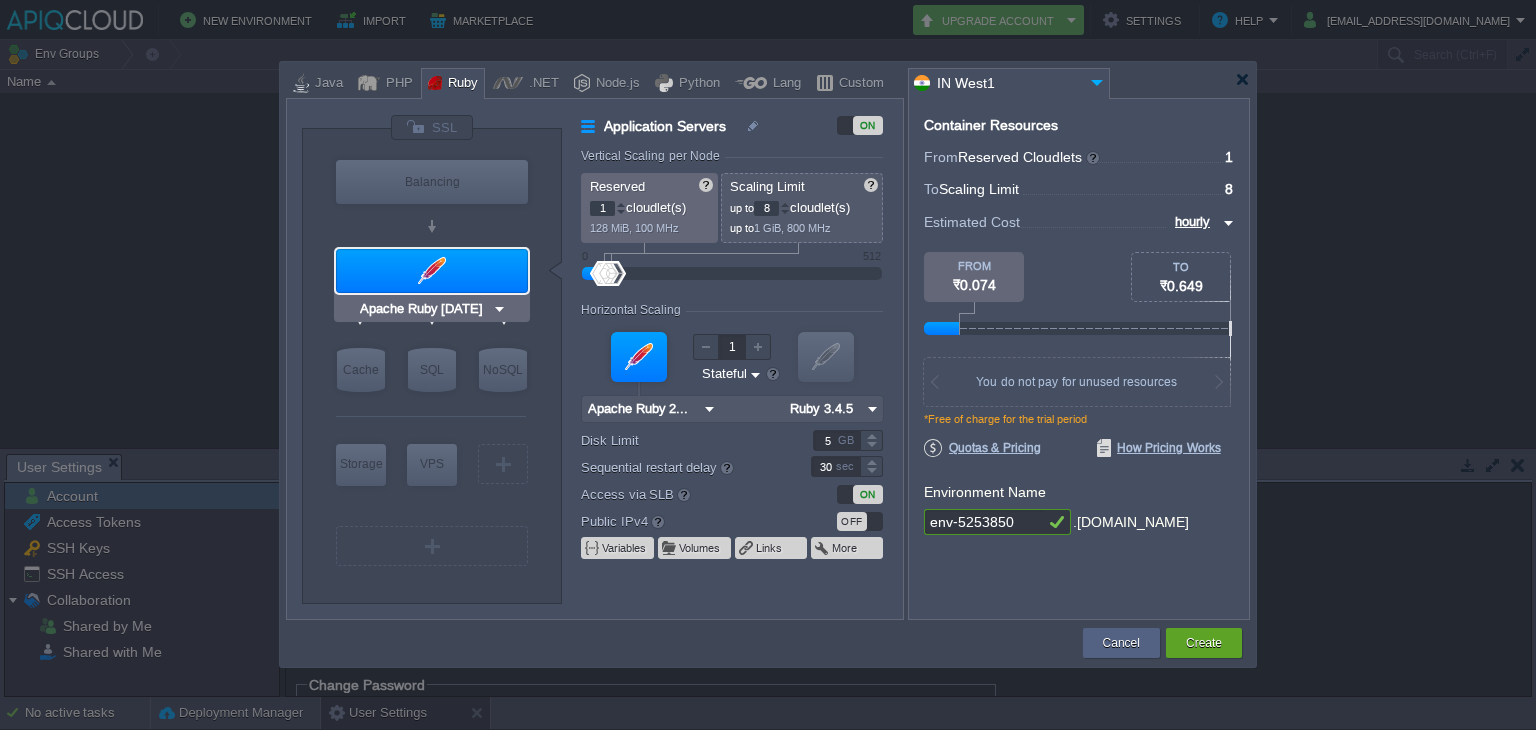 type on "NGINX 1.28.0" 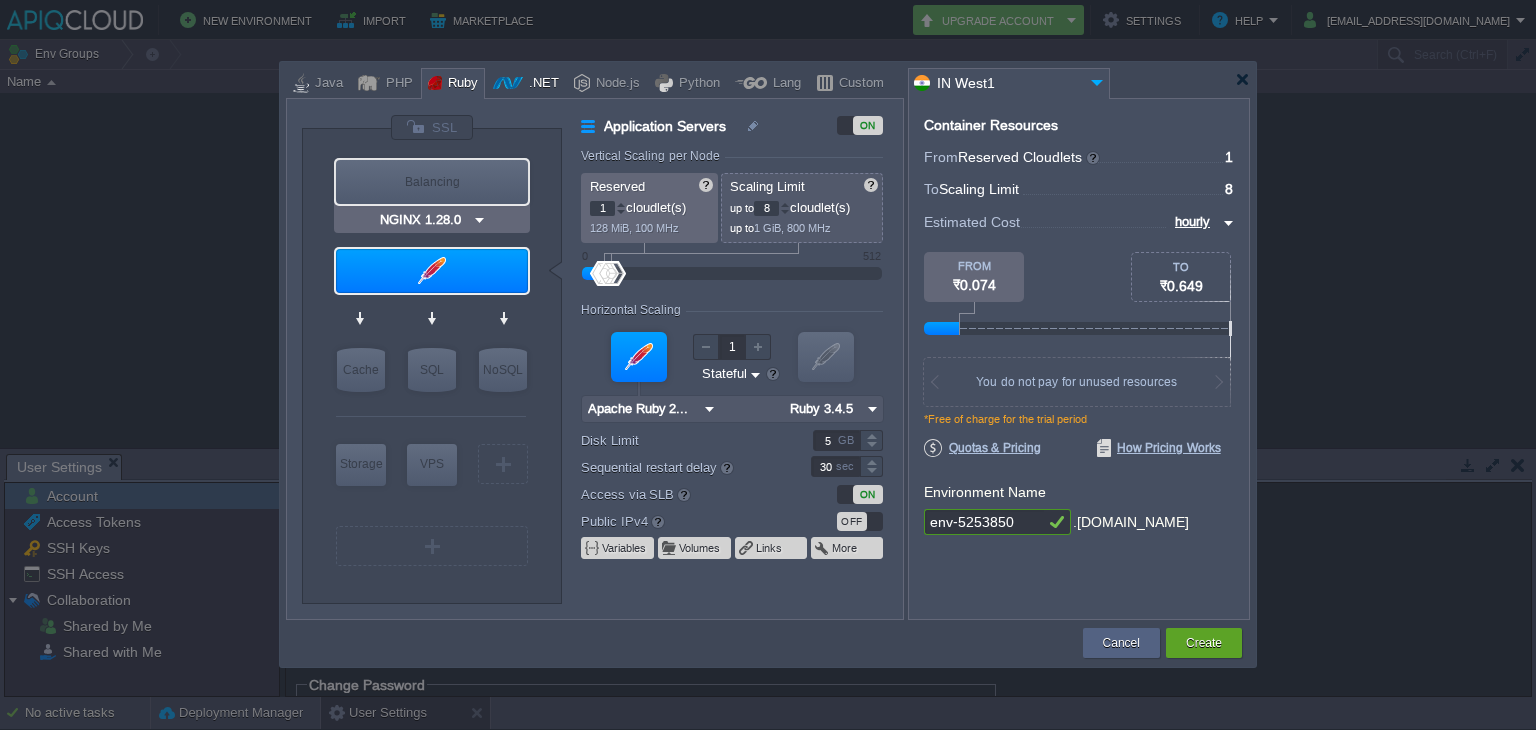 click at bounding box center [508, 83] 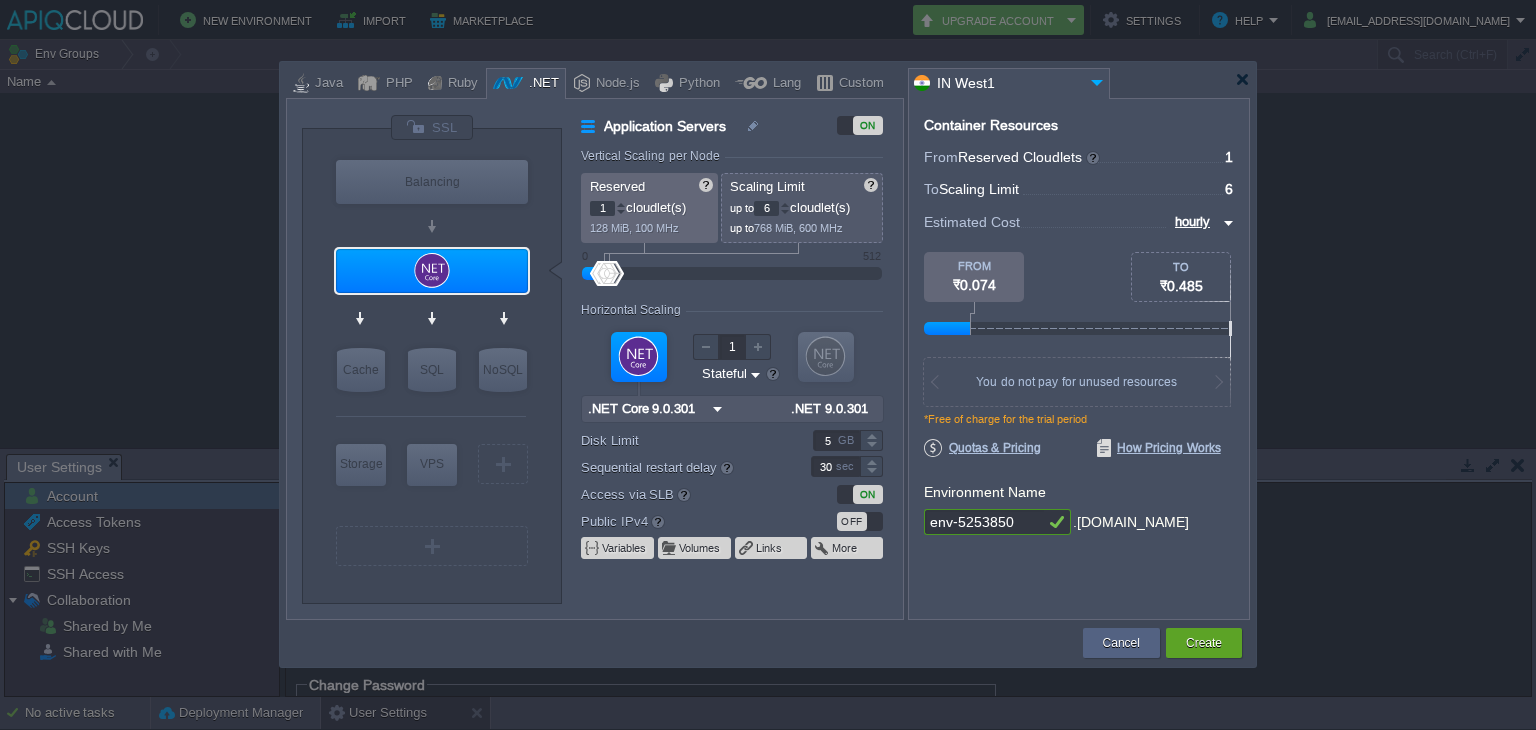 type on ".NET Core 9.0.301" 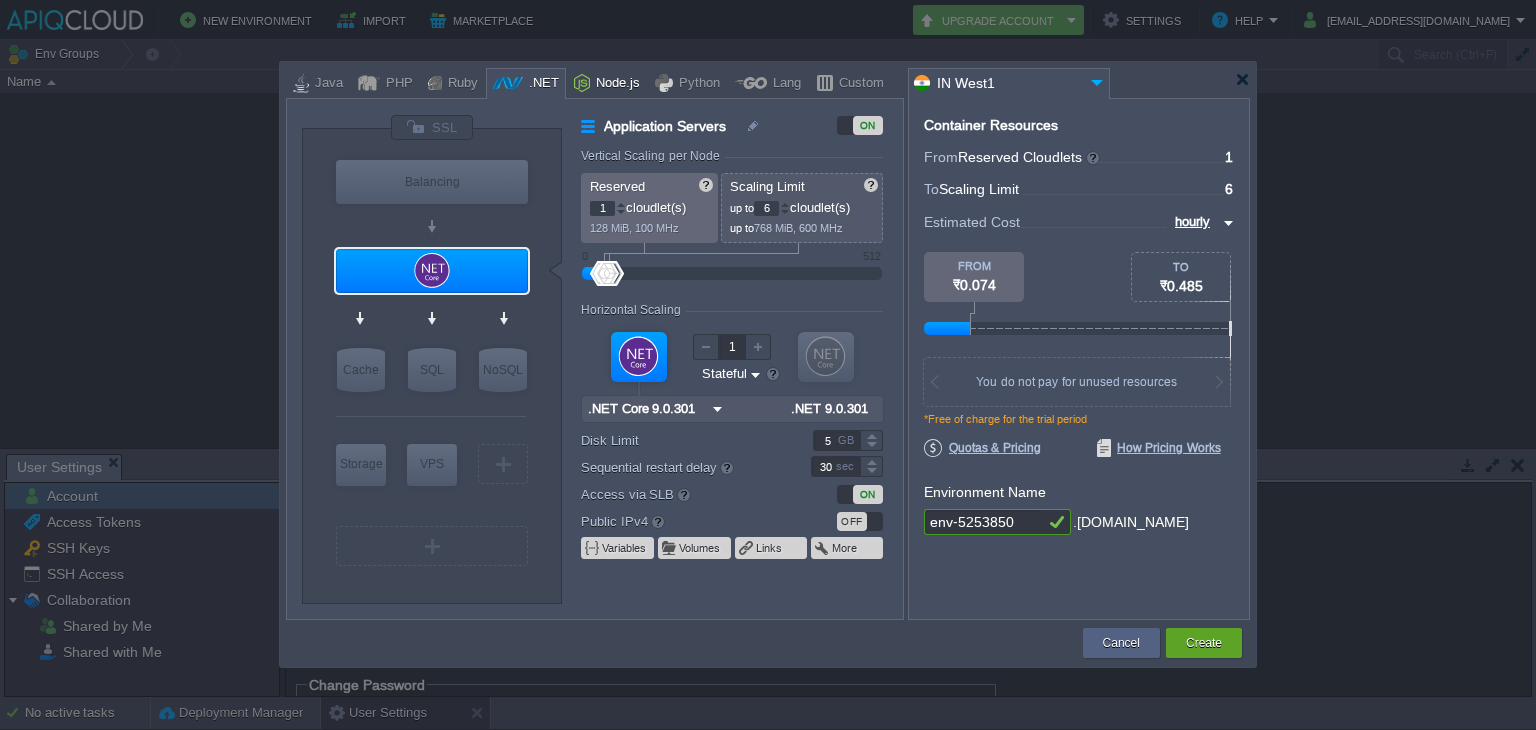 click on "Node.js" at bounding box center (615, 84) 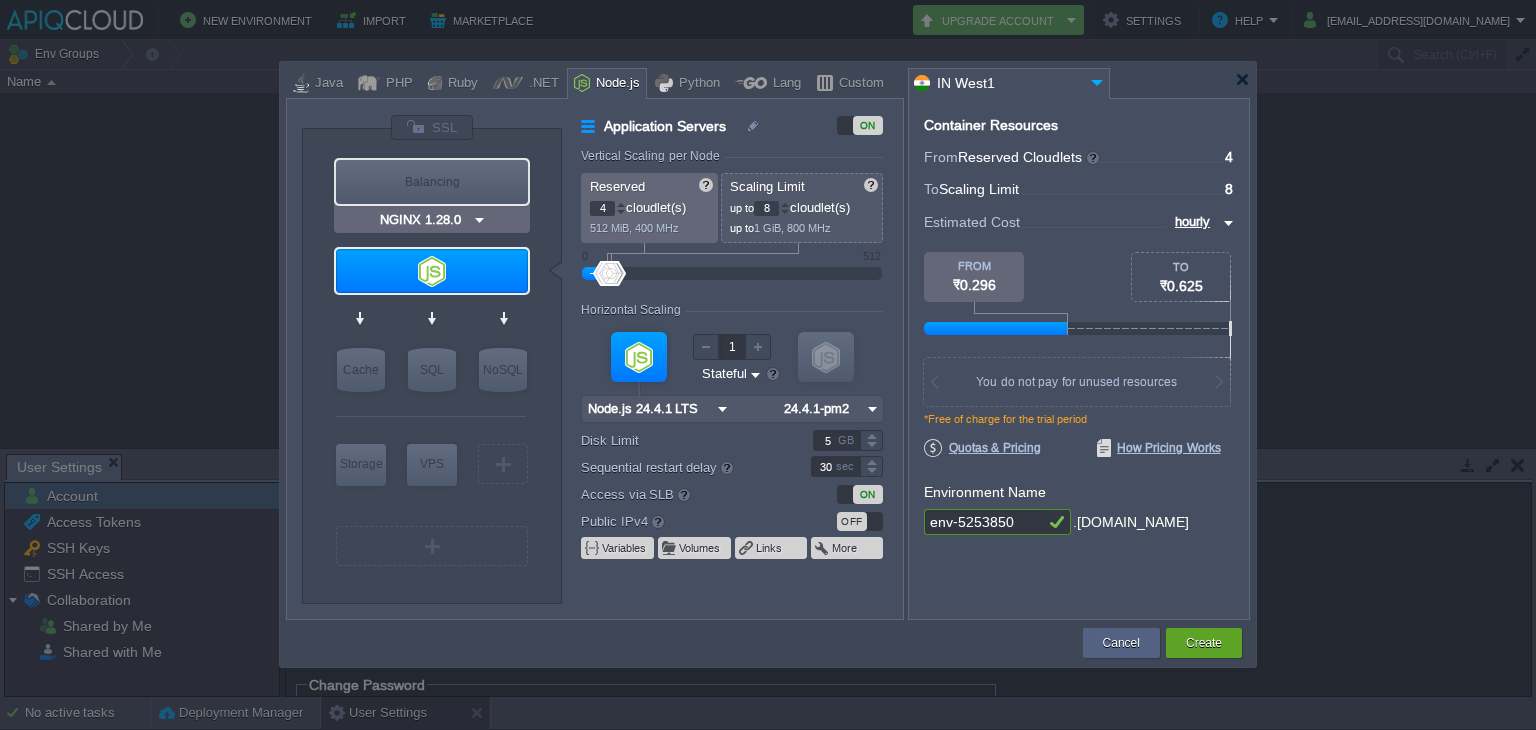 type on "Node.js 24.4.1 LTS" 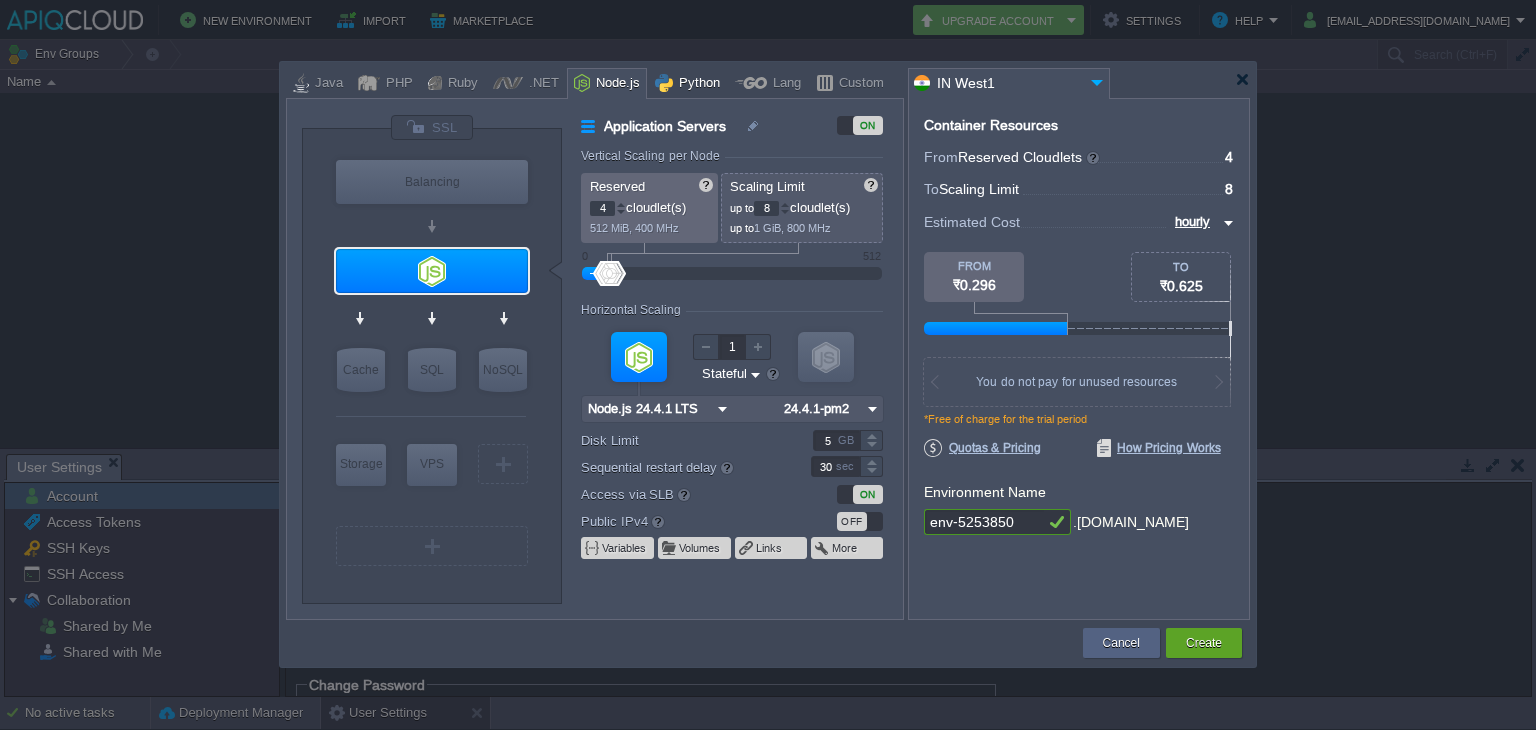 click on "Python" at bounding box center [696, 84] 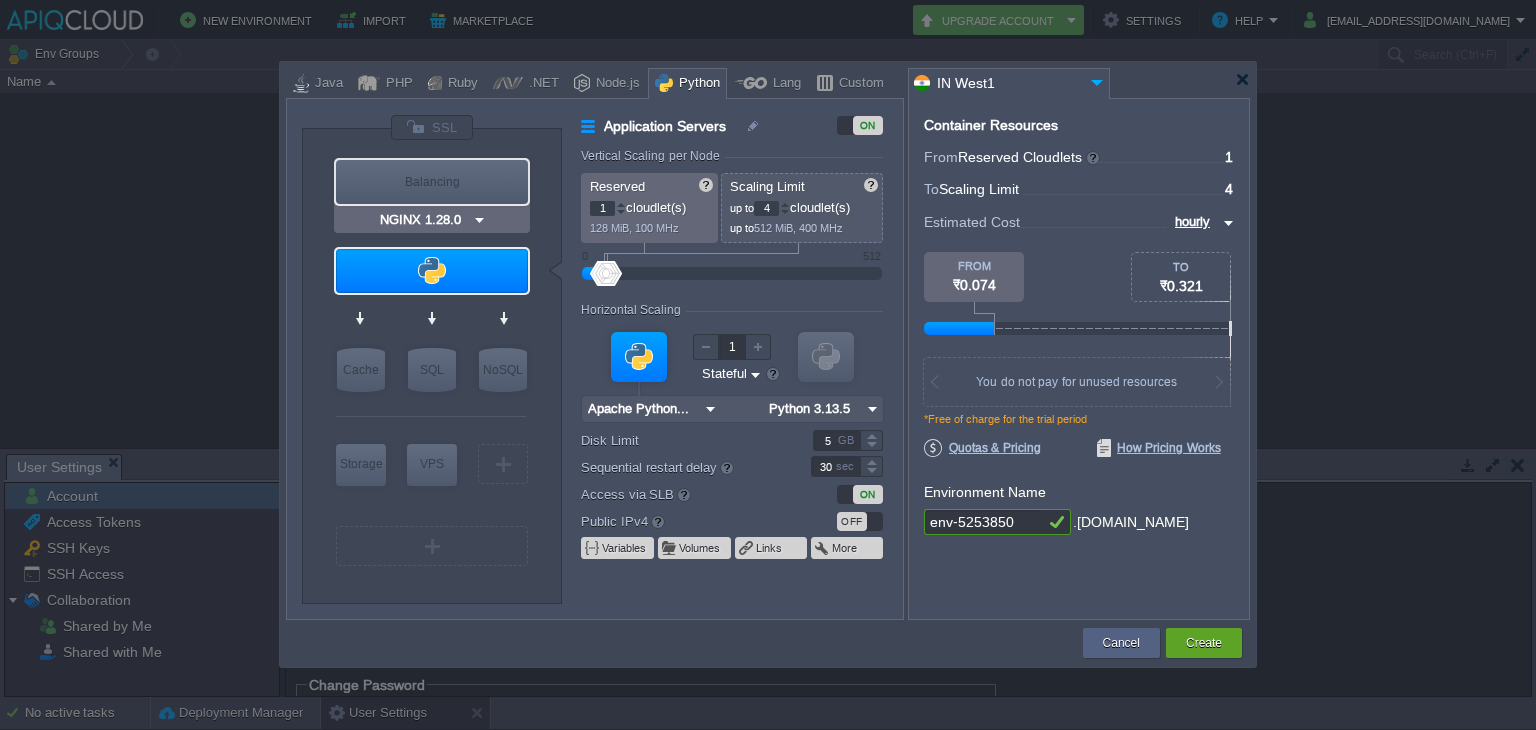 type on "Apache Python 2.4.64" 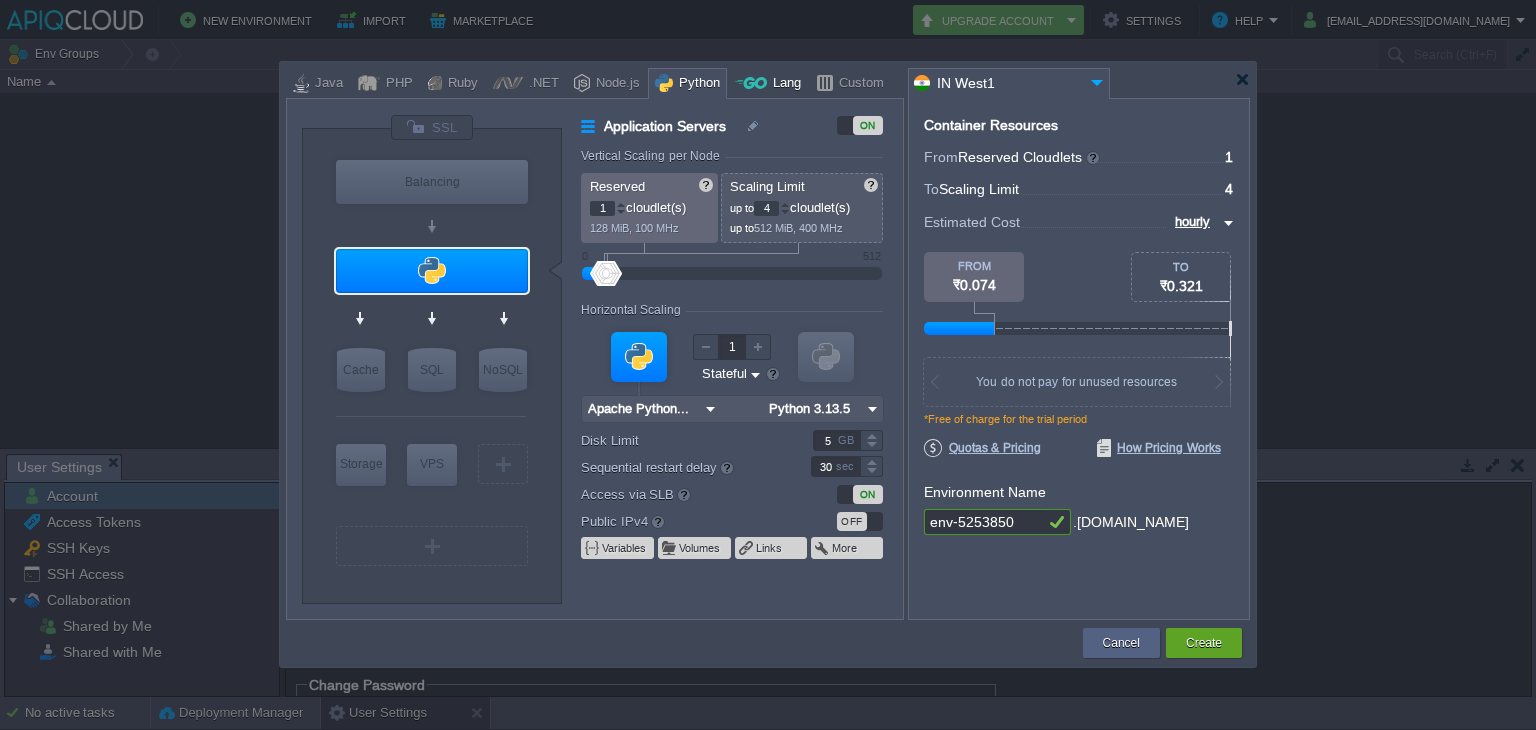 click on "Lang" at bounding box center [784, 84] 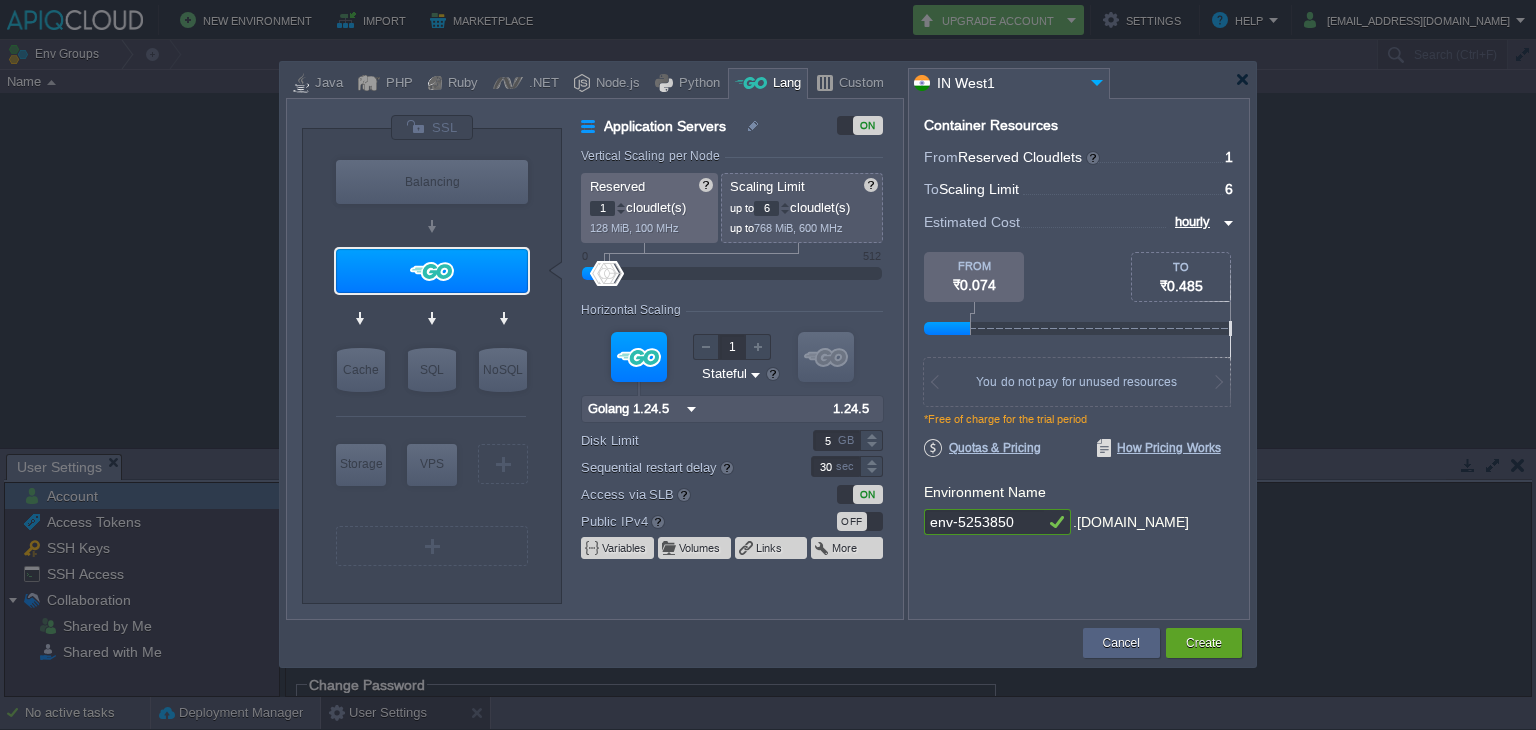 type on "Golang 1.24.5" 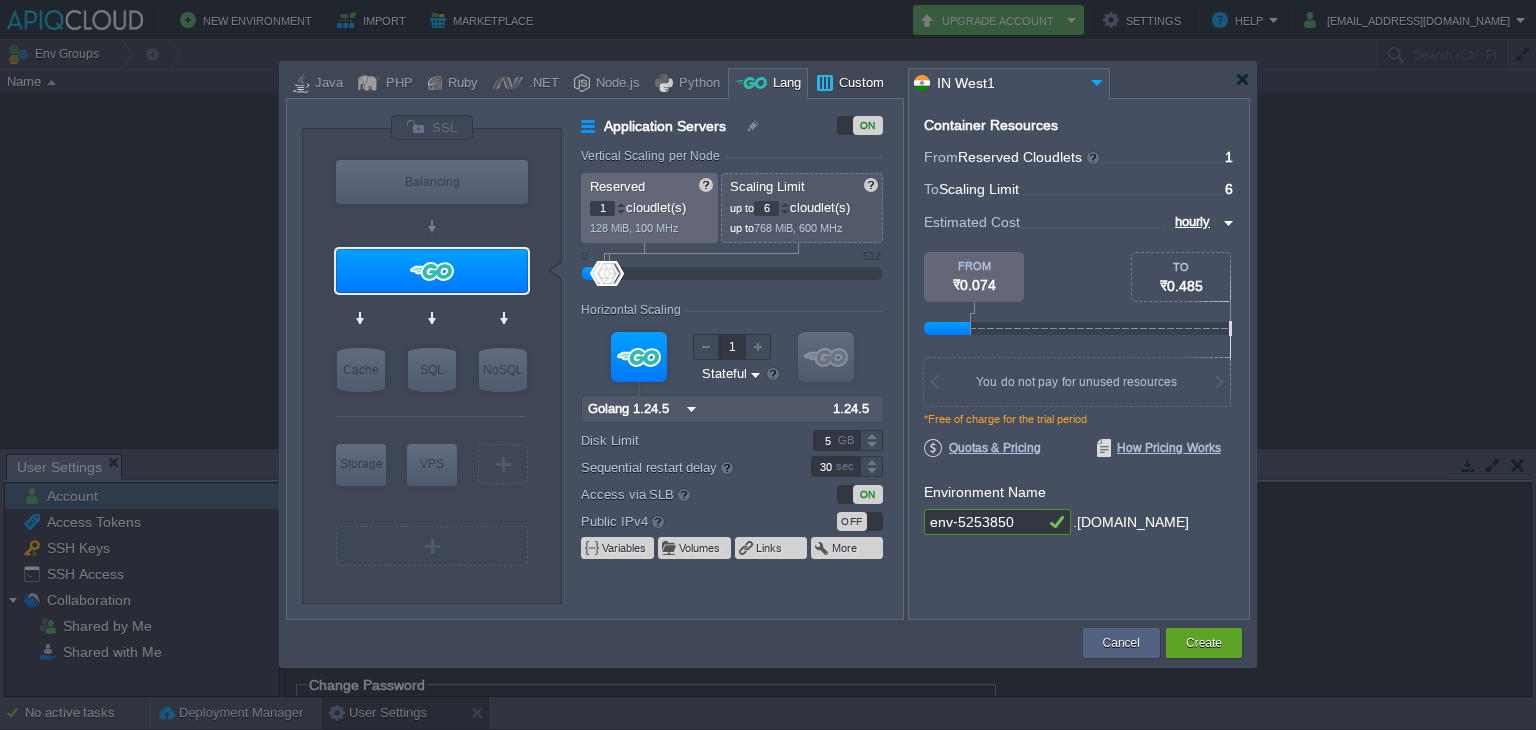 click on "Custom" at bounding box center [858, 84] 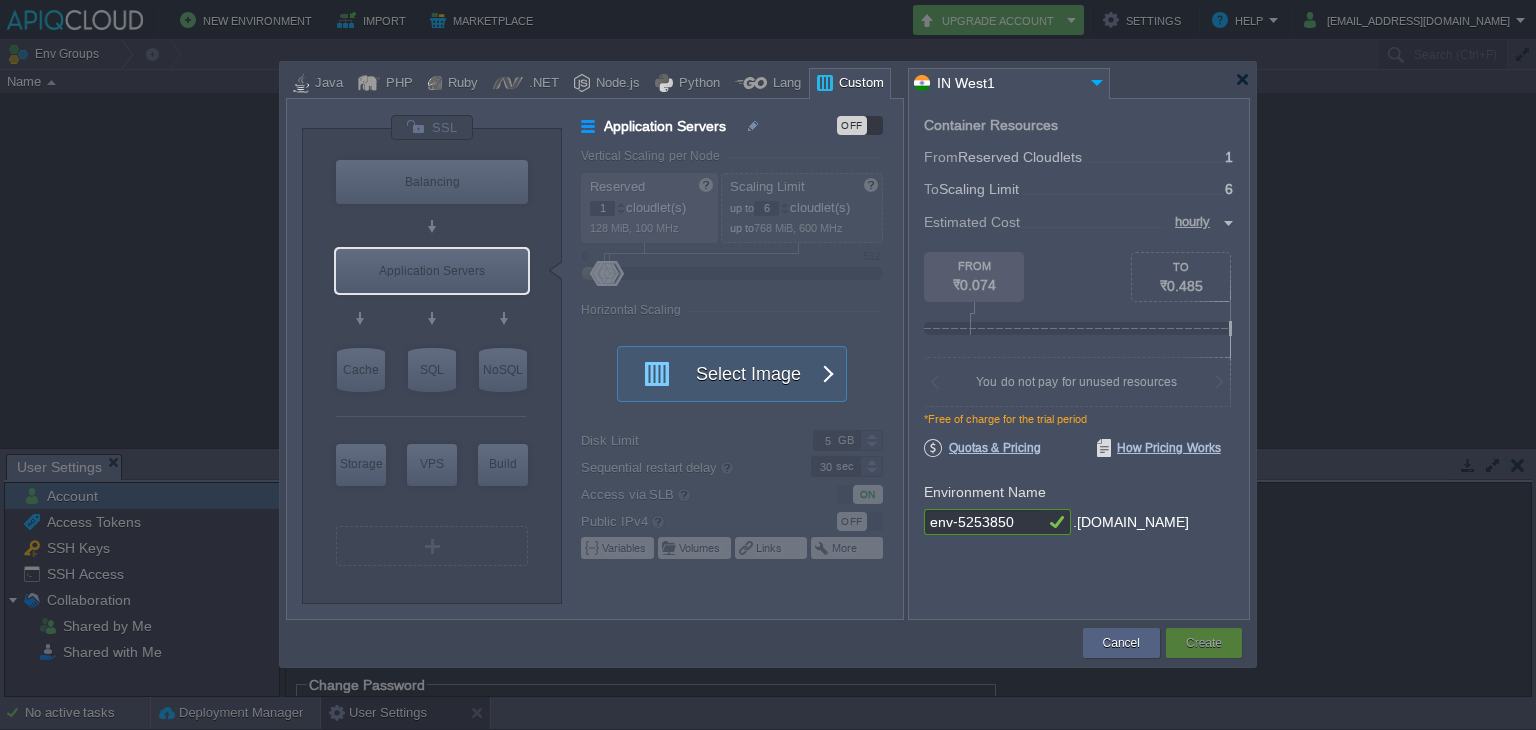 type on "1.24.5" 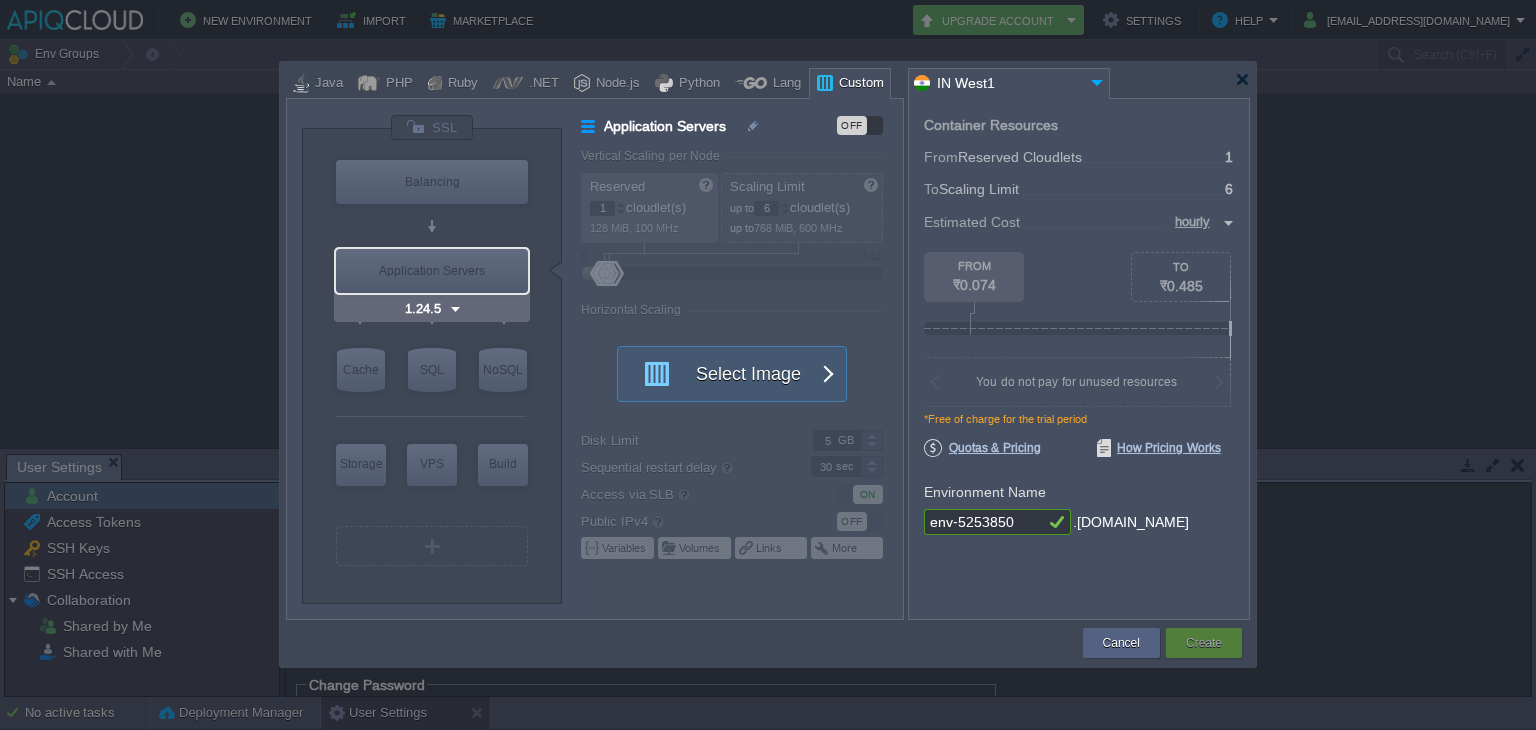 click on "Application Servers" at bounding box center [432, 271] 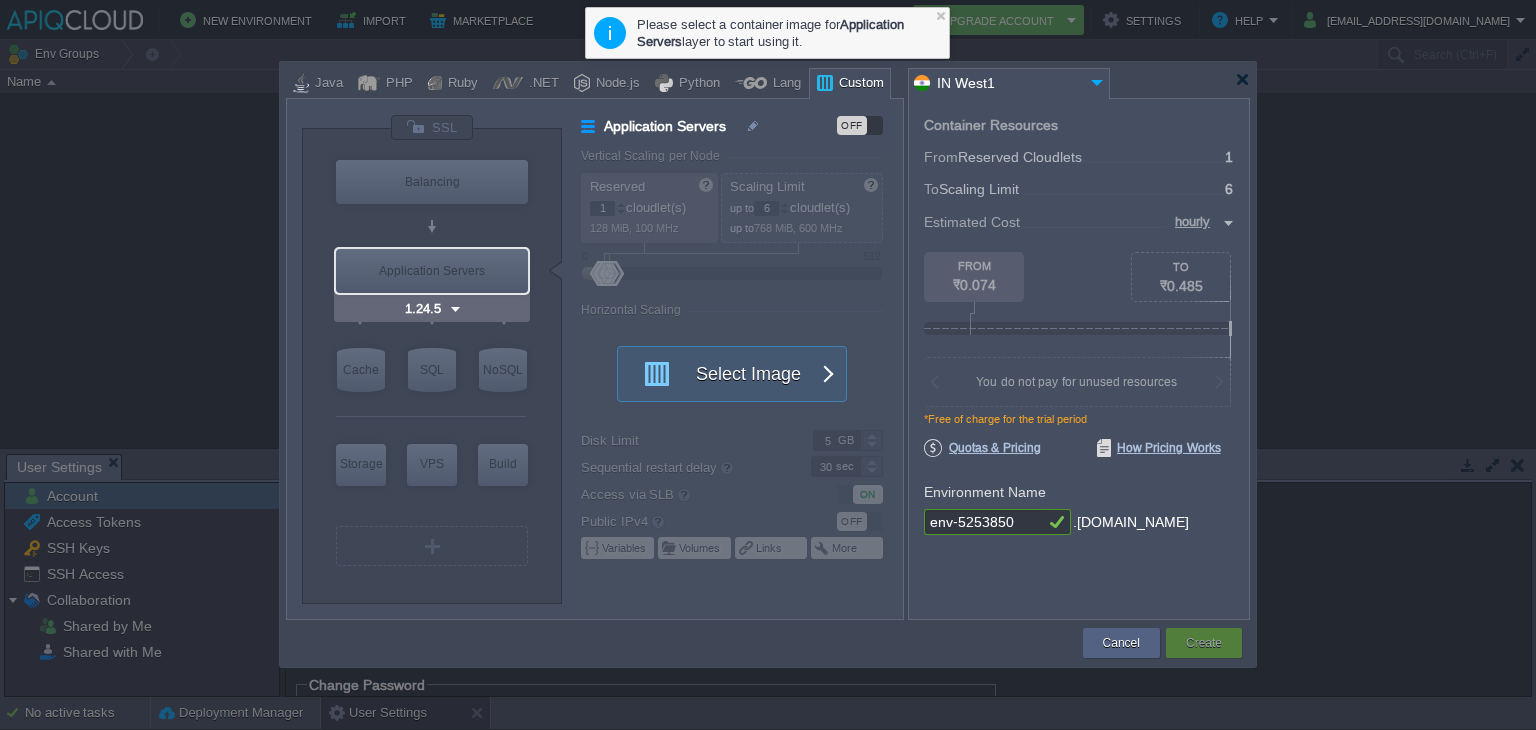click on "Application Servers" at bounding box center (432, 271) 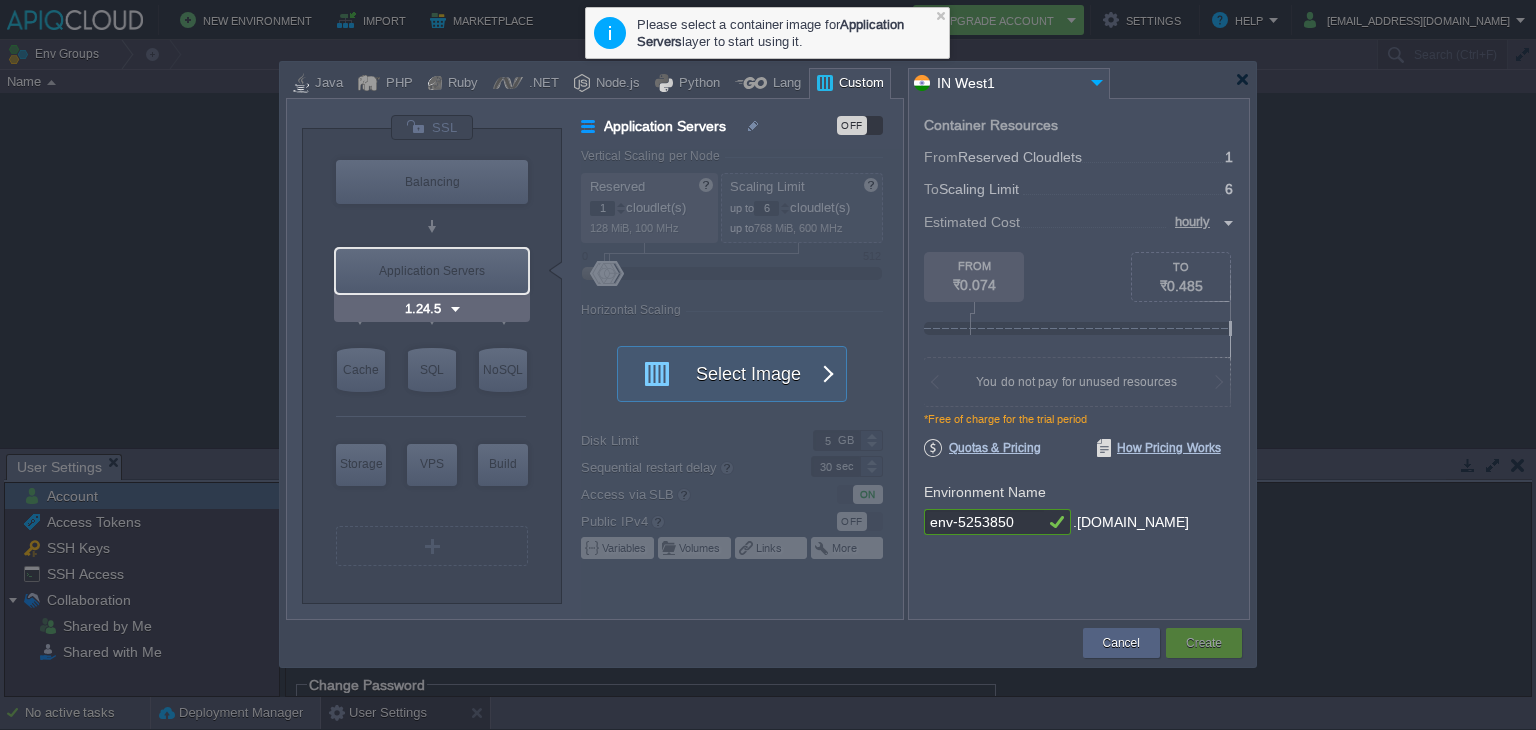 click at bounding box center [455, 309] 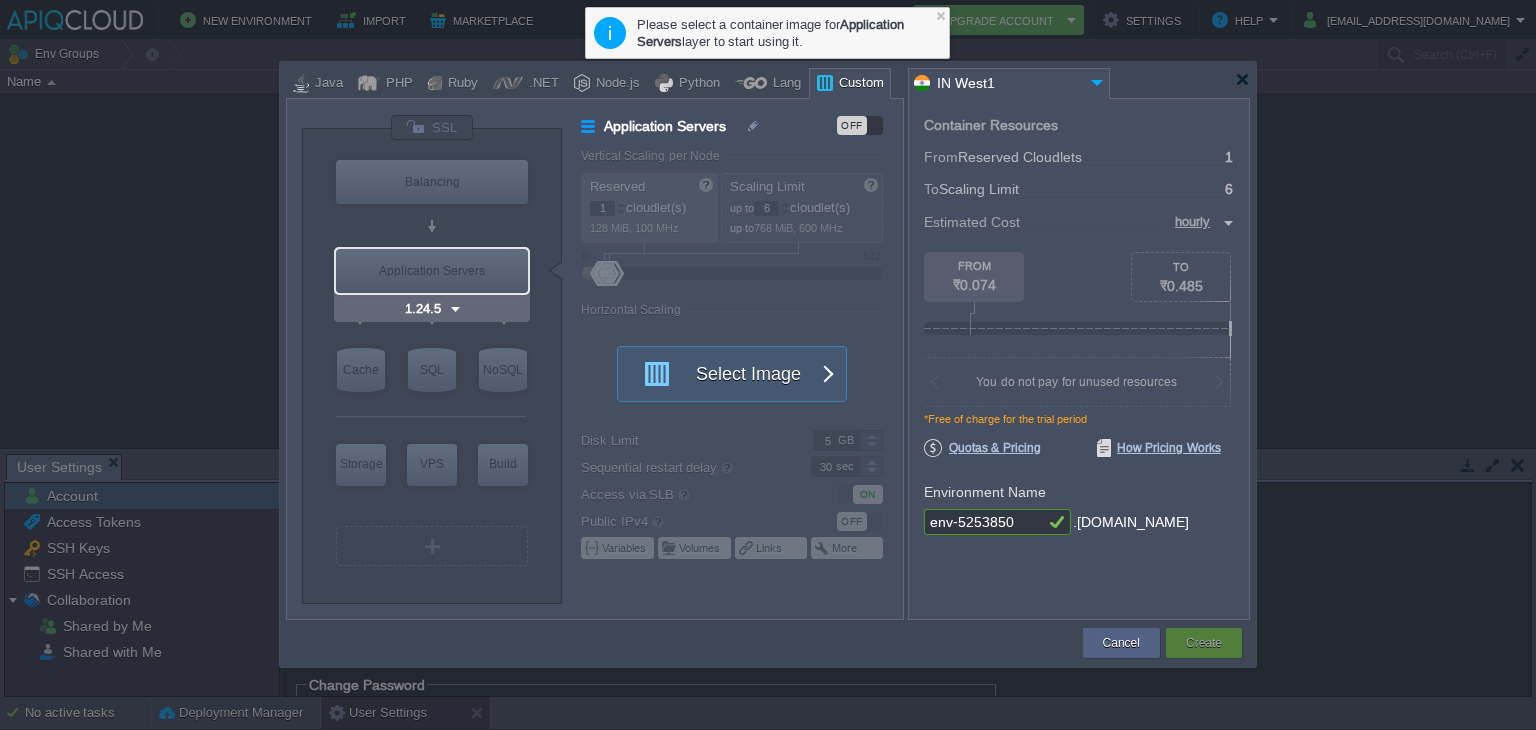 scroll, scrollTop: 0, scrollLeft: 2, axis: horizontal 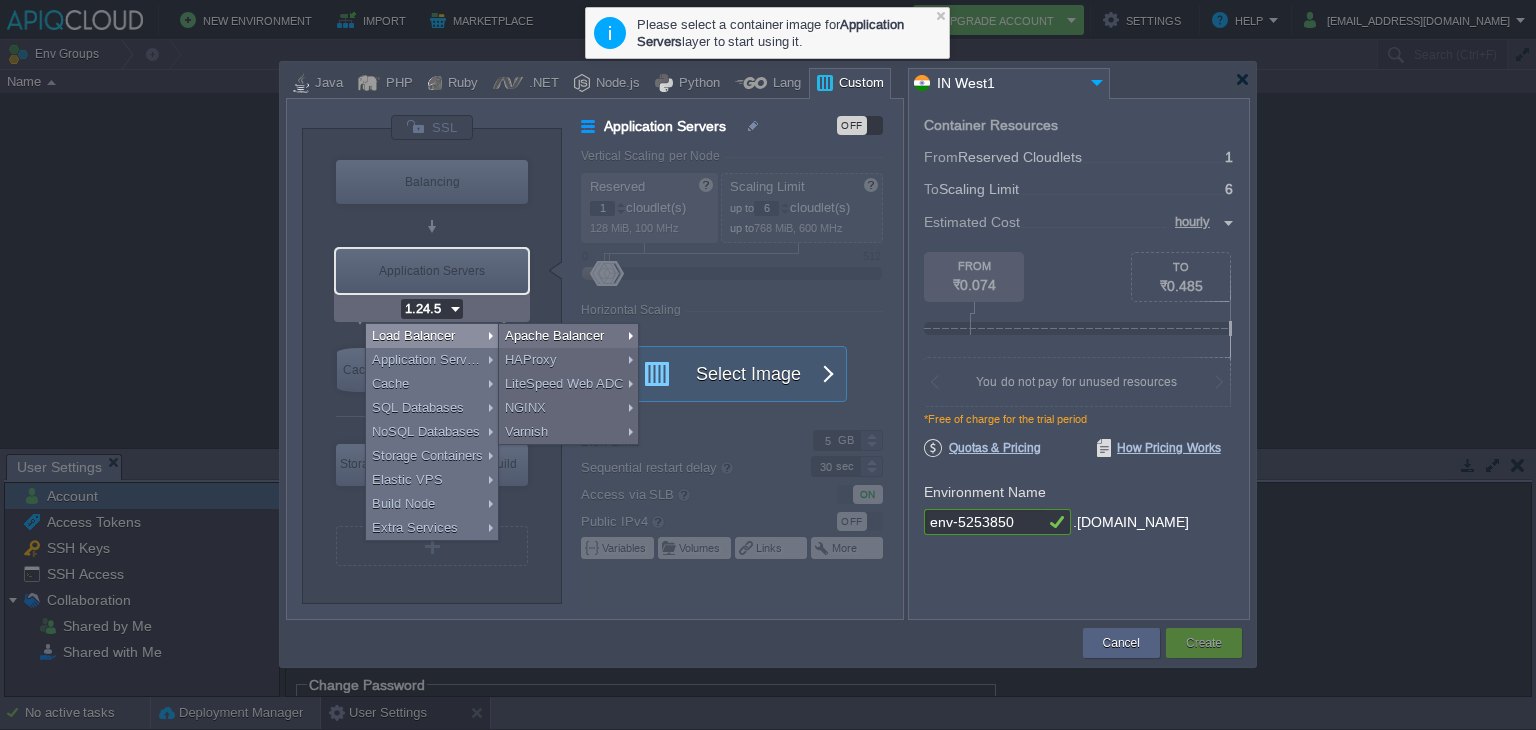 click at bounding box center (768, 365) 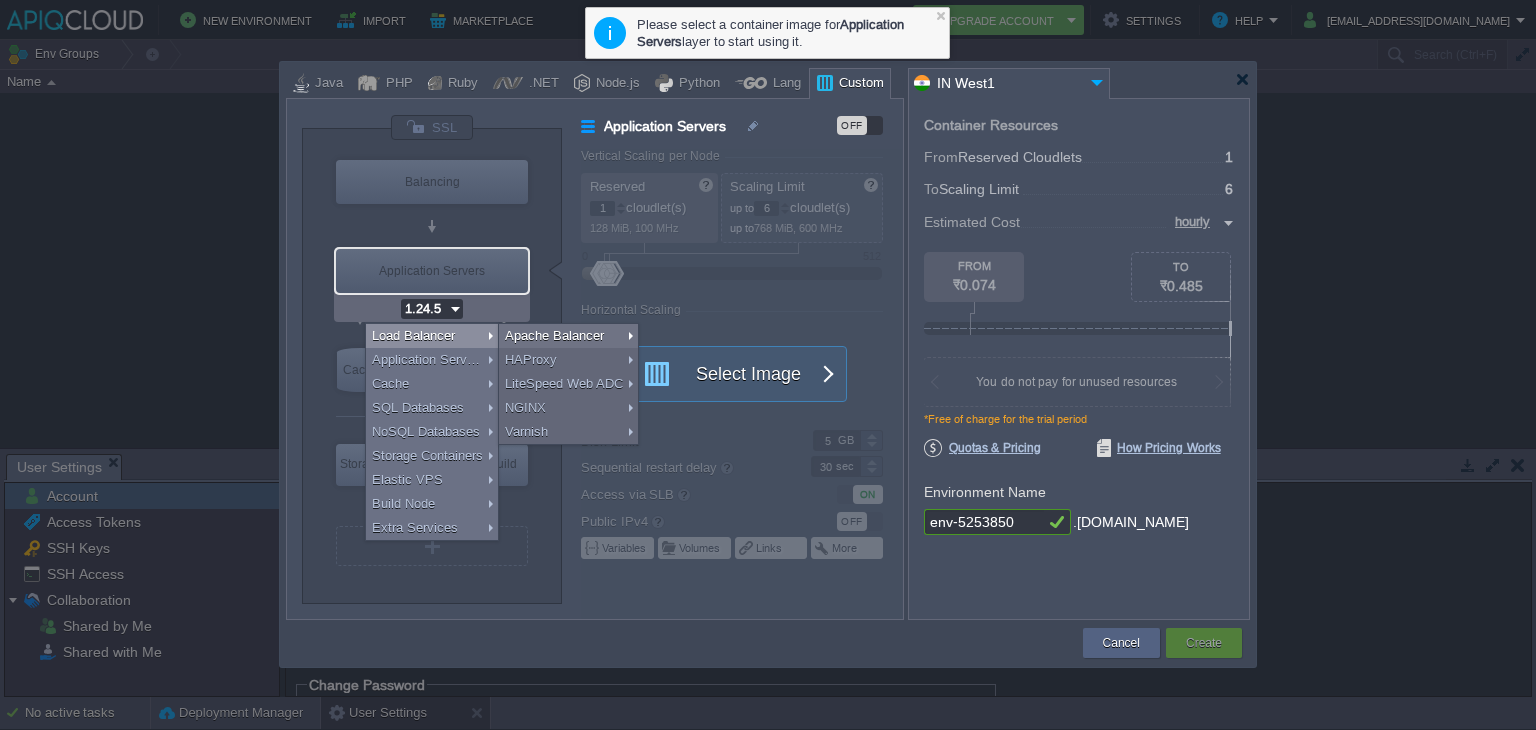 scroll, scrollTop: 0, scrollLeft: 0, axis: both 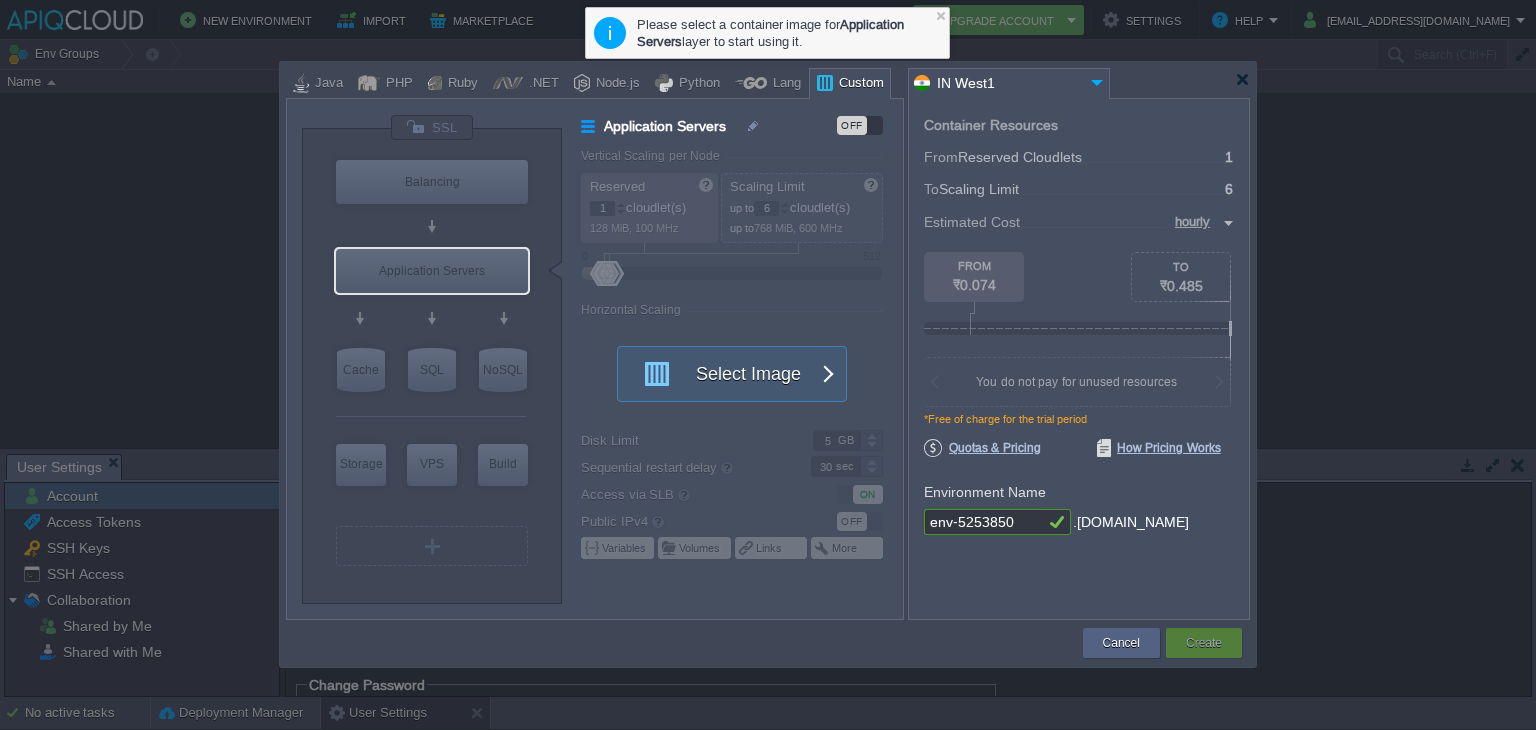 click at bounding box center [768, 365] 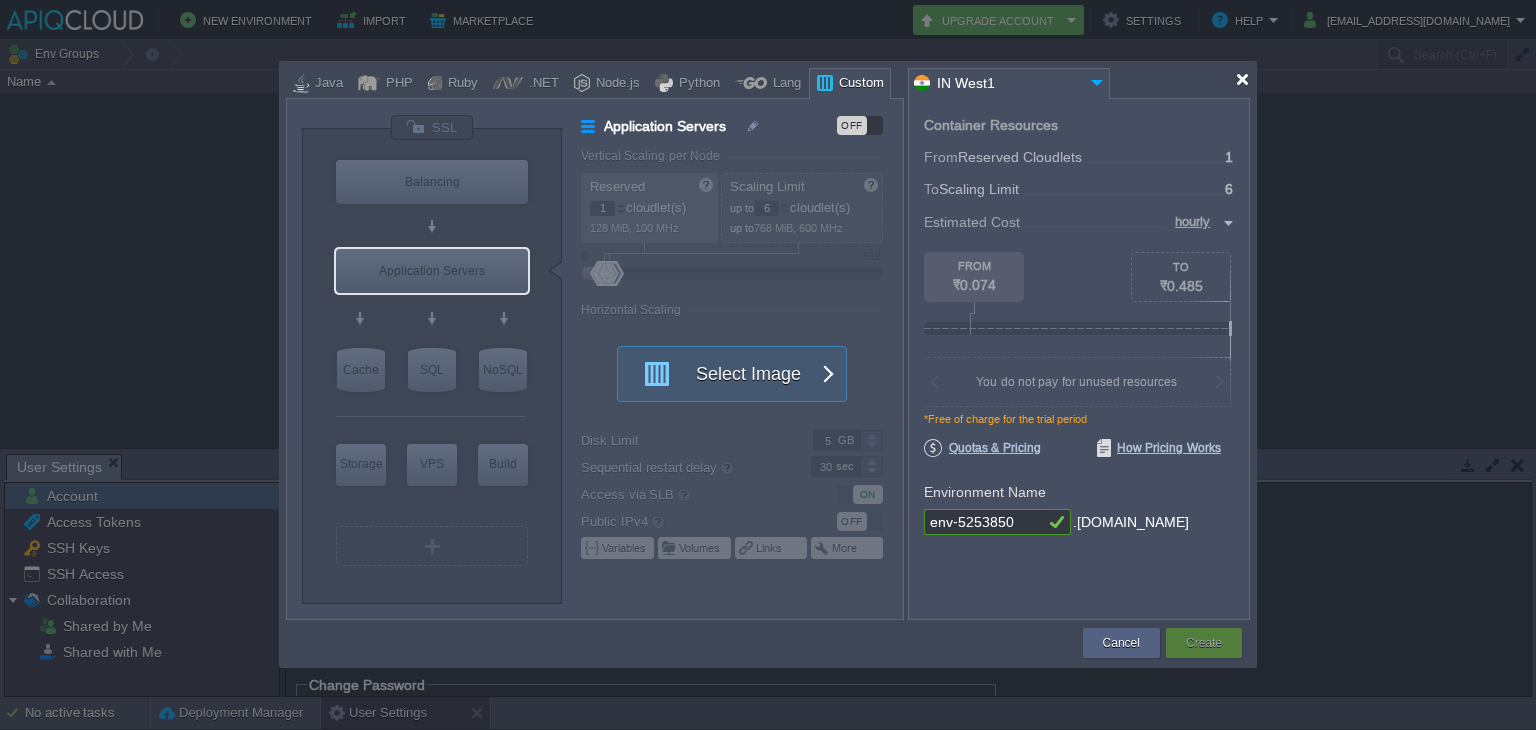 click at bounding box center [1242, 79] 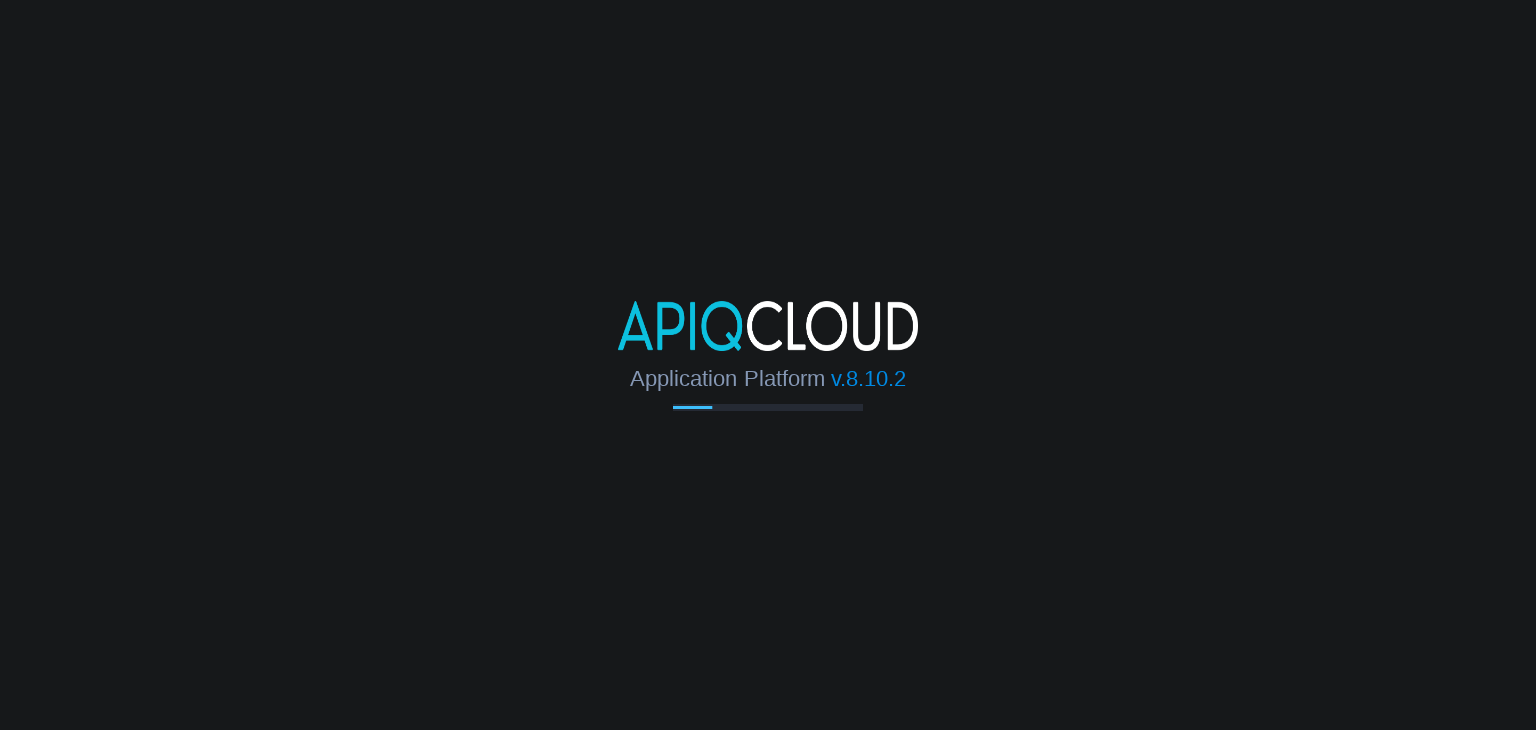 scroll, scrollTop: 0, scrollLeft: 0, axis: both 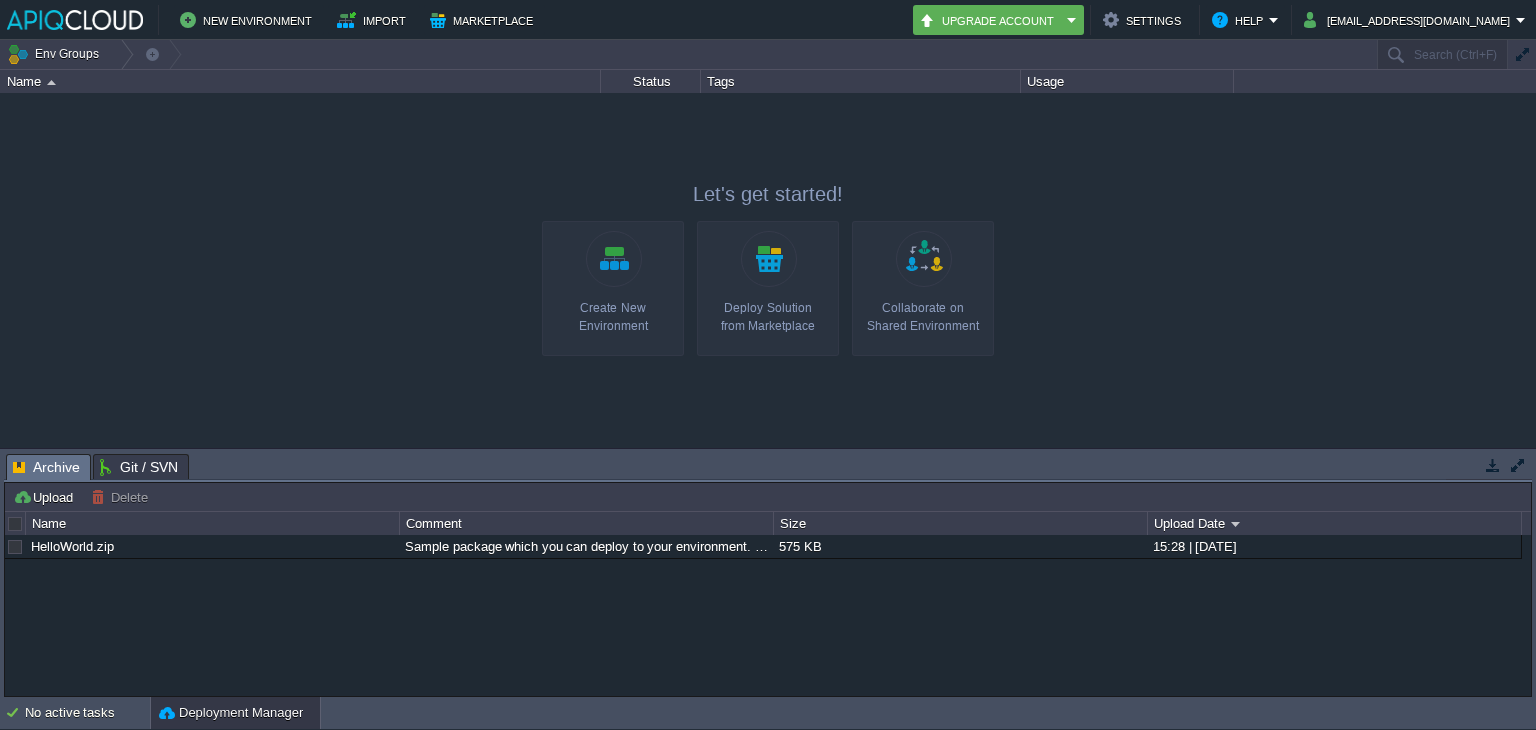 click on "Create New Environment" at bounding box center [613, 288] 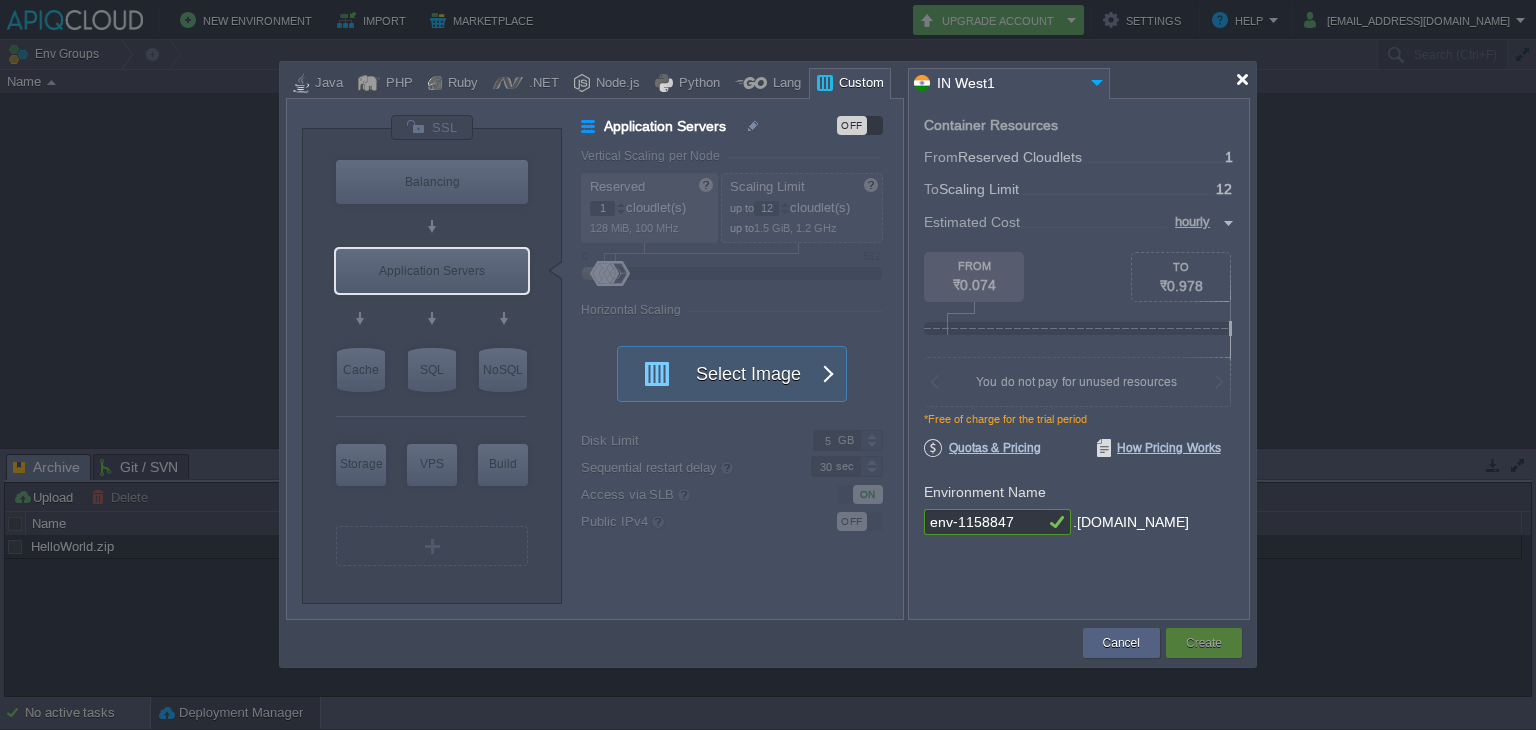 click at bounding box center [1242, 79] 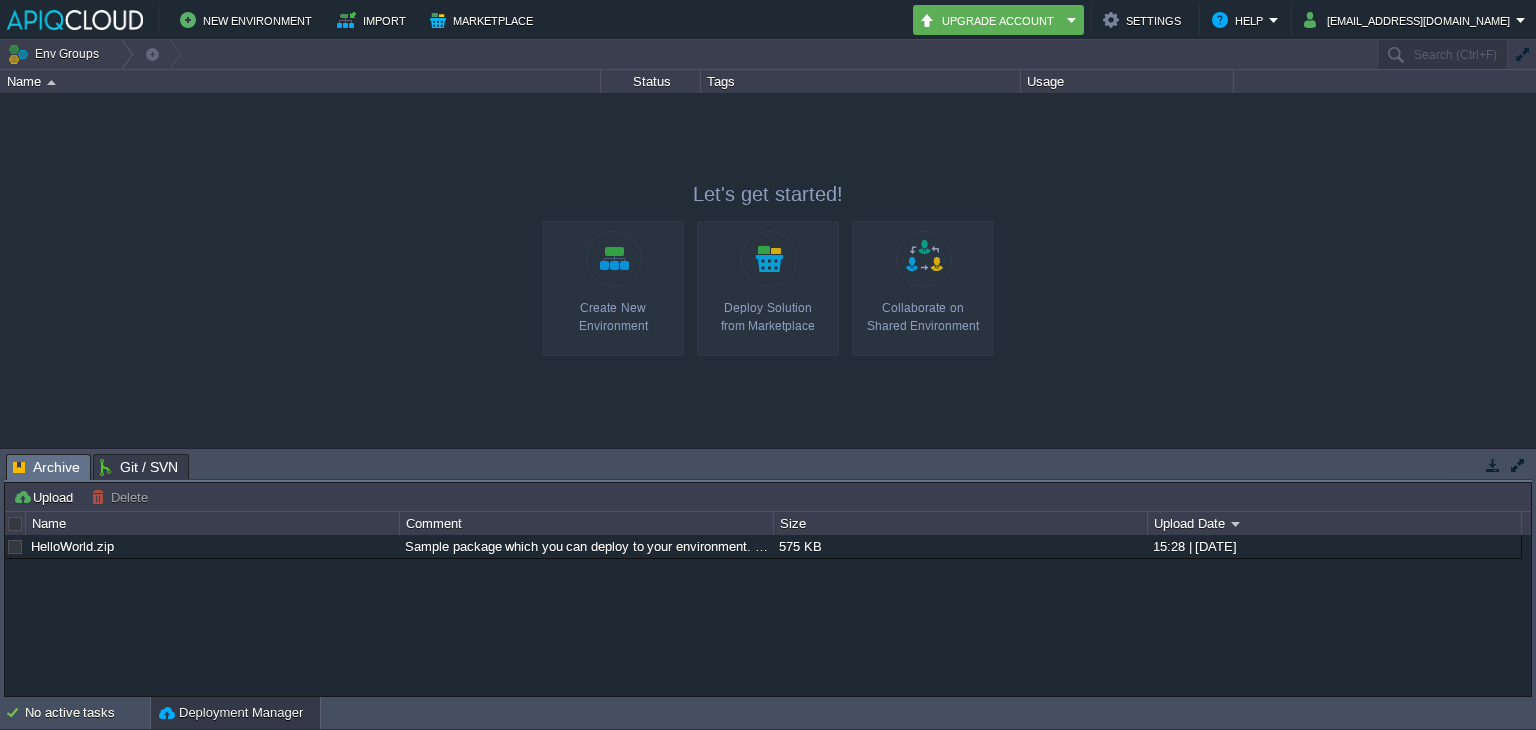 click on "Deploy Solution  from Marketplace" at bounding box center (768, 288) 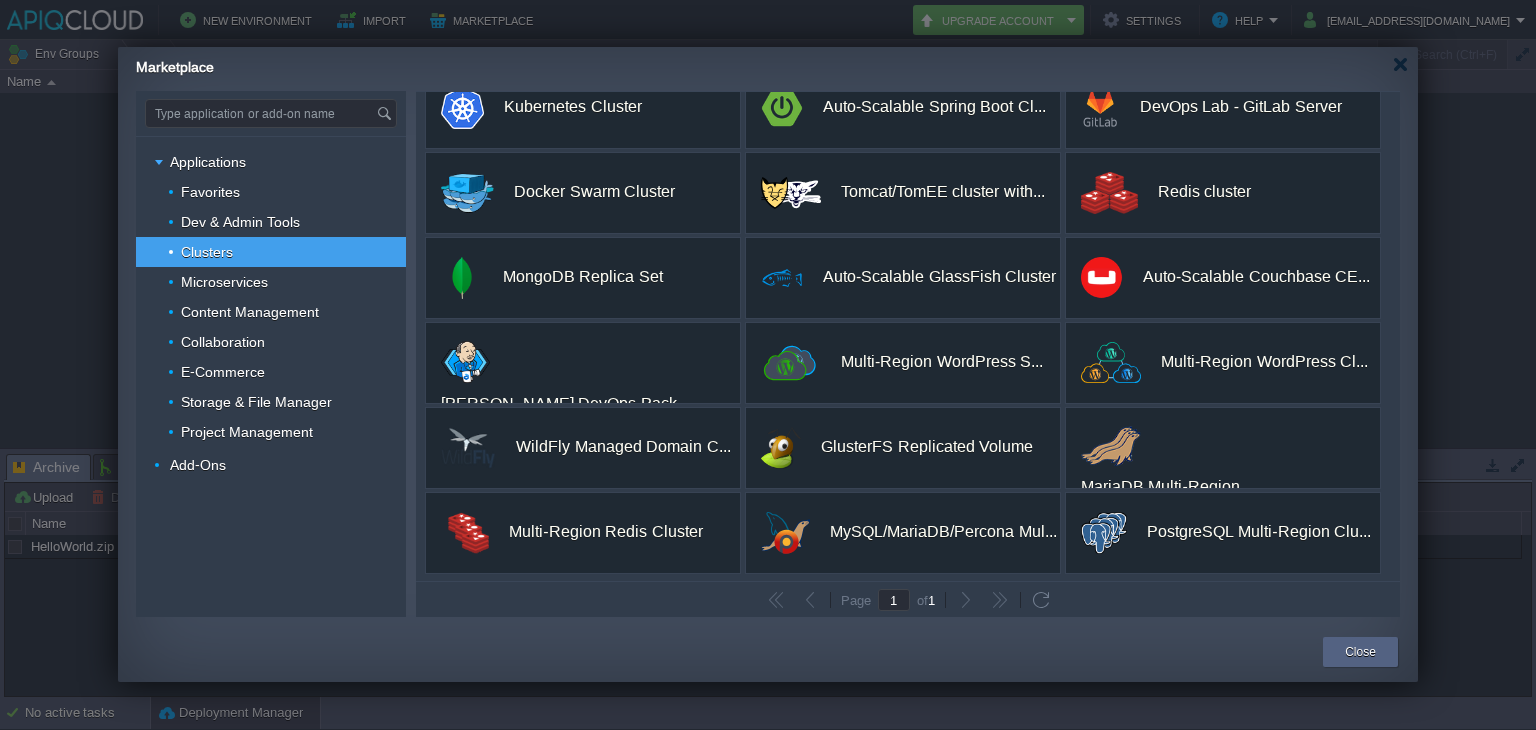 scroll, scrollTop: 204, scrollLeft: 0, axis: vertical 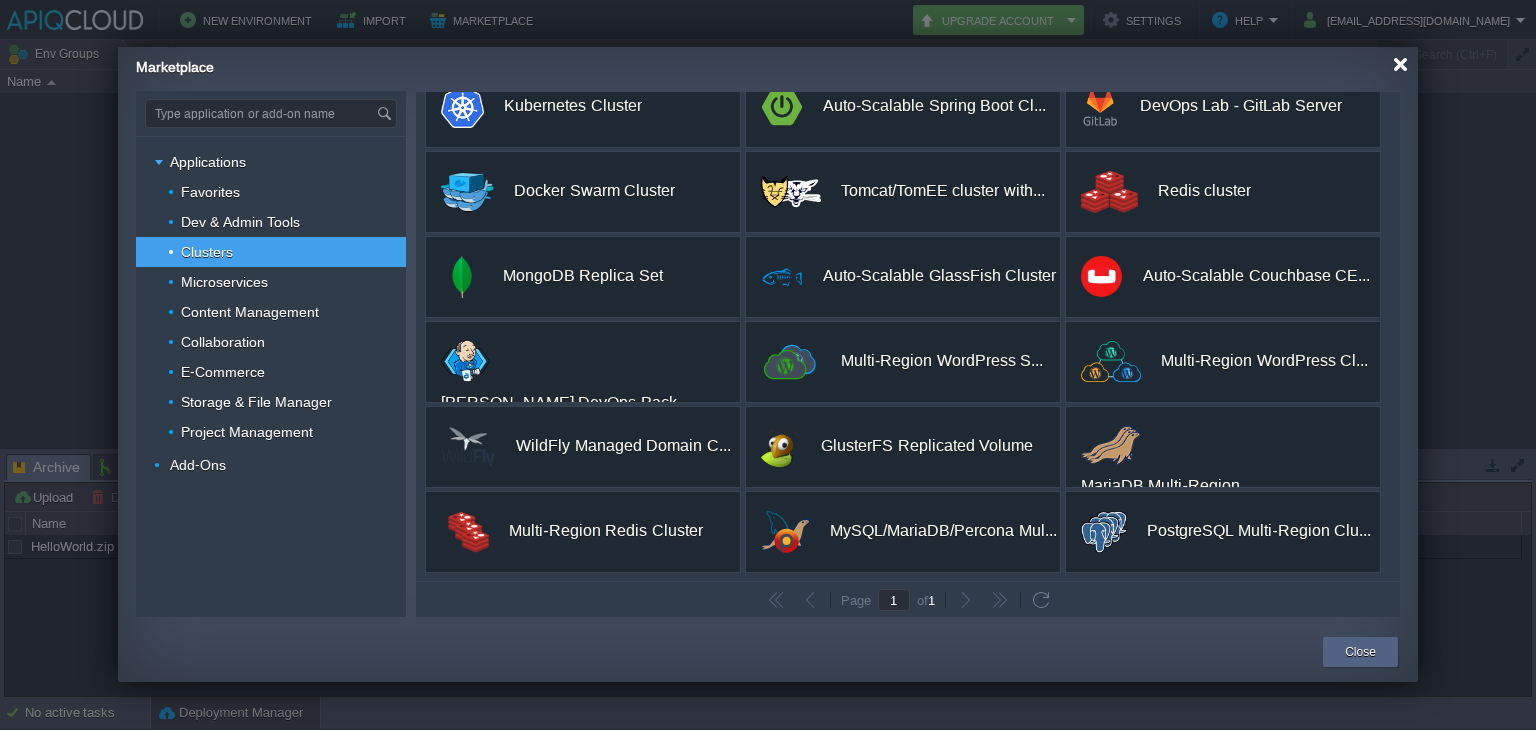 click at bounding box center (1400, 64) 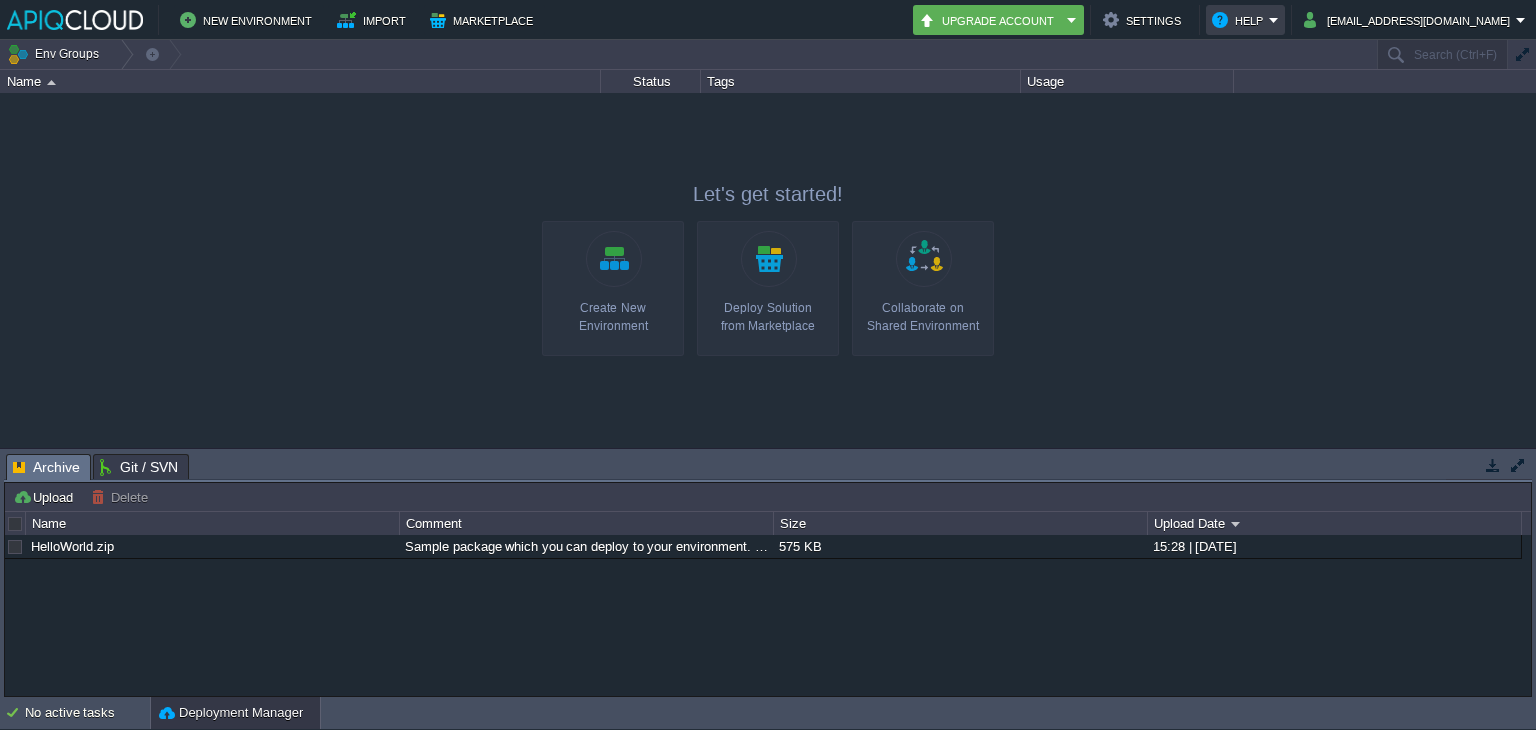 click on "Help" at bounding box center (1240, 20) 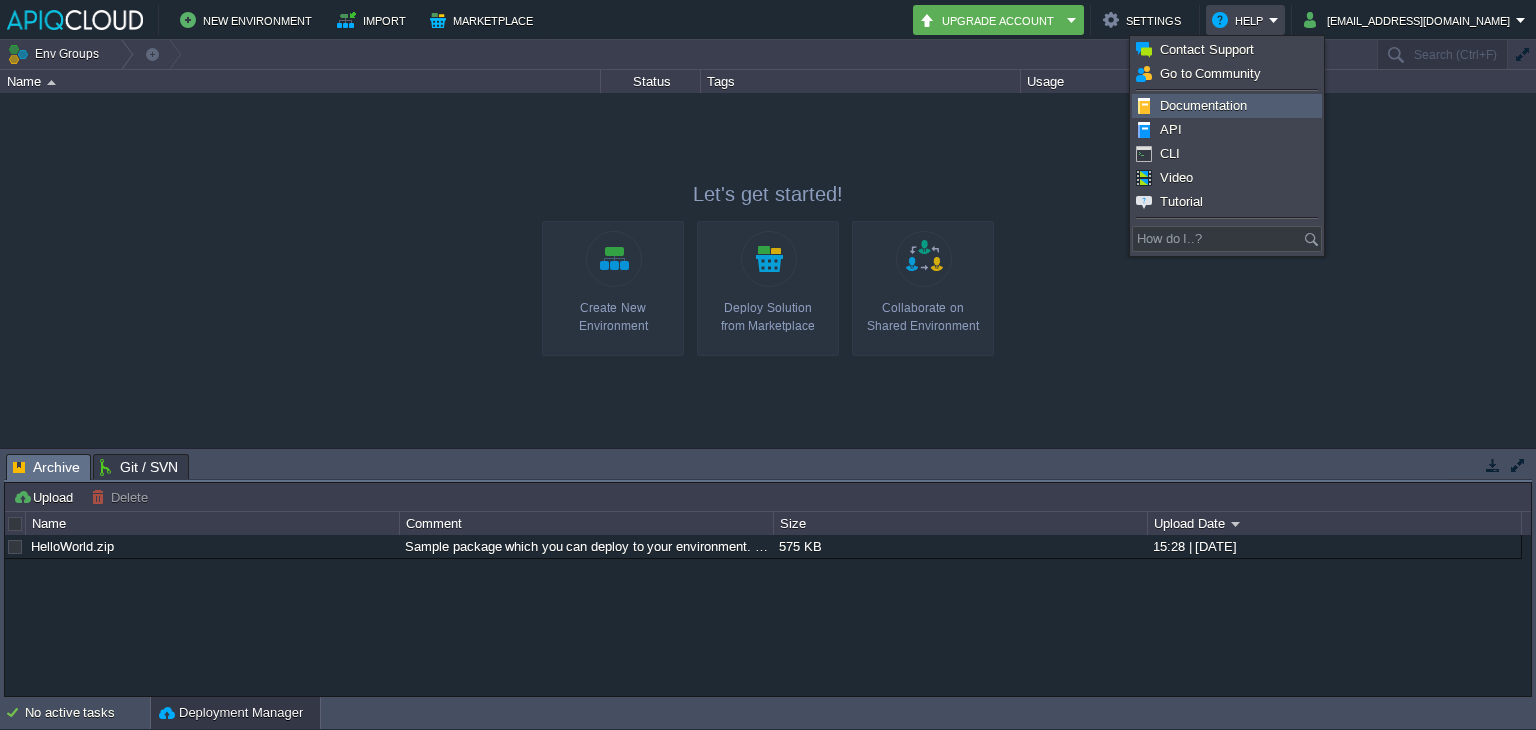 click on "Documentation" at bounding box center (1203, 105) 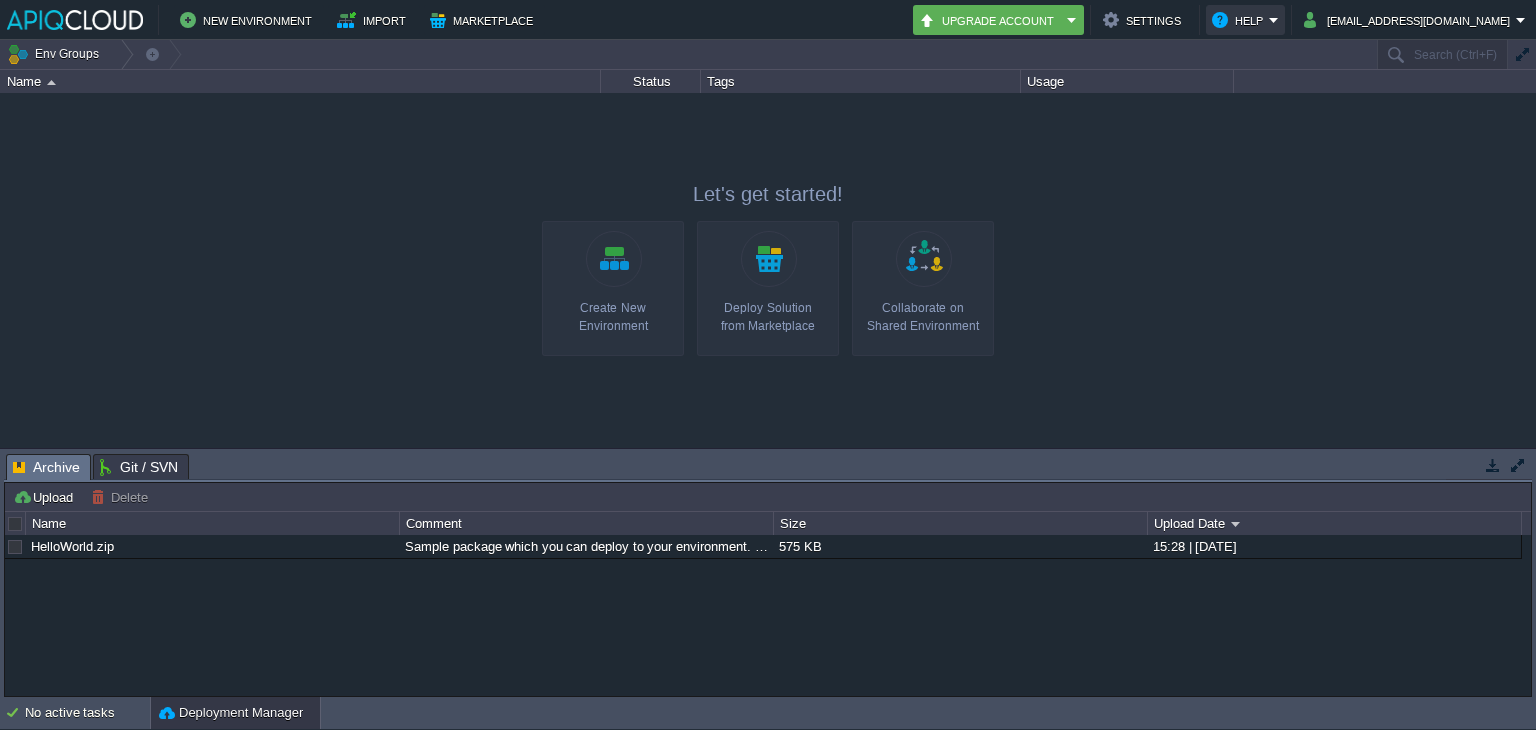 click on "Help" at bounding box center (1240, 20) 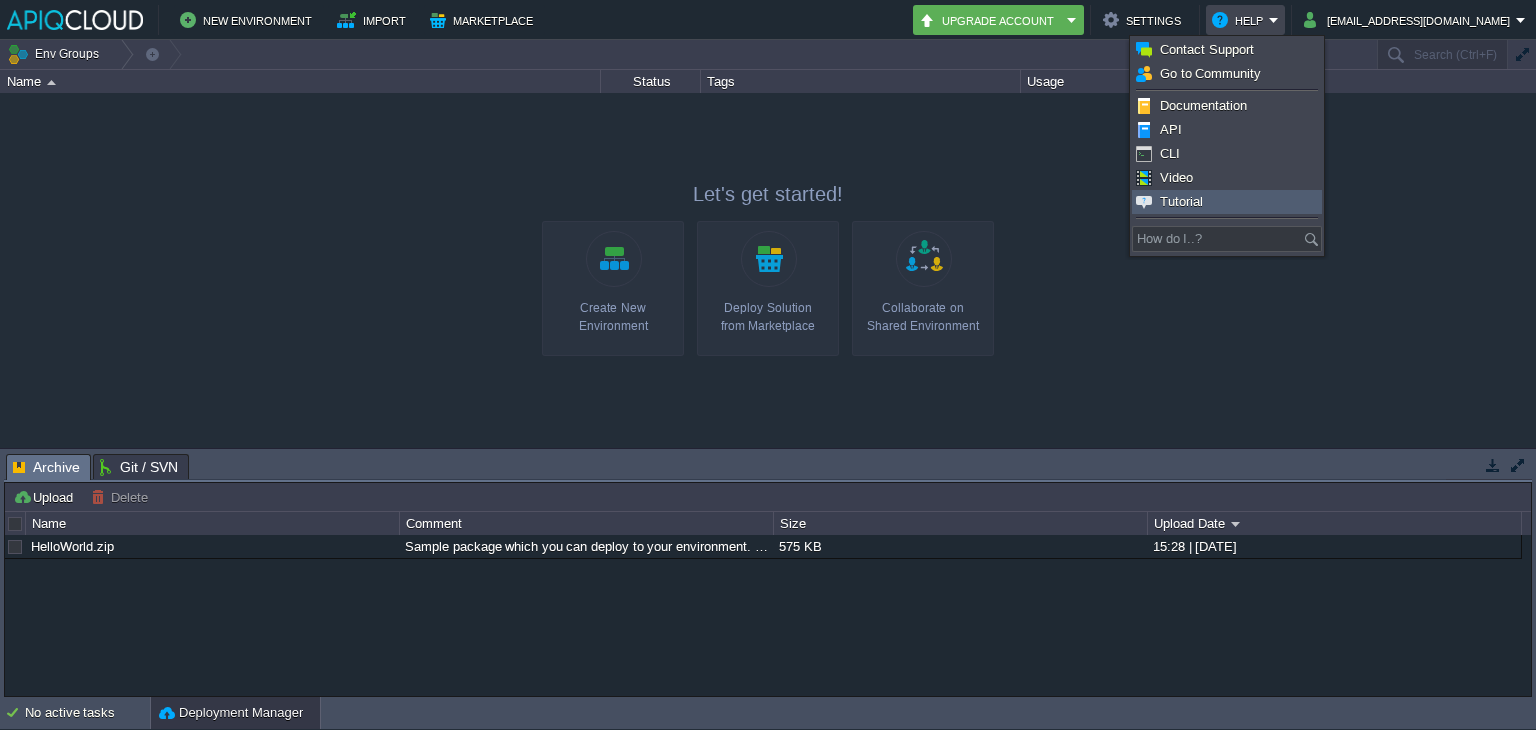 click on "Tutorial" at bounding box center (1181, 201) 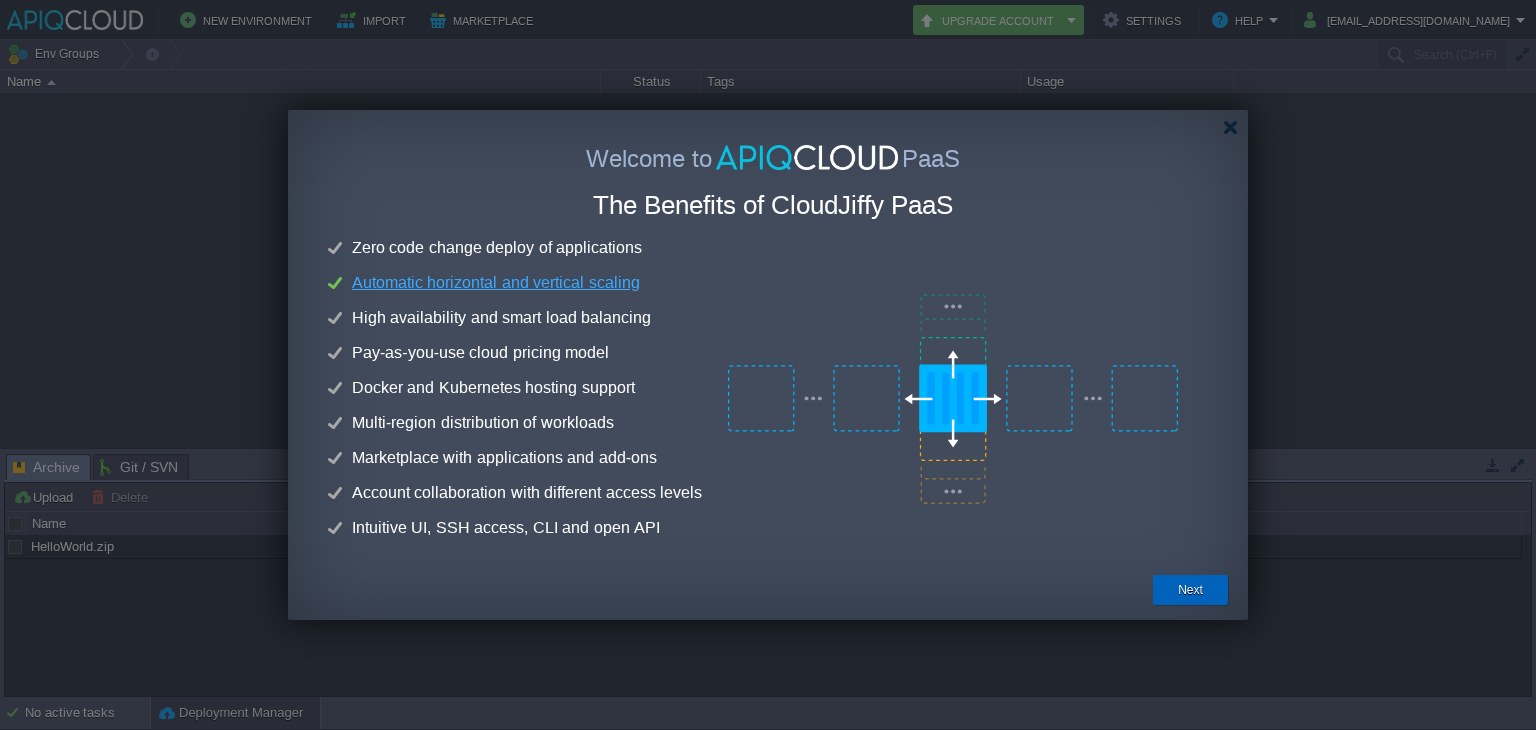 click on "Next" at bounding box center (1190, 590) 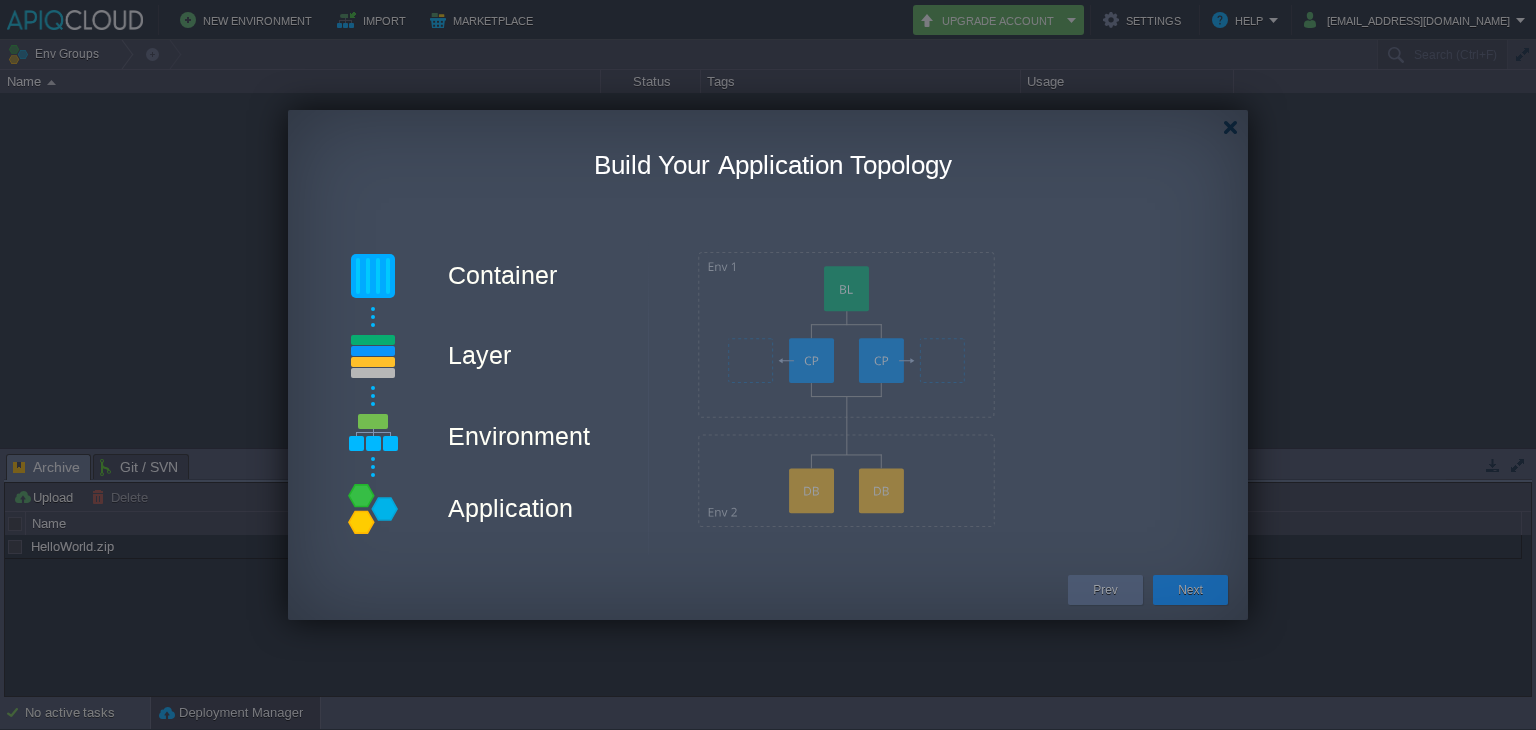 click on "Next" at bounding box center (1190, 590) 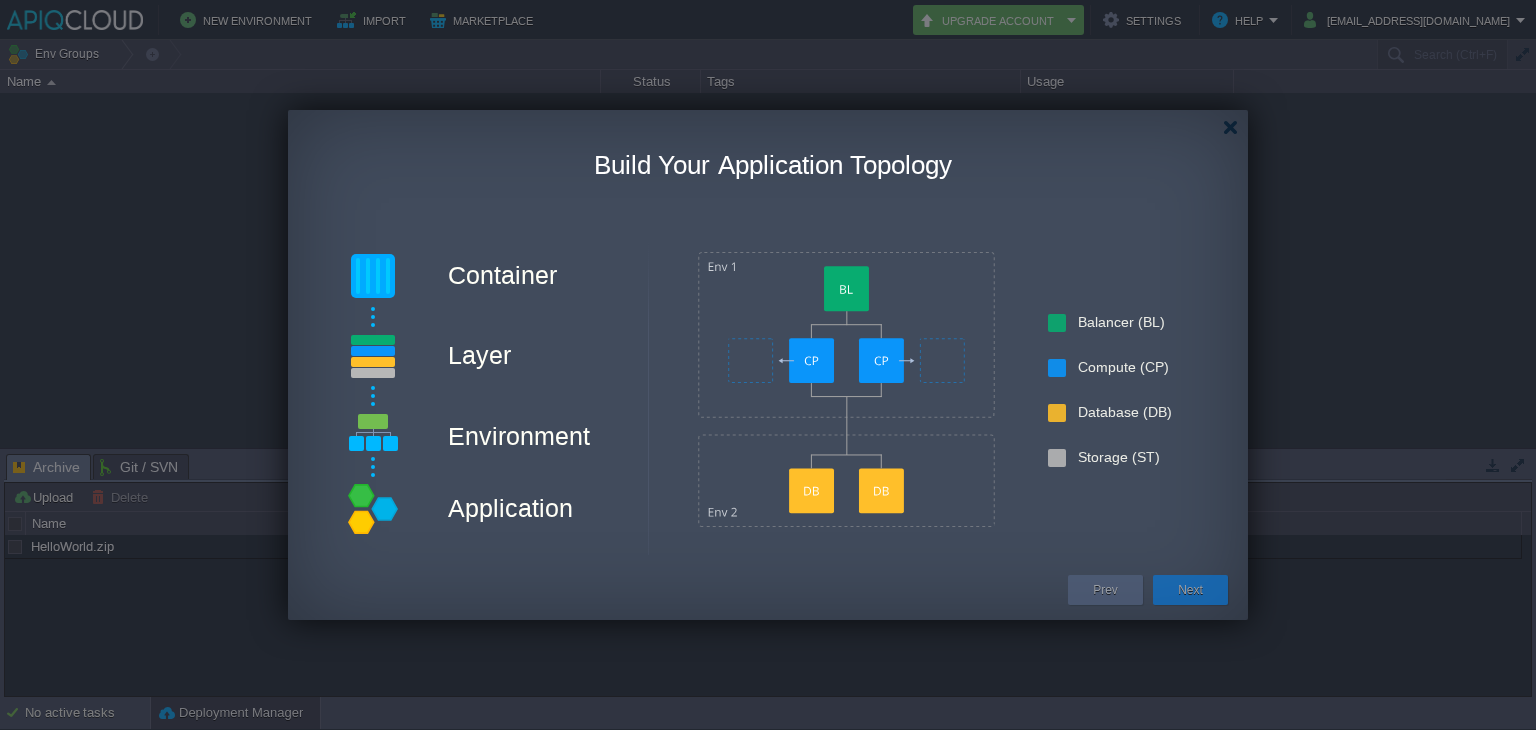 click on "Next" at bounding box center (1190, 590) 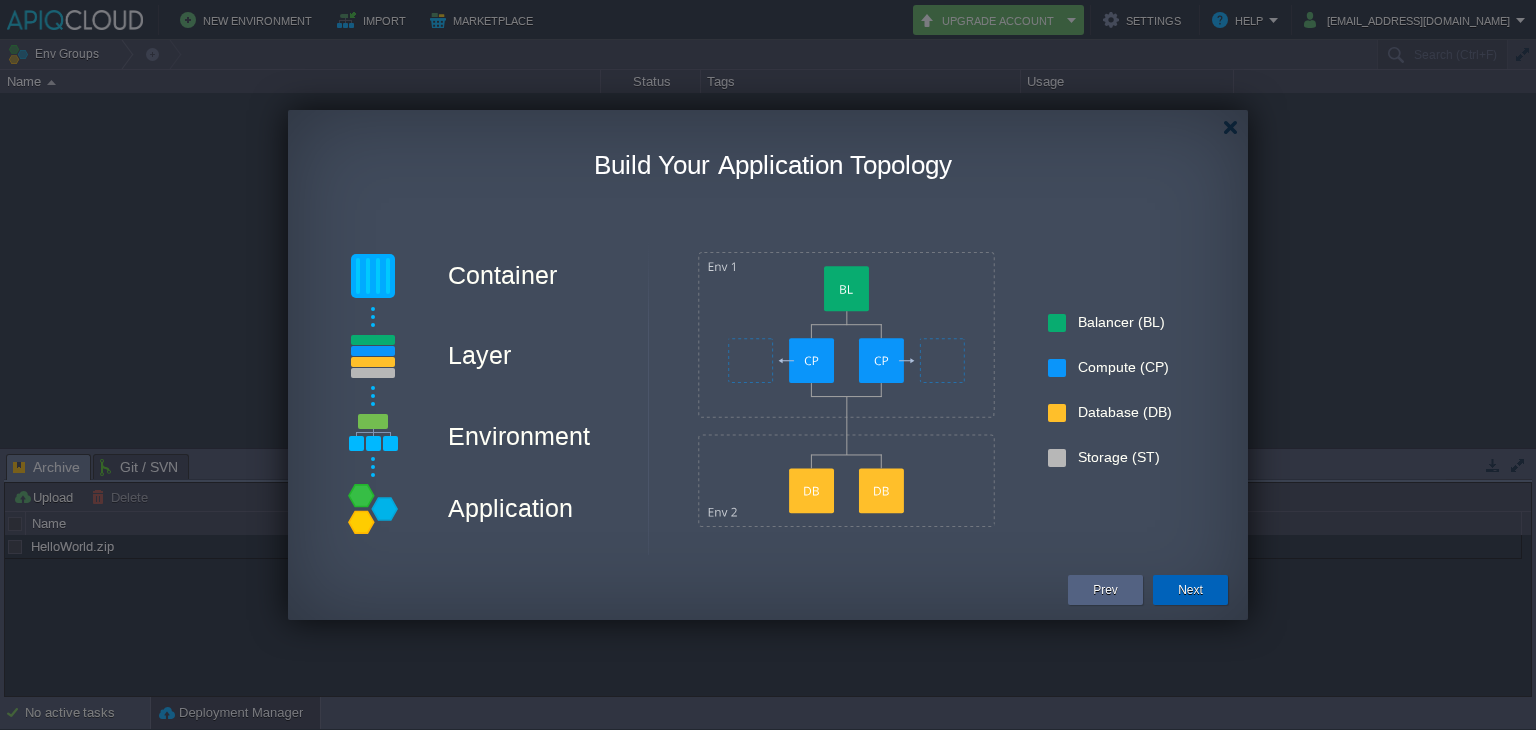 click on "Next" at bounding box center (1190, 590) 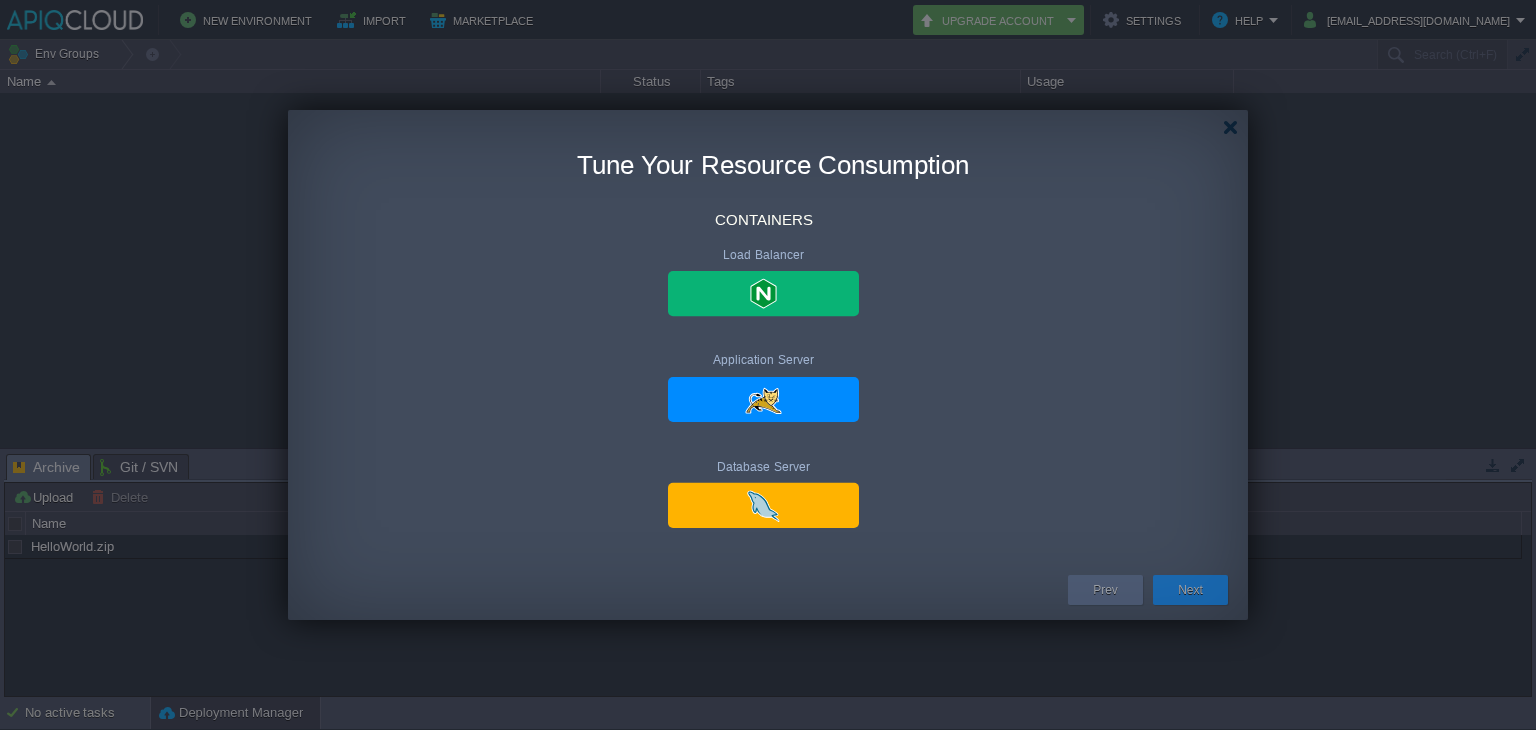 click on "Next" at bounding box center [1190, 590] 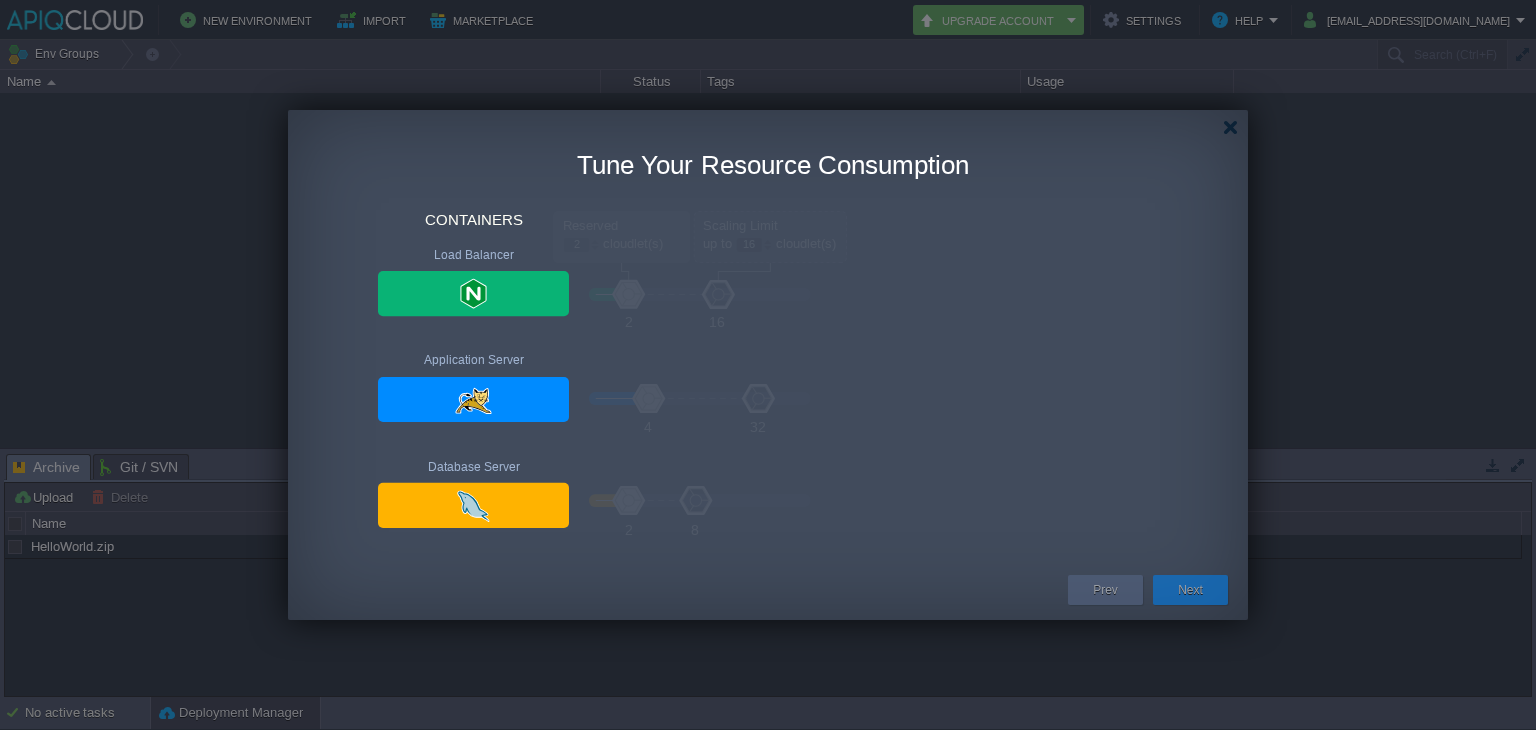 click on "Next" at bounding box center [1190, 590] 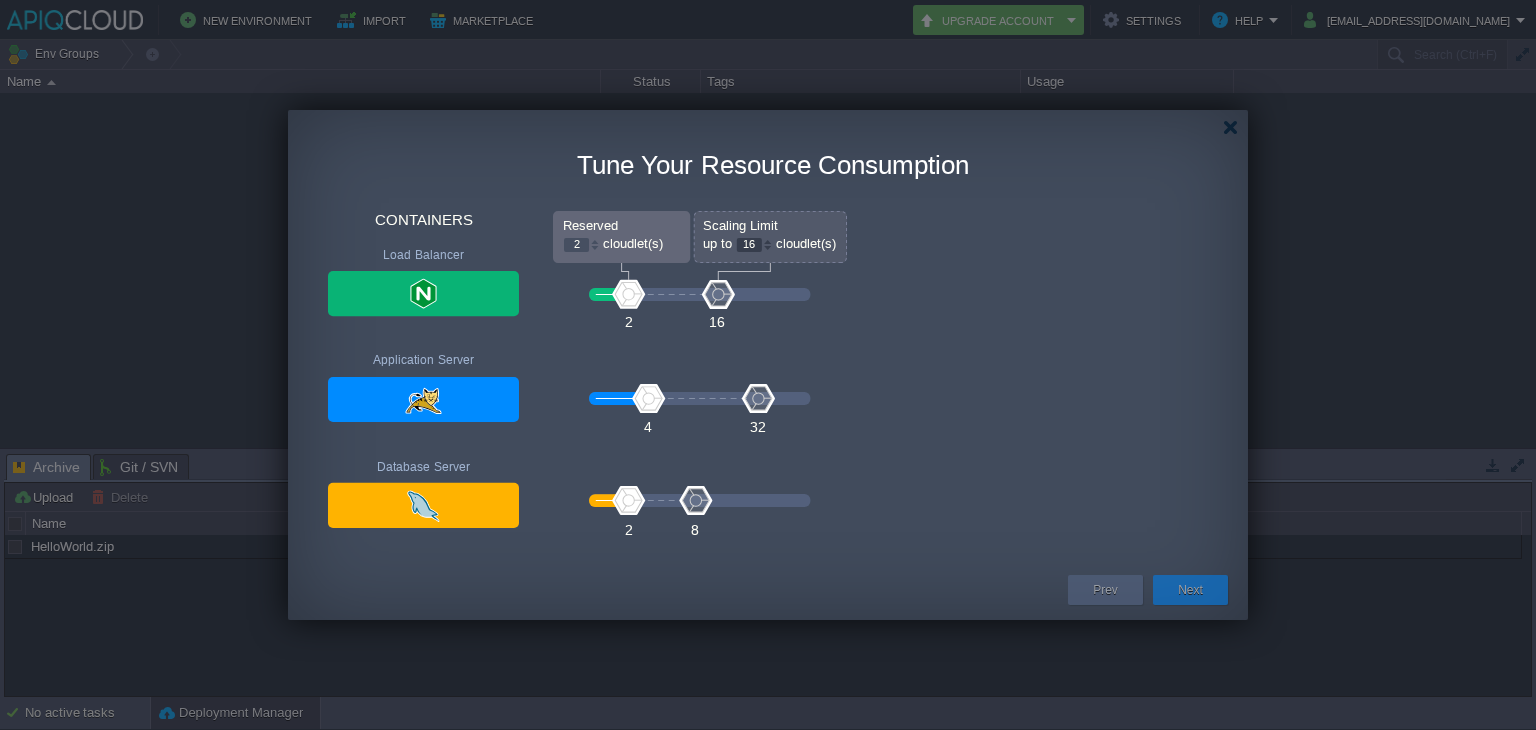 click on "Next" at bounding box center (1190, 590) 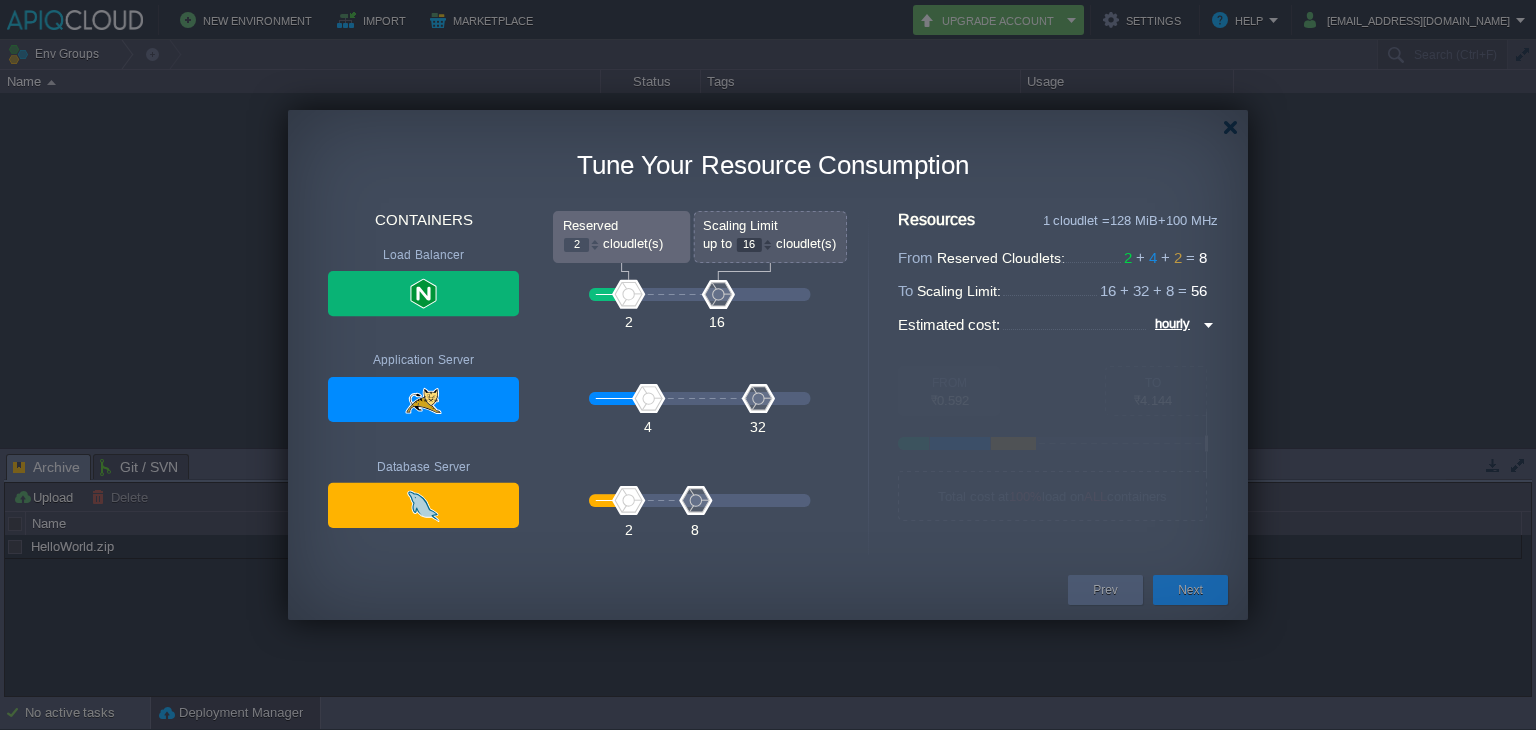 click on "Next" at bounding box center [1190, 590] 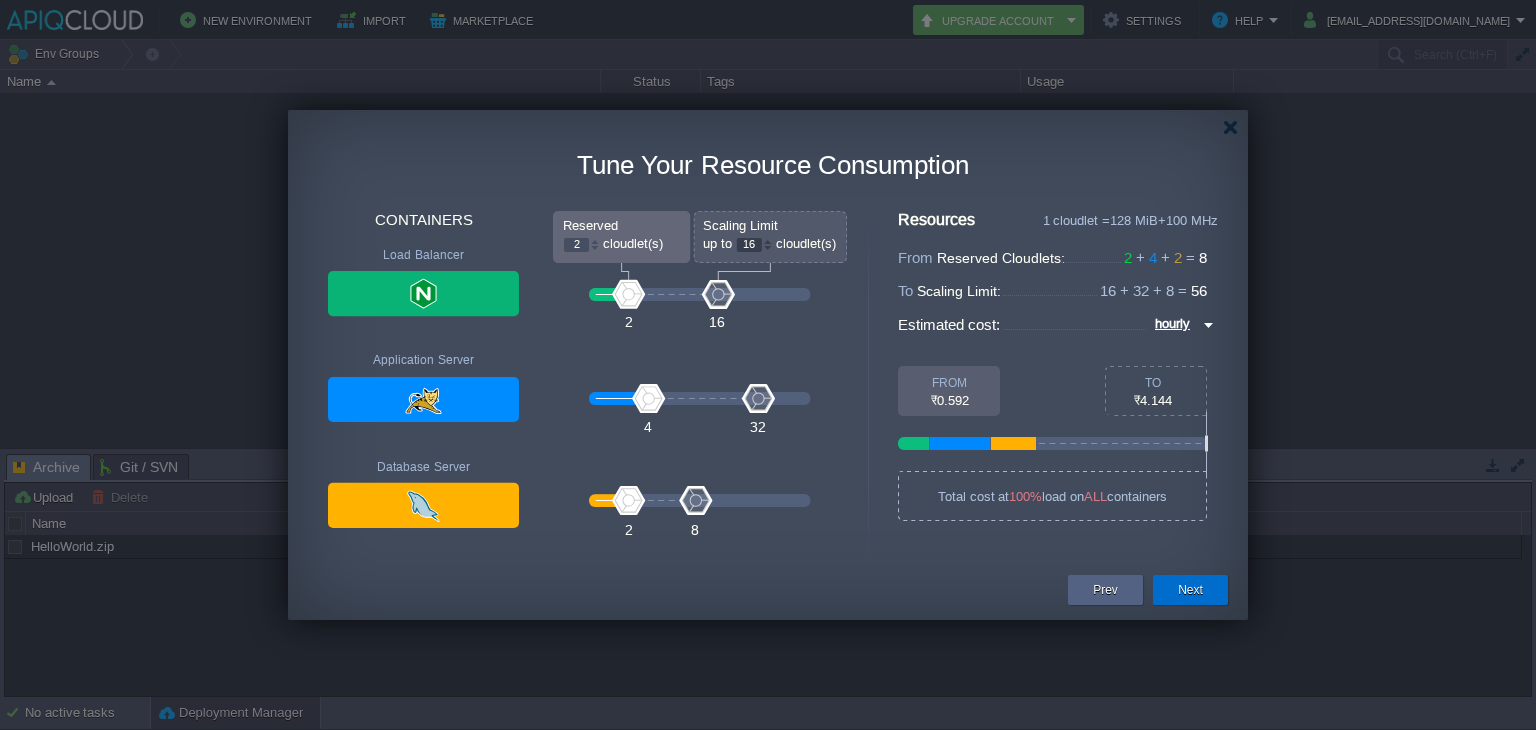 click on "Next" at bounding box center (1190, 590) 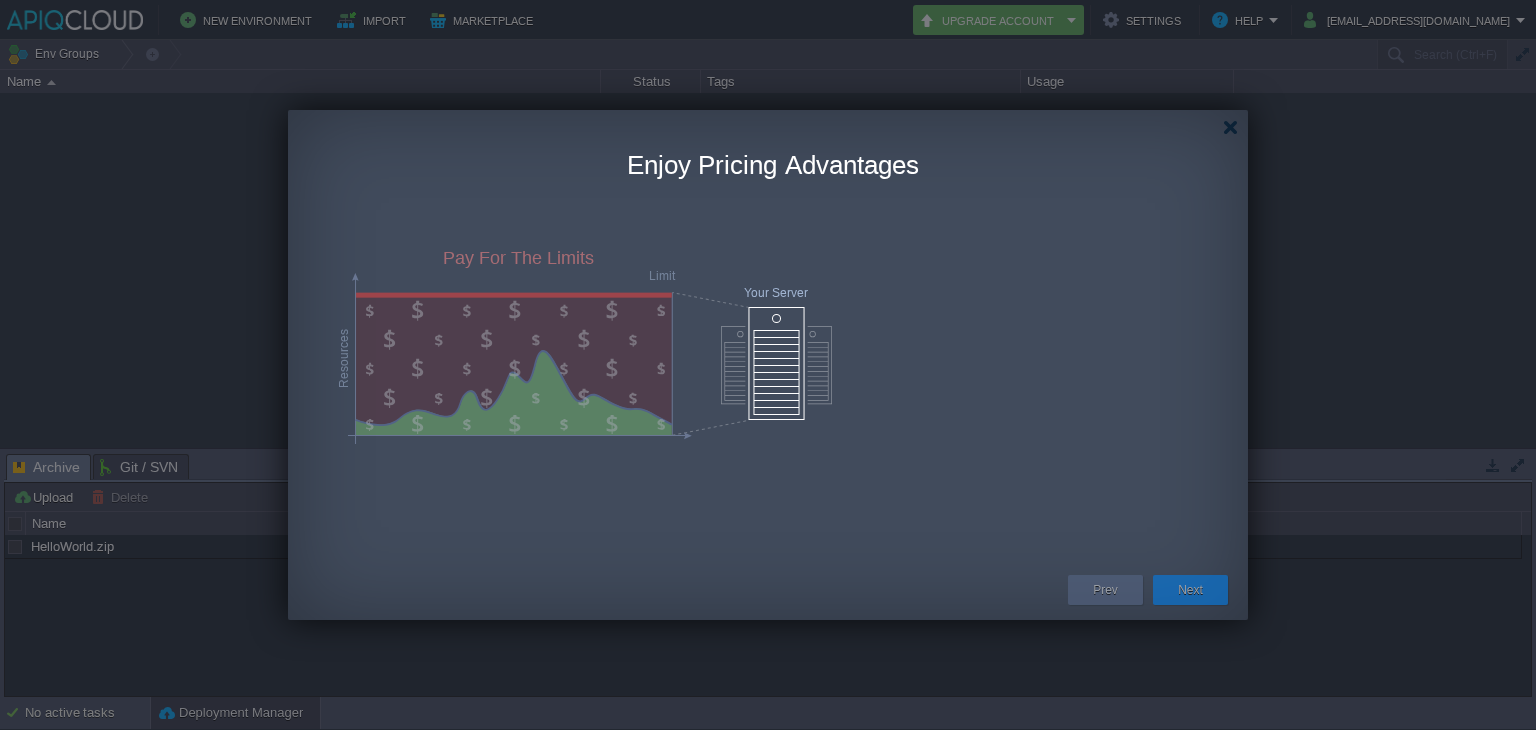 click on "Next" at bounding box center [1190, 590] 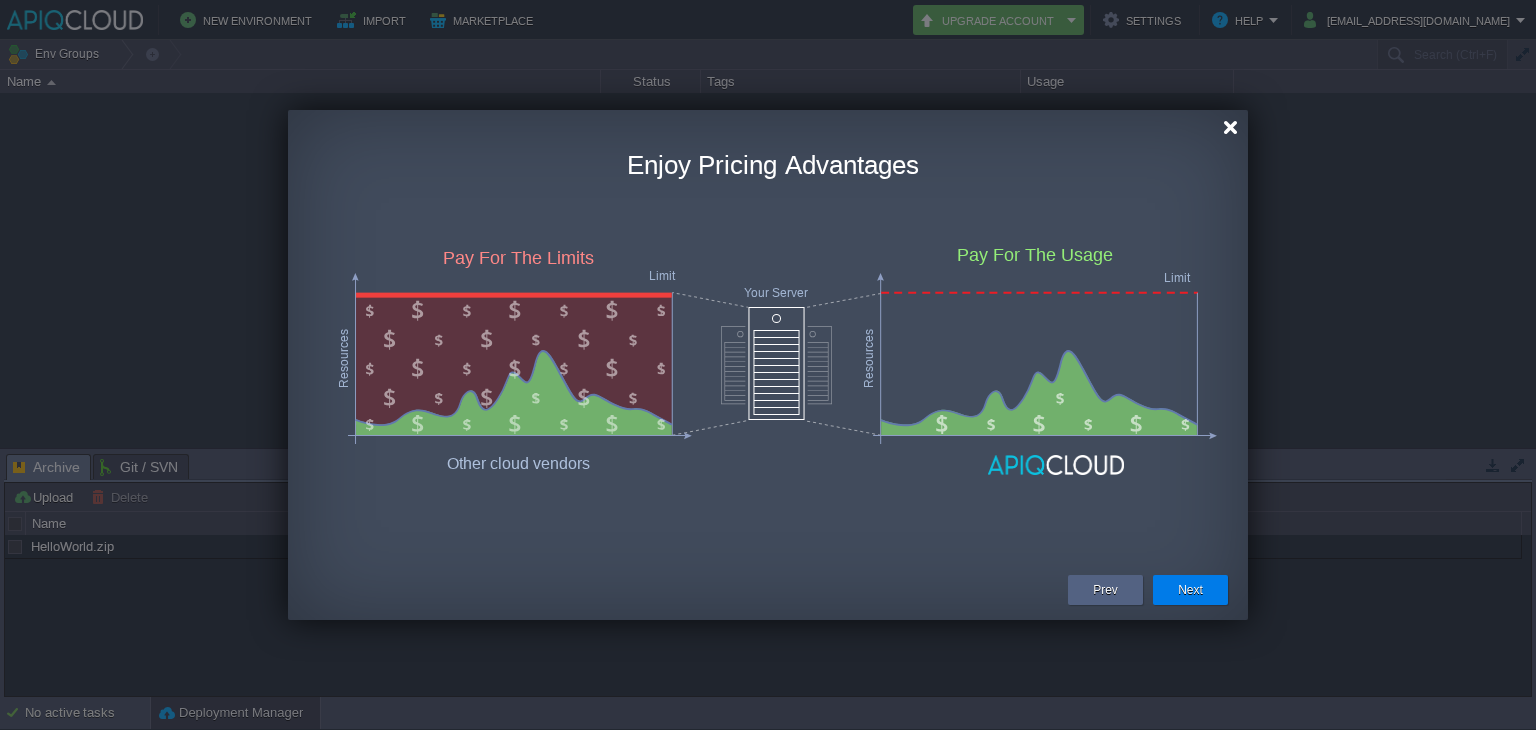click at bounding box center (1230, 127) 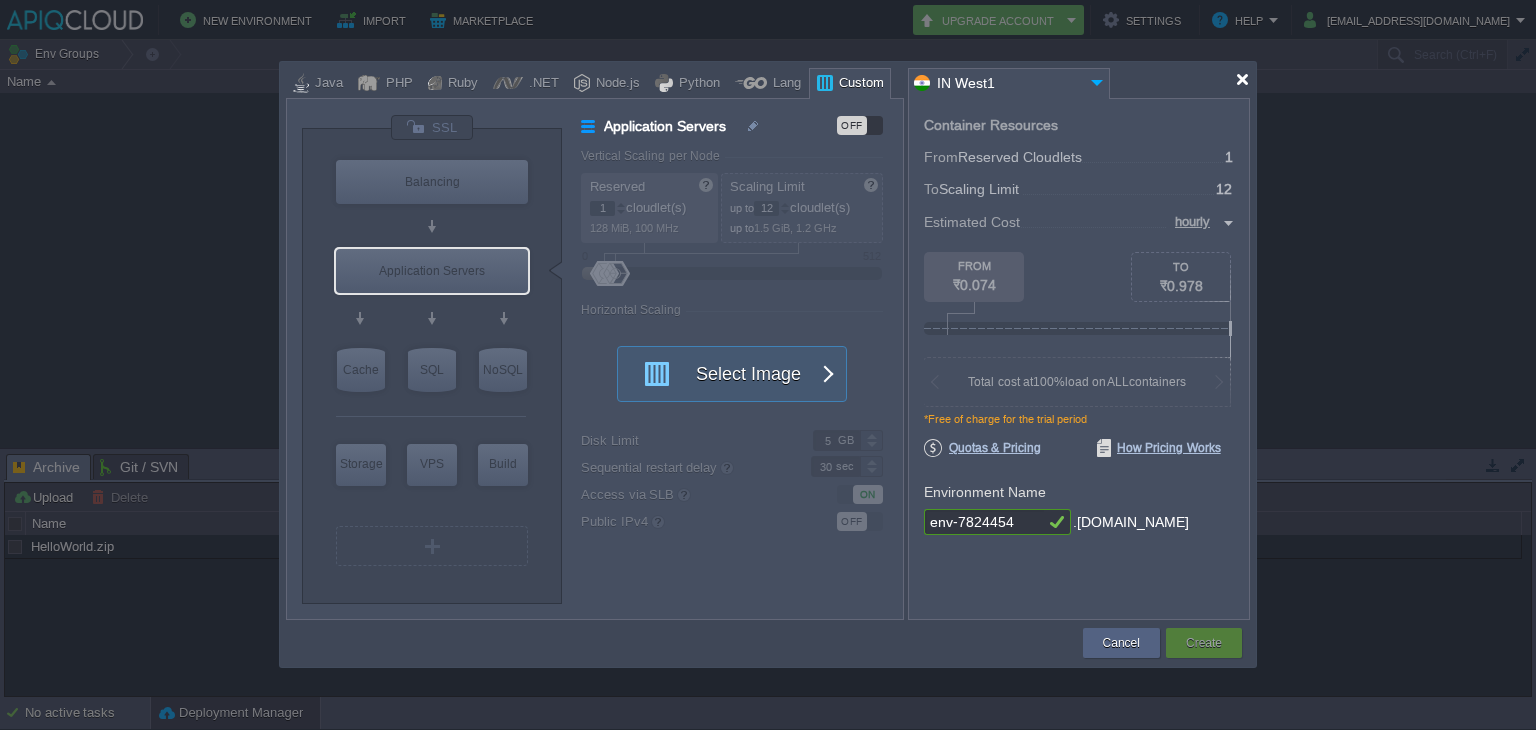 click at bounding box center (1242, 79) 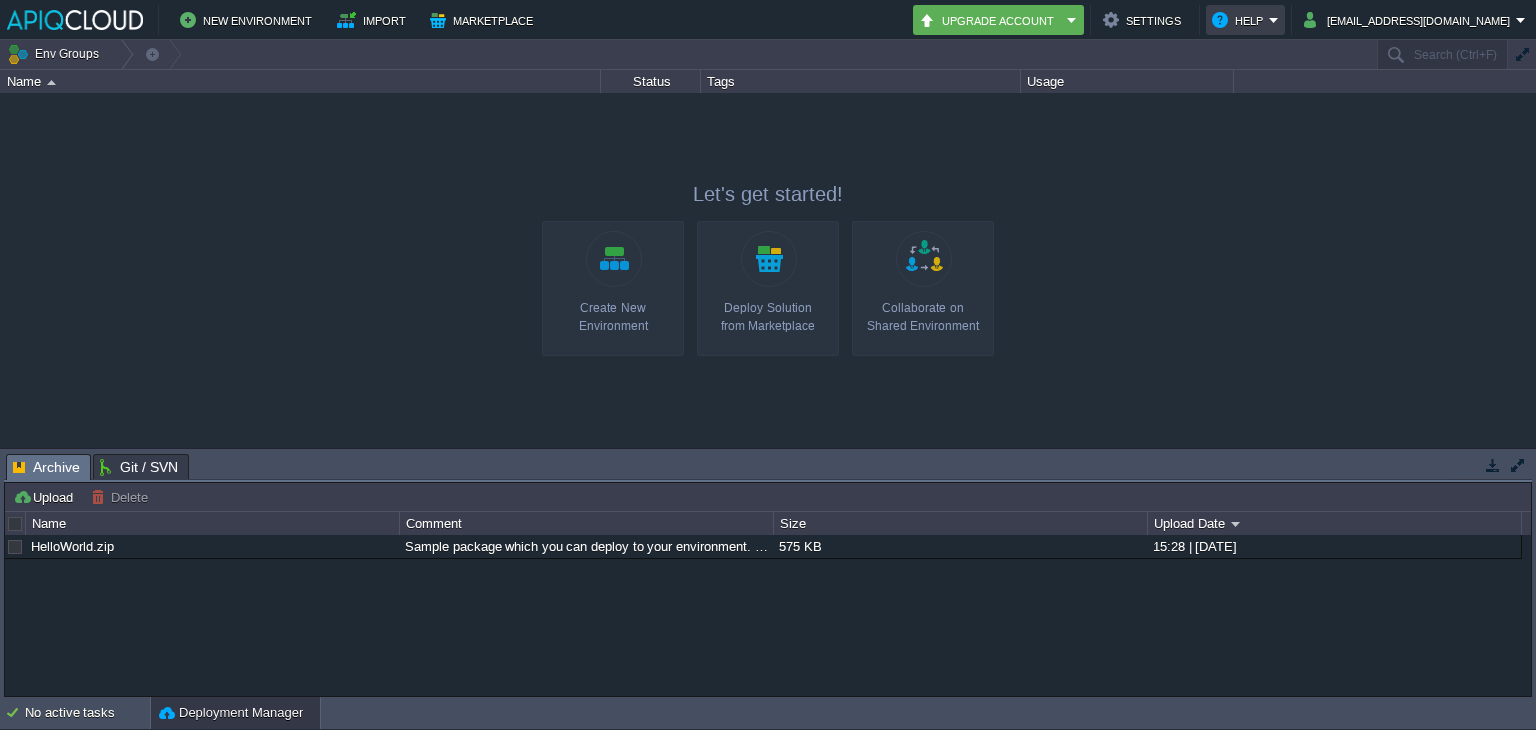 click on "Help" at bounding box center [1240, 20] 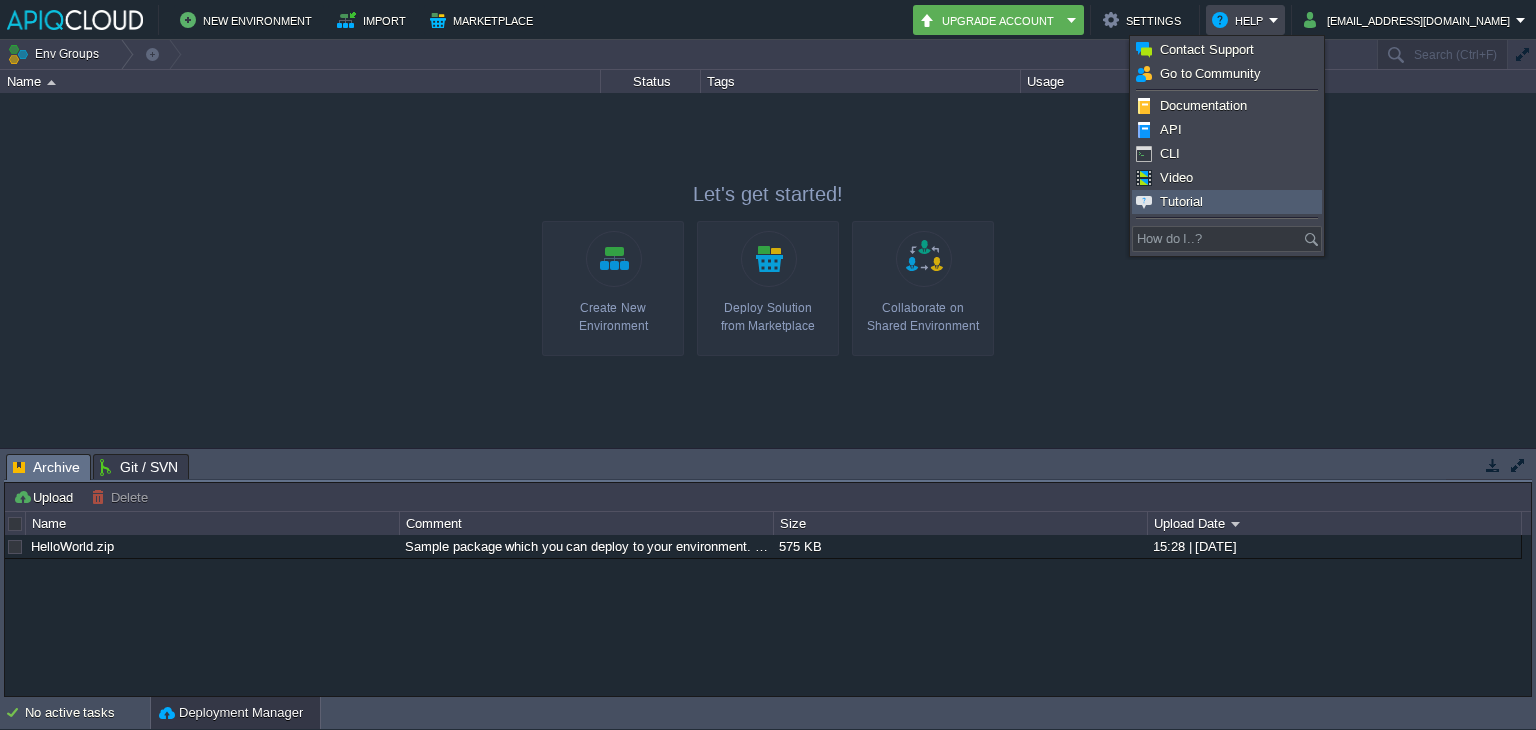click on "Tutorial" at bounding box center (1181, 201) 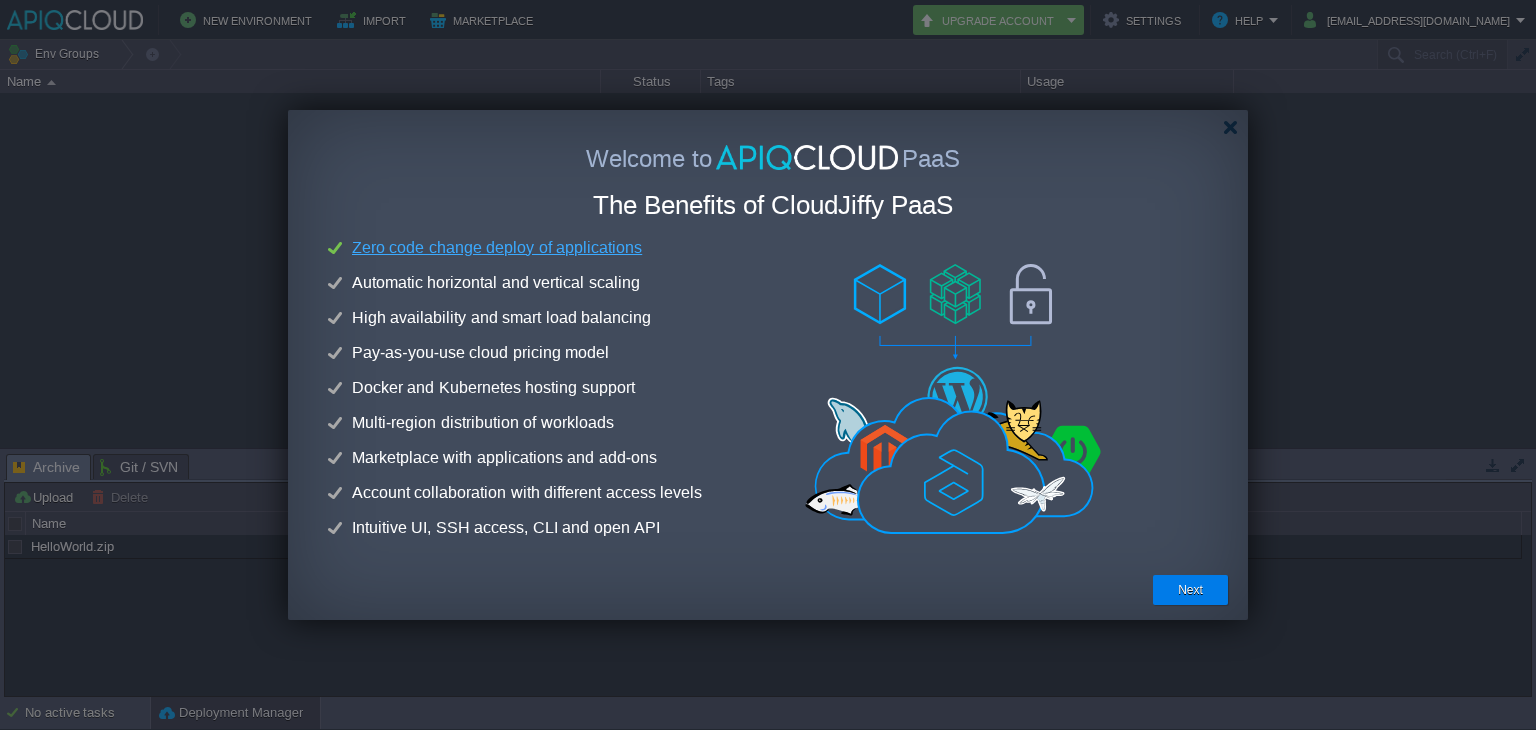 click on "Zero code change deploy of applications" at bounding box center [497, 248] 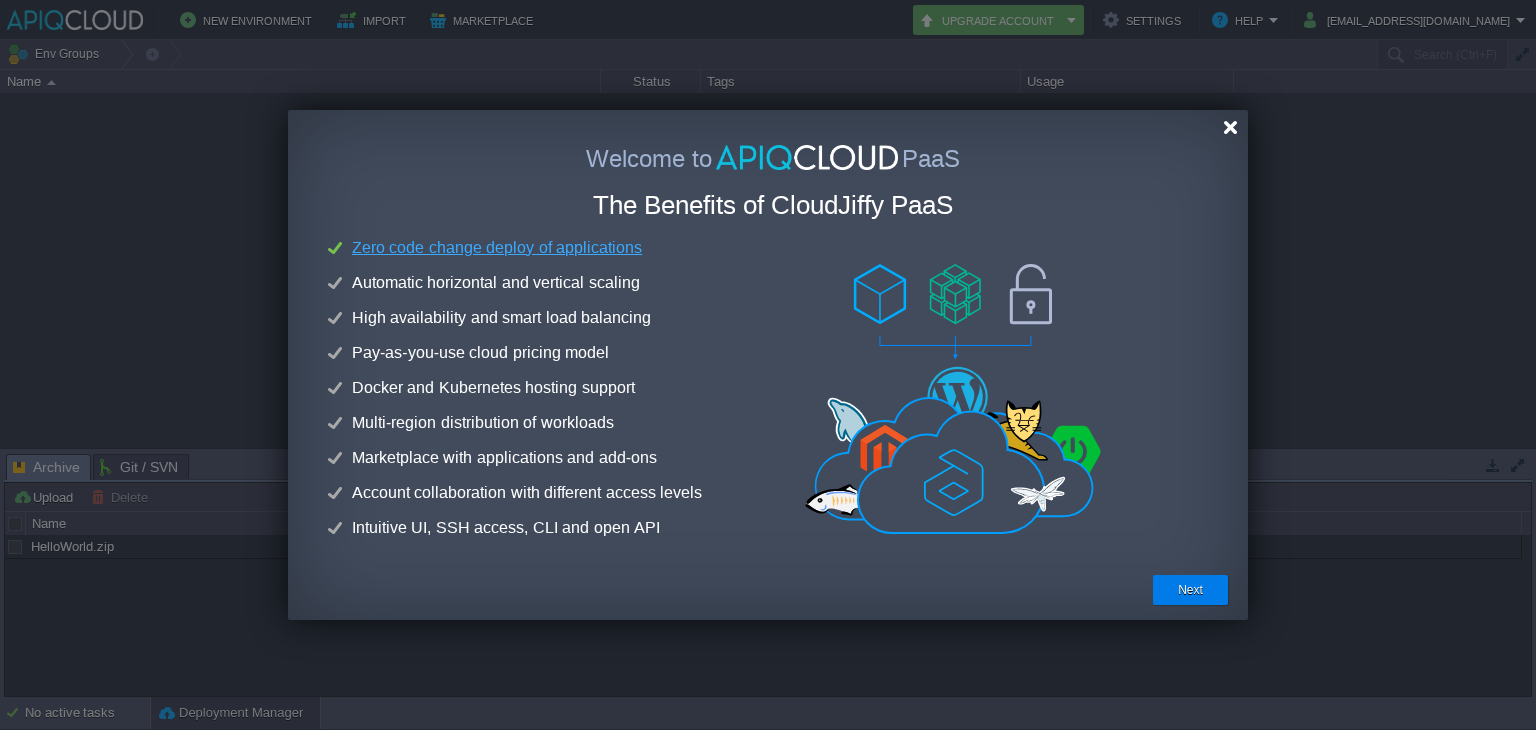 click at bounding box center (1230, 127) 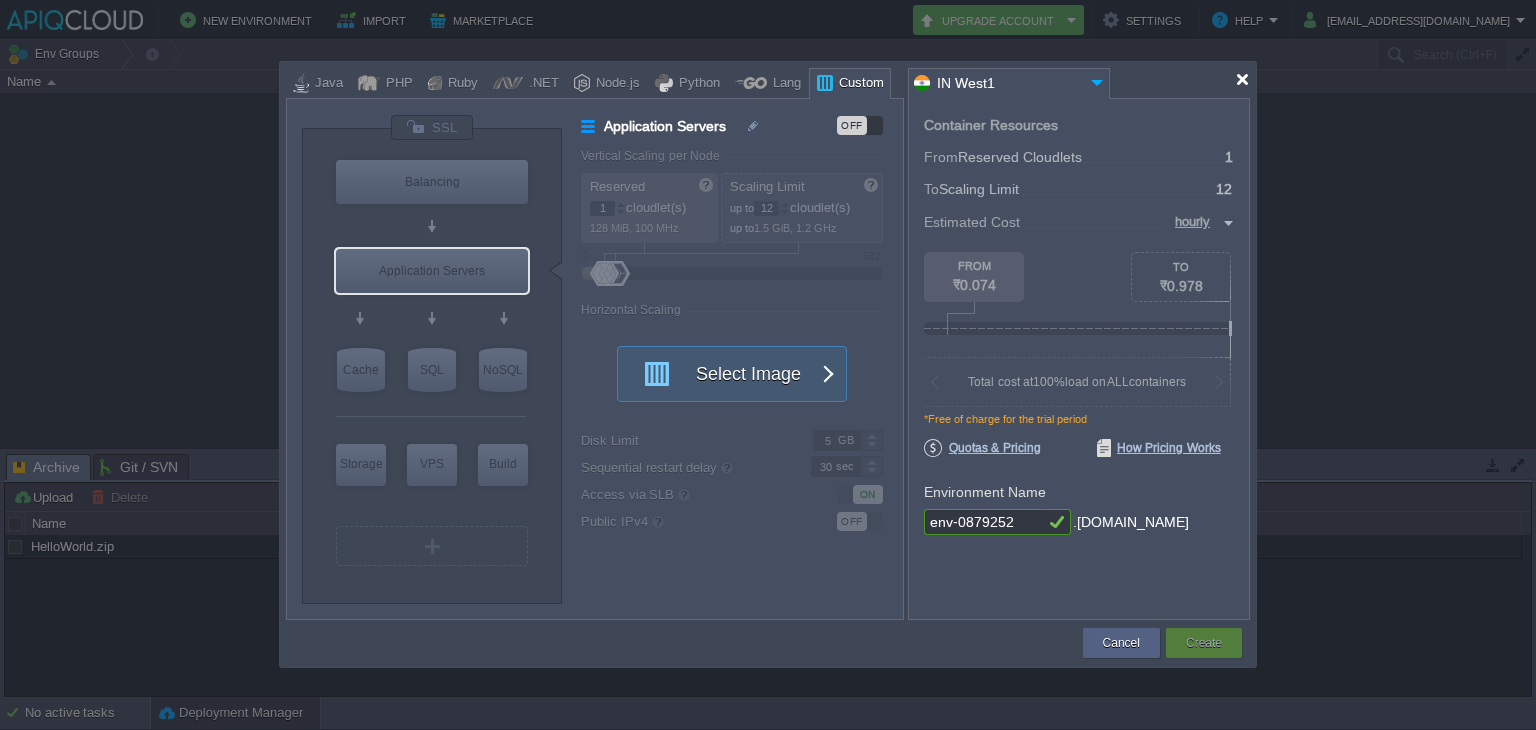 click at bounding box center [1242, 79] 